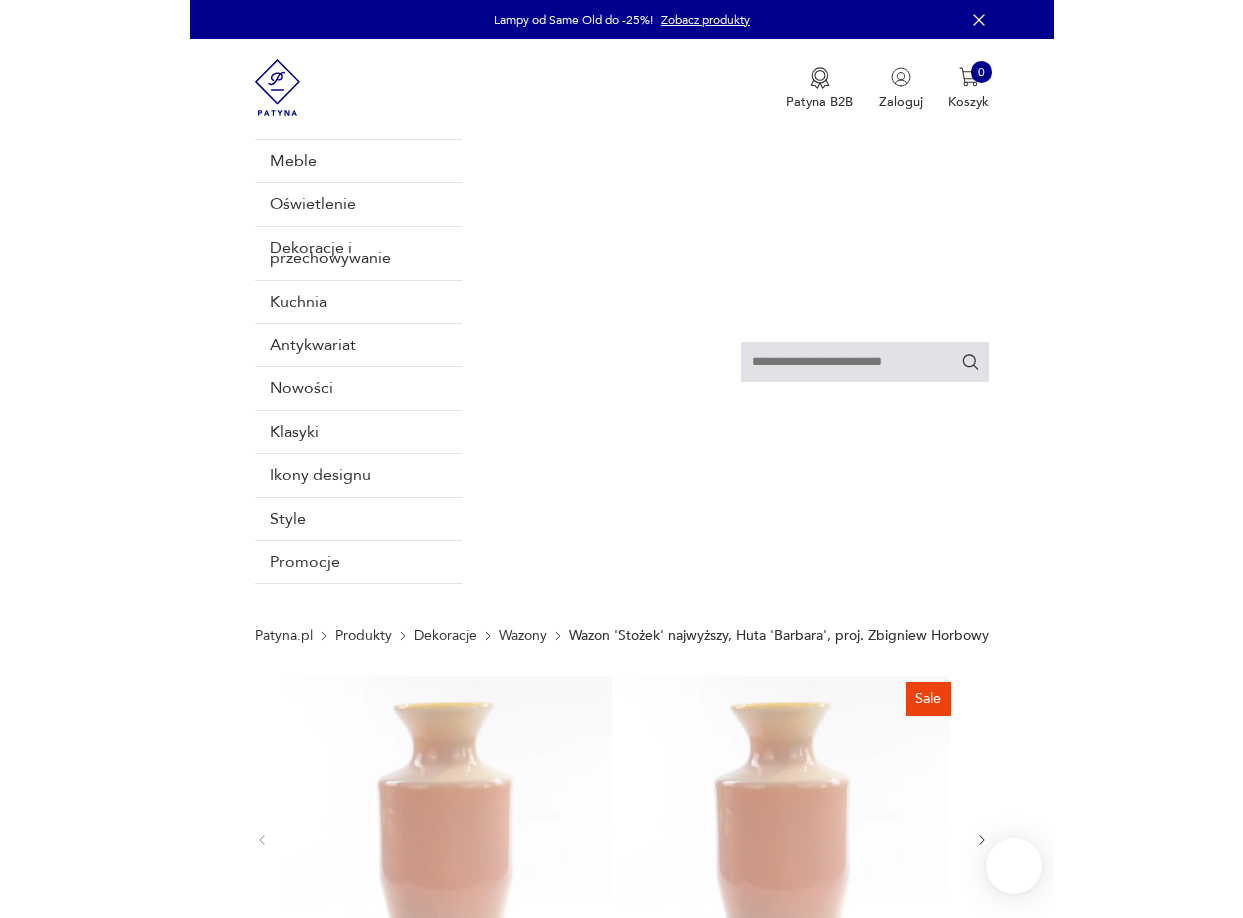 scroll, scrollTop: 0, scrollLeft: 0, axis: both 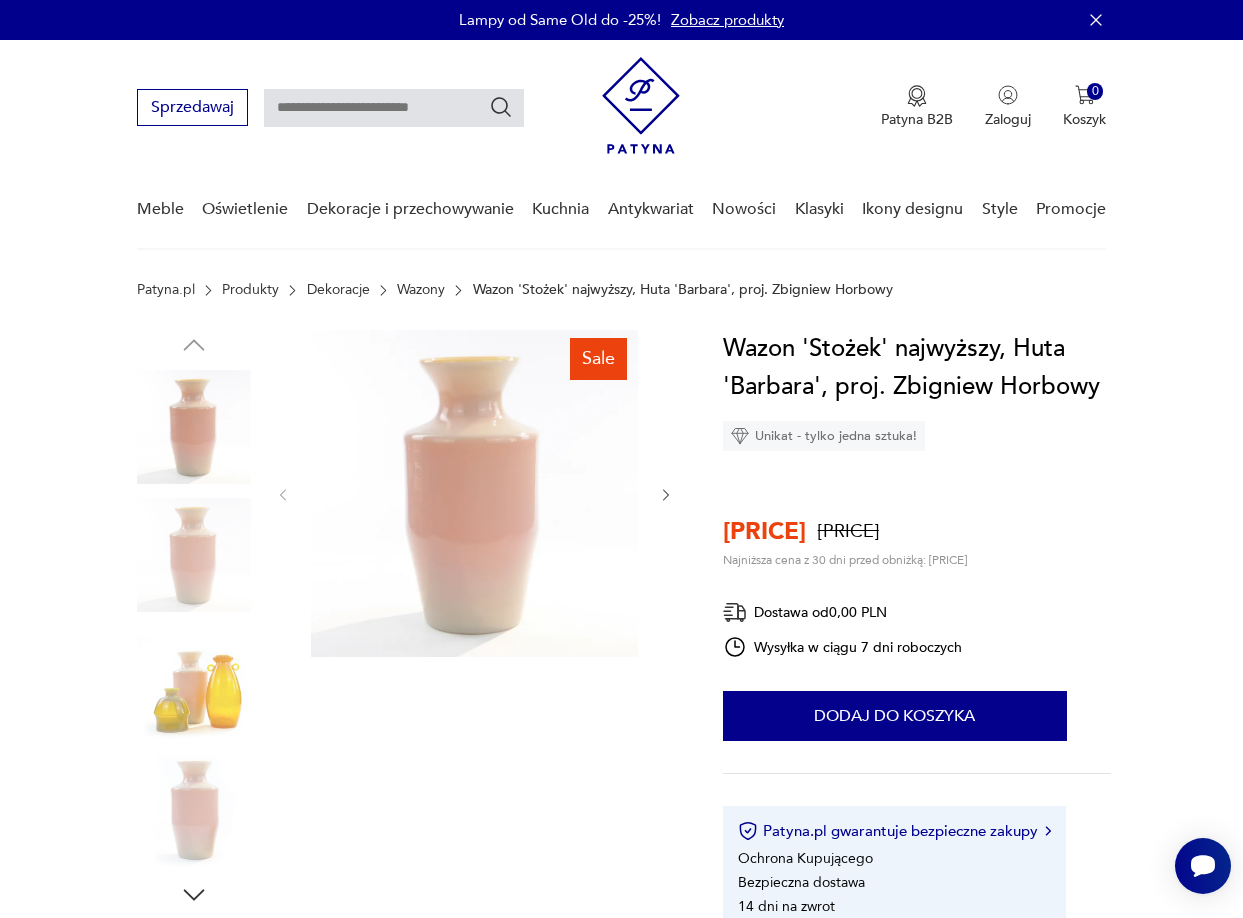 click at bounding box center [666, 495] 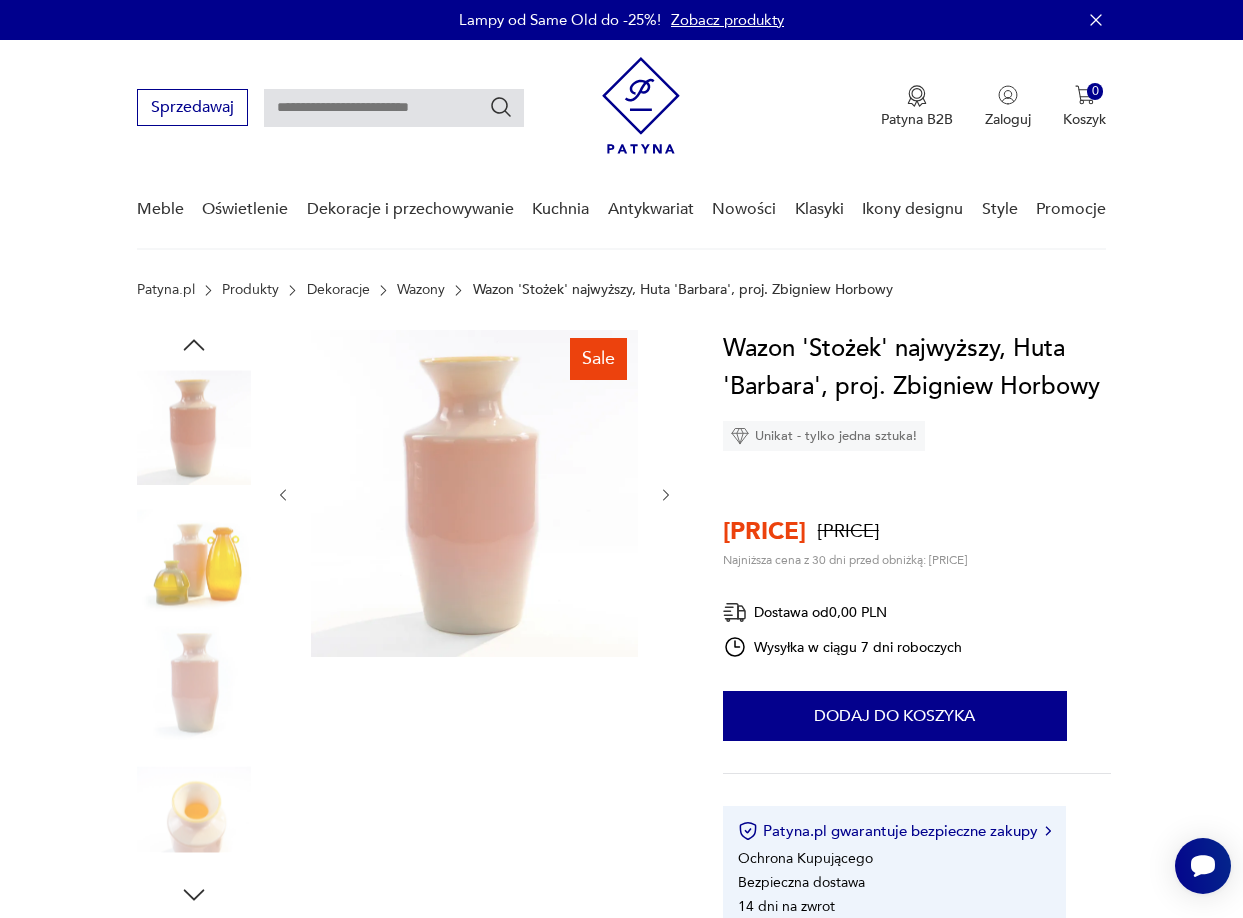 click at bounding box center (666, 495) 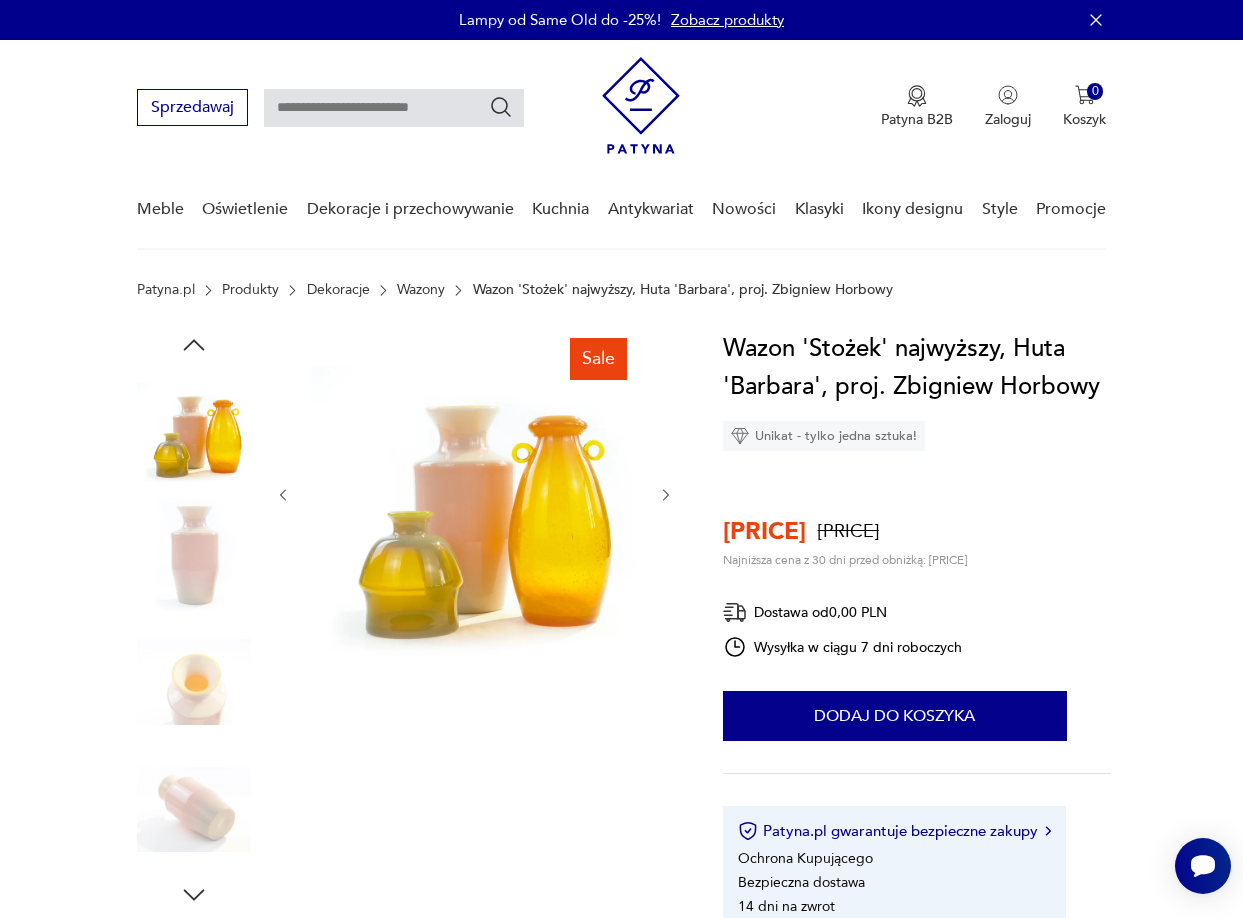 click at bounding box center [666, 495] 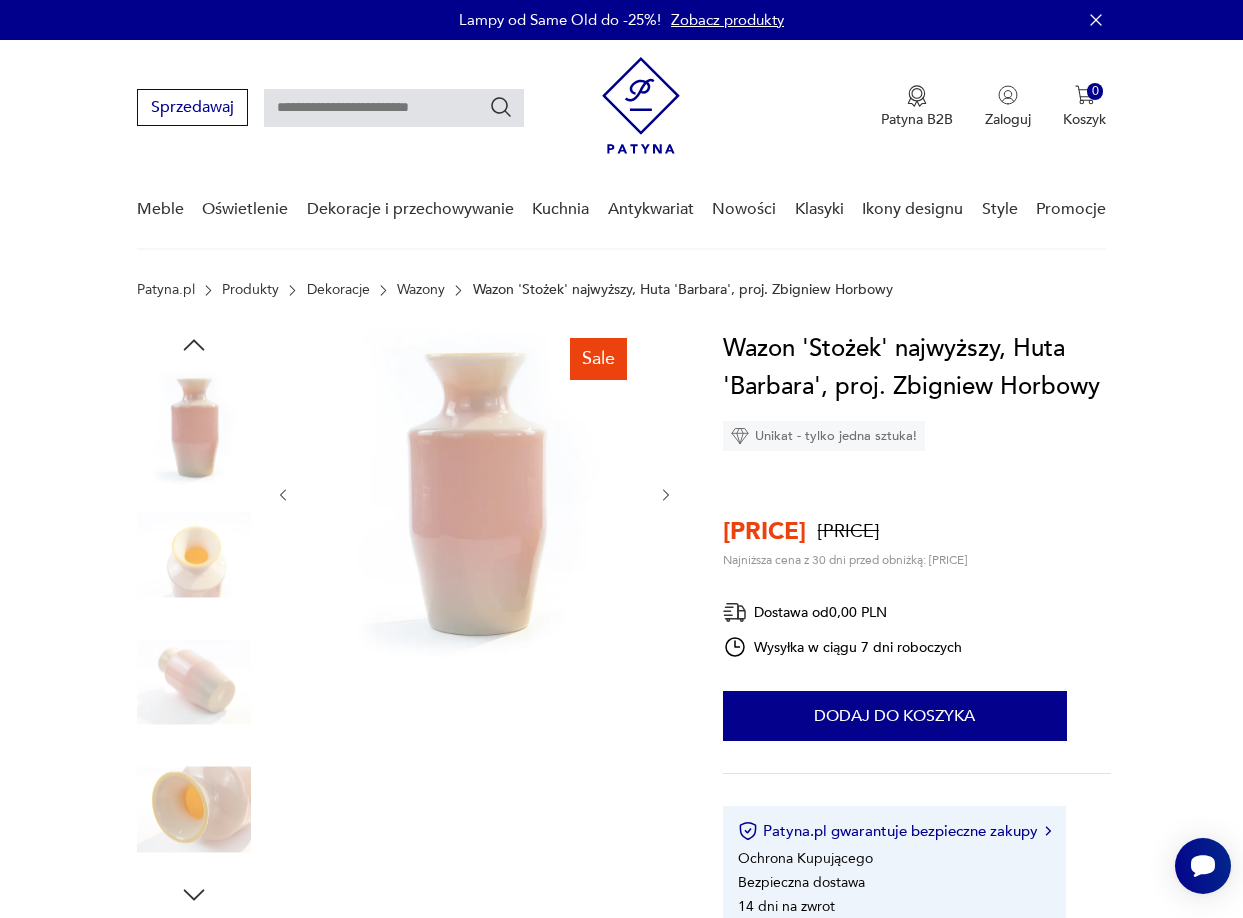 click at bounding box center (283, 495) 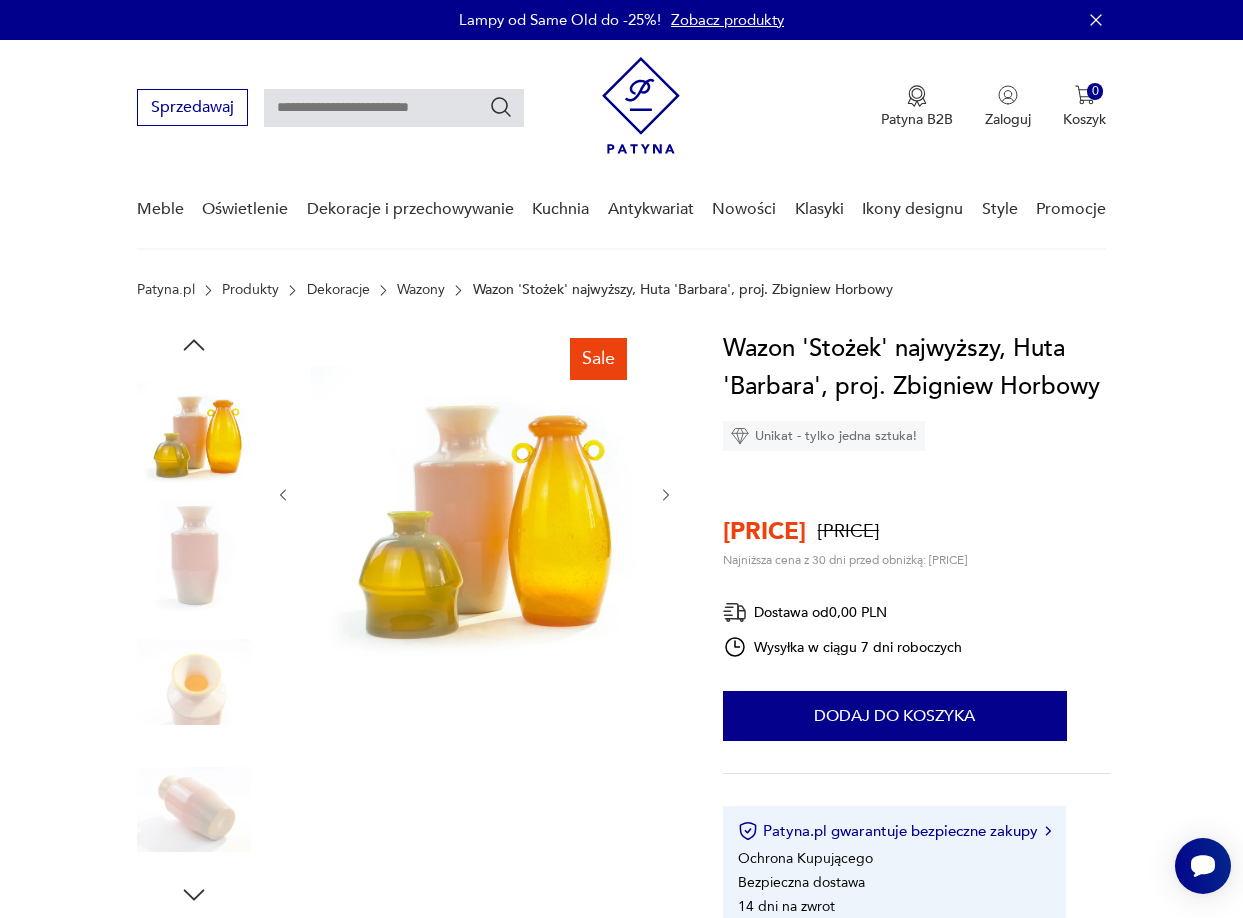 click at bounding box center (666, 495) 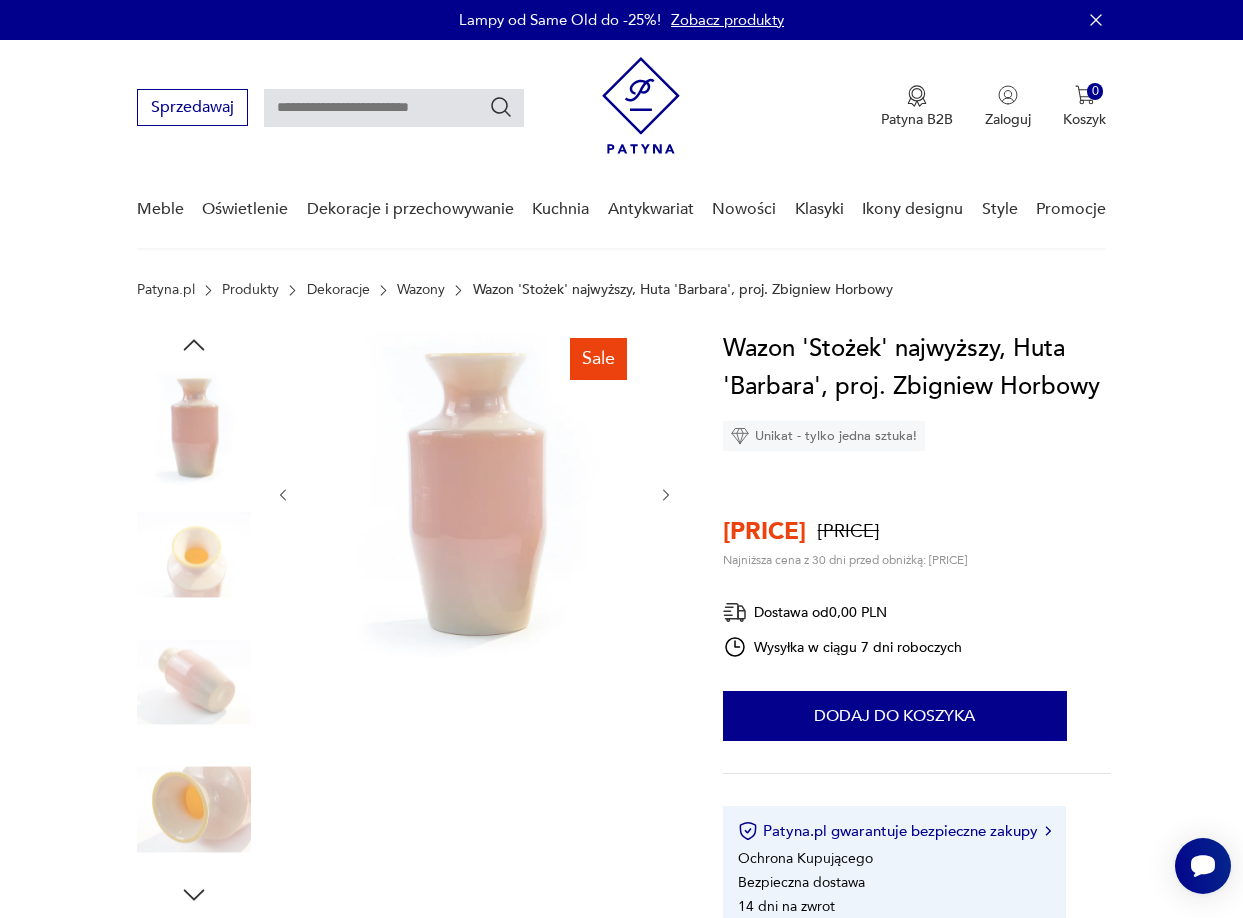 click at bounding box center (666, 495) 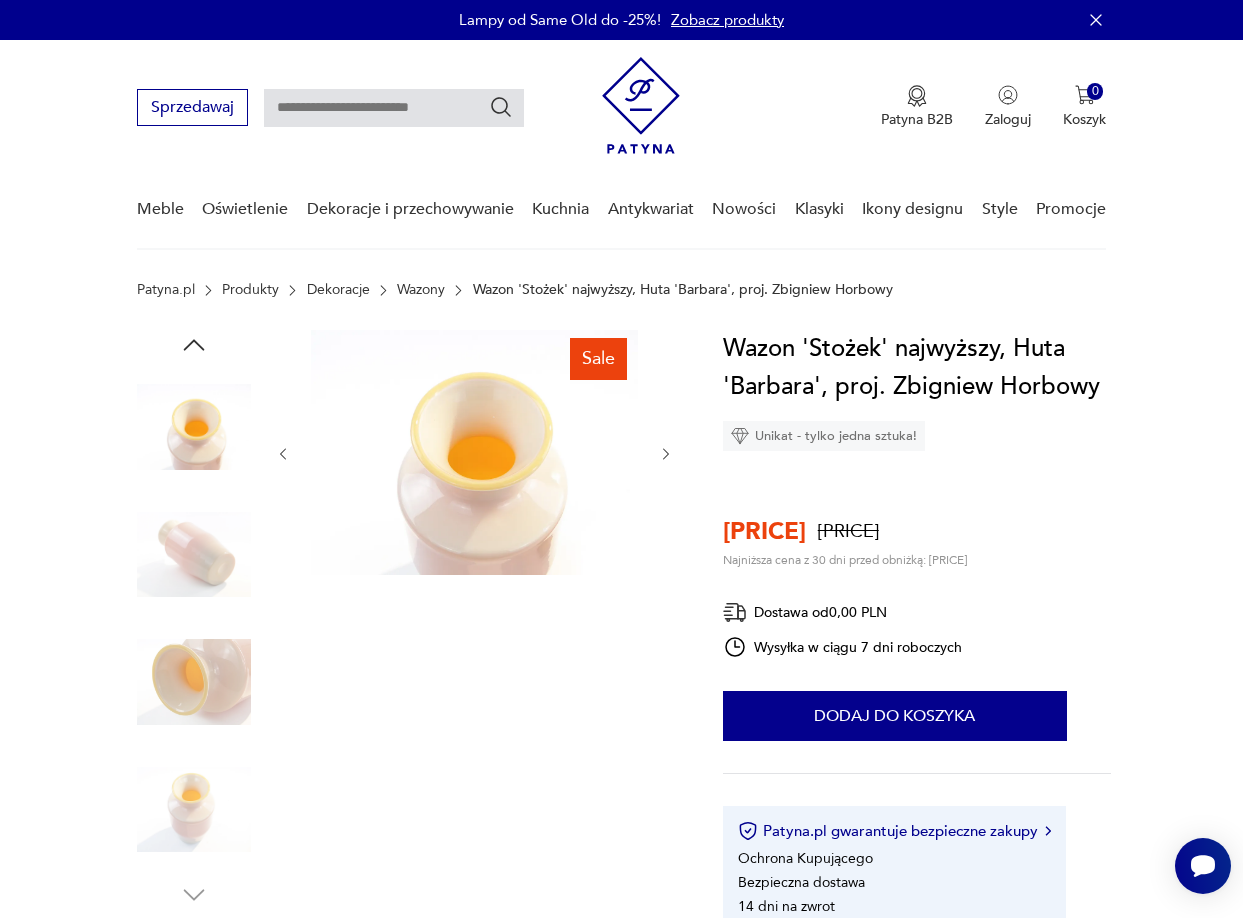 click at bounding box center (475, 454) 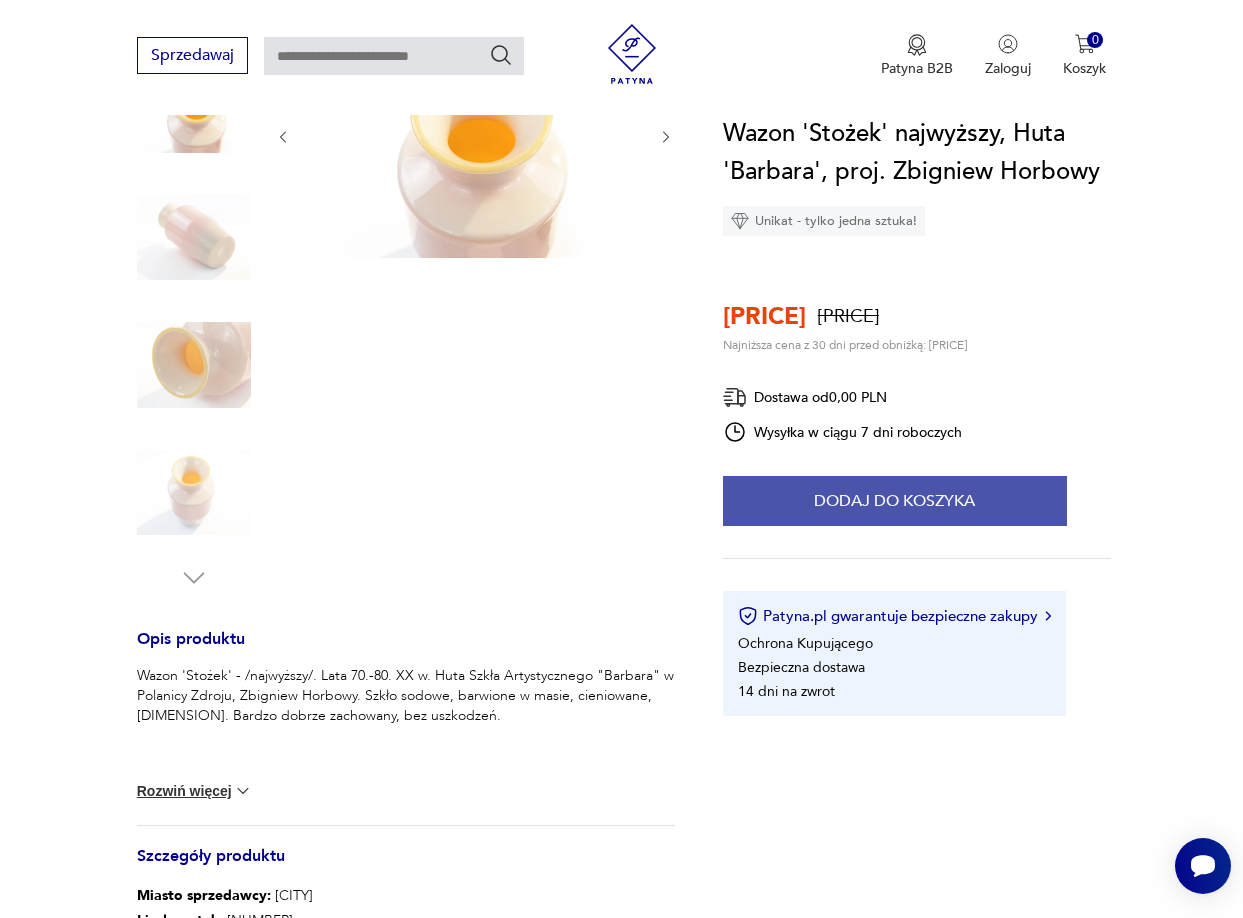 scroll, scrollTop: 0, scrollLeft: 0, axis: both 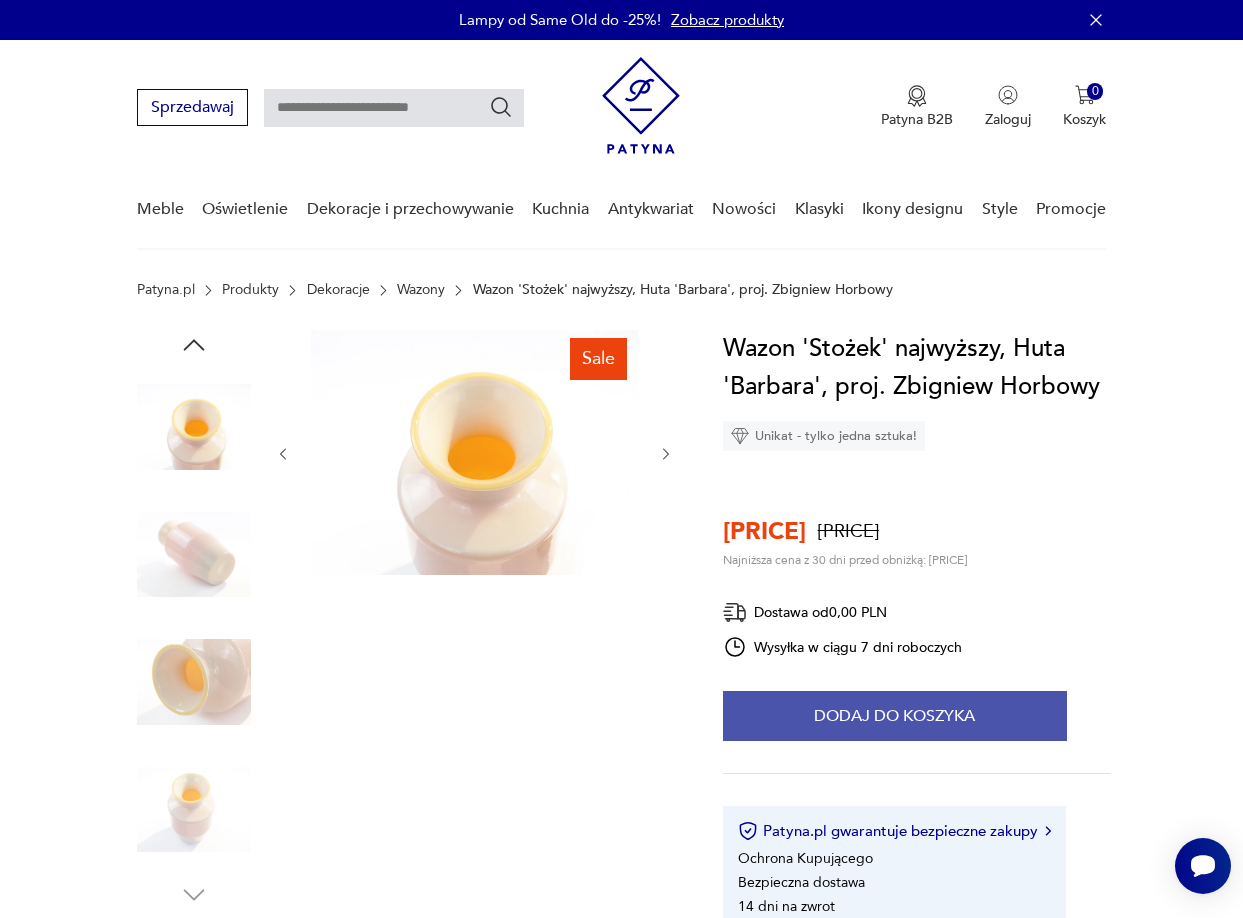 click on "Dodaj do koszyka" at bounding box center (895, 716) 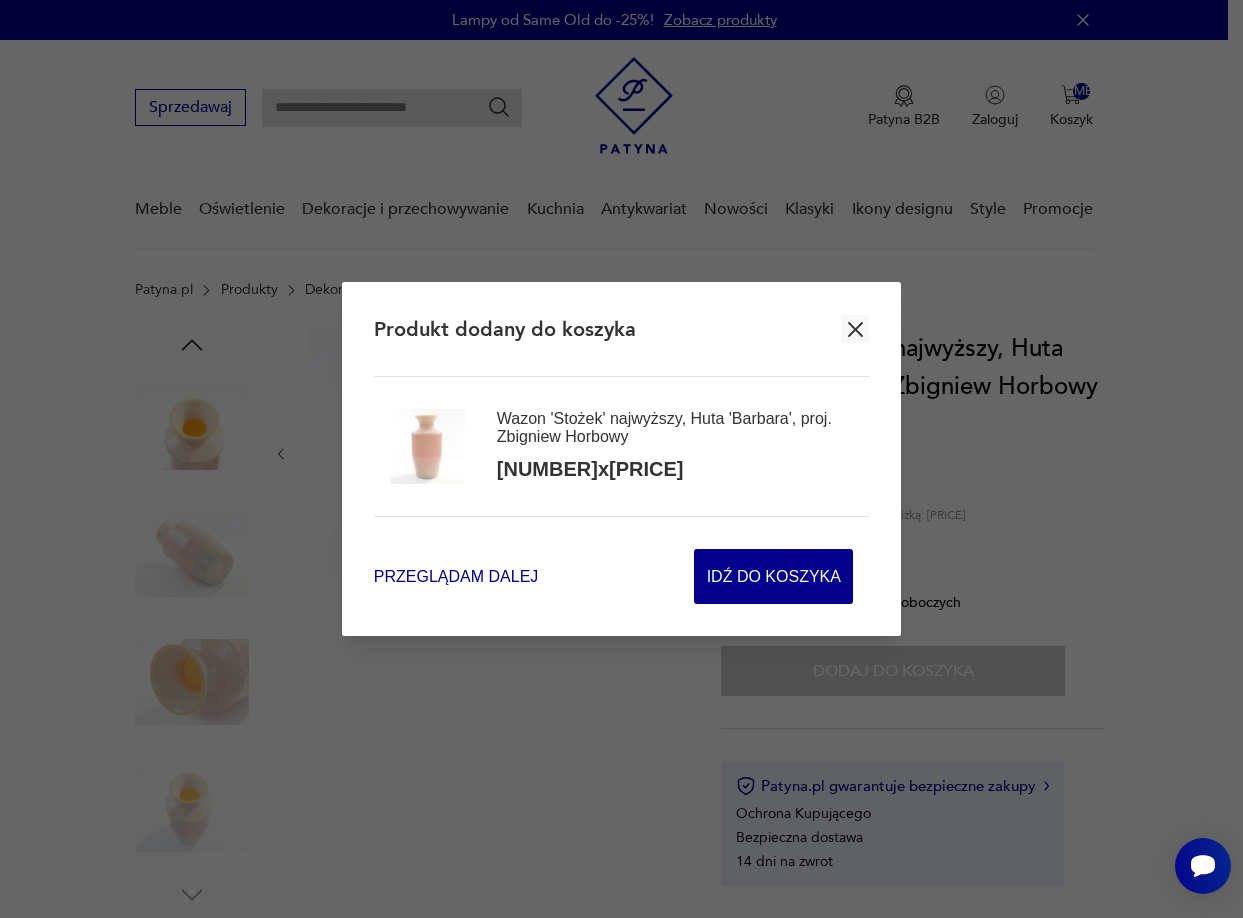 click on "Przeglądam dalej" at bounding box center [456, 576] 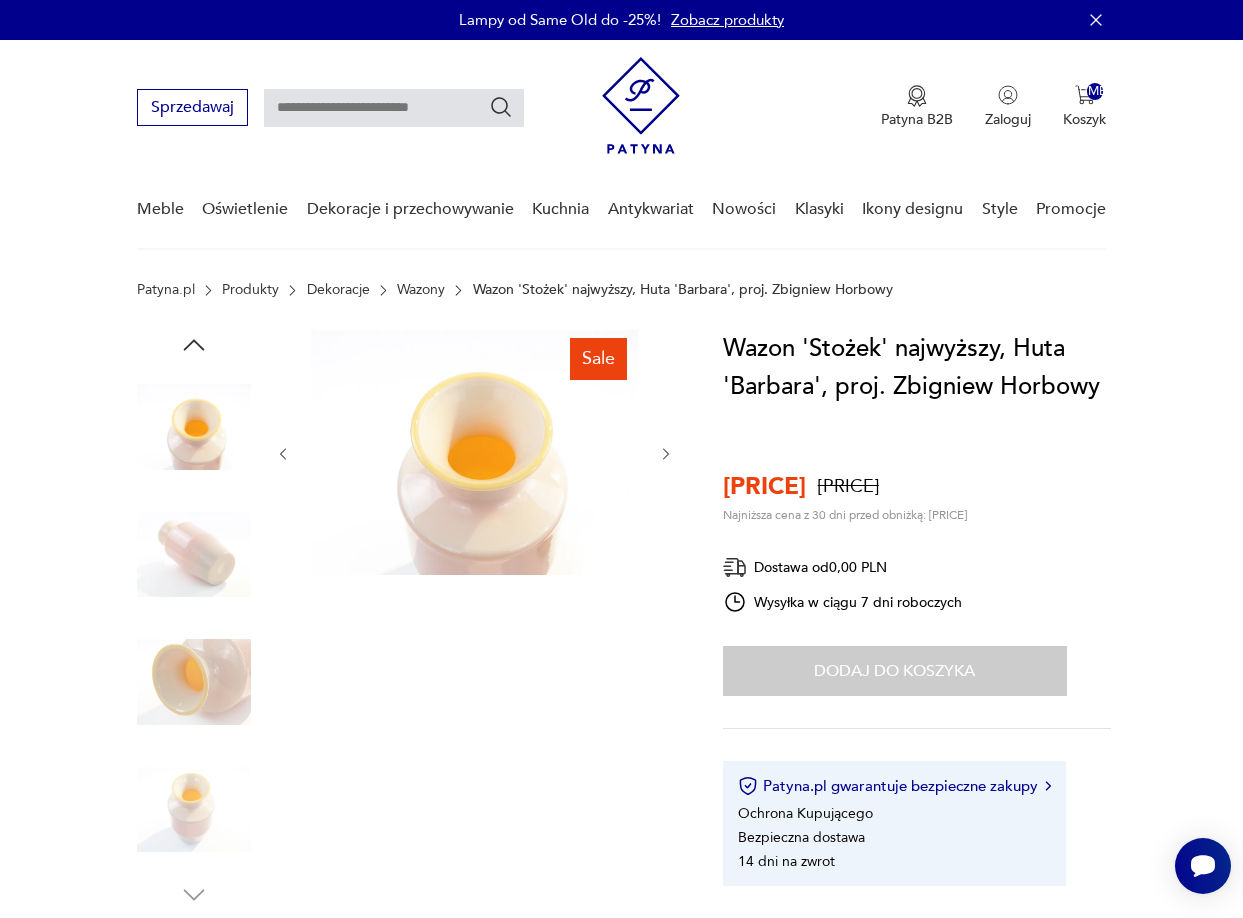 click on "Wazony" at bounding box center (421, 290) 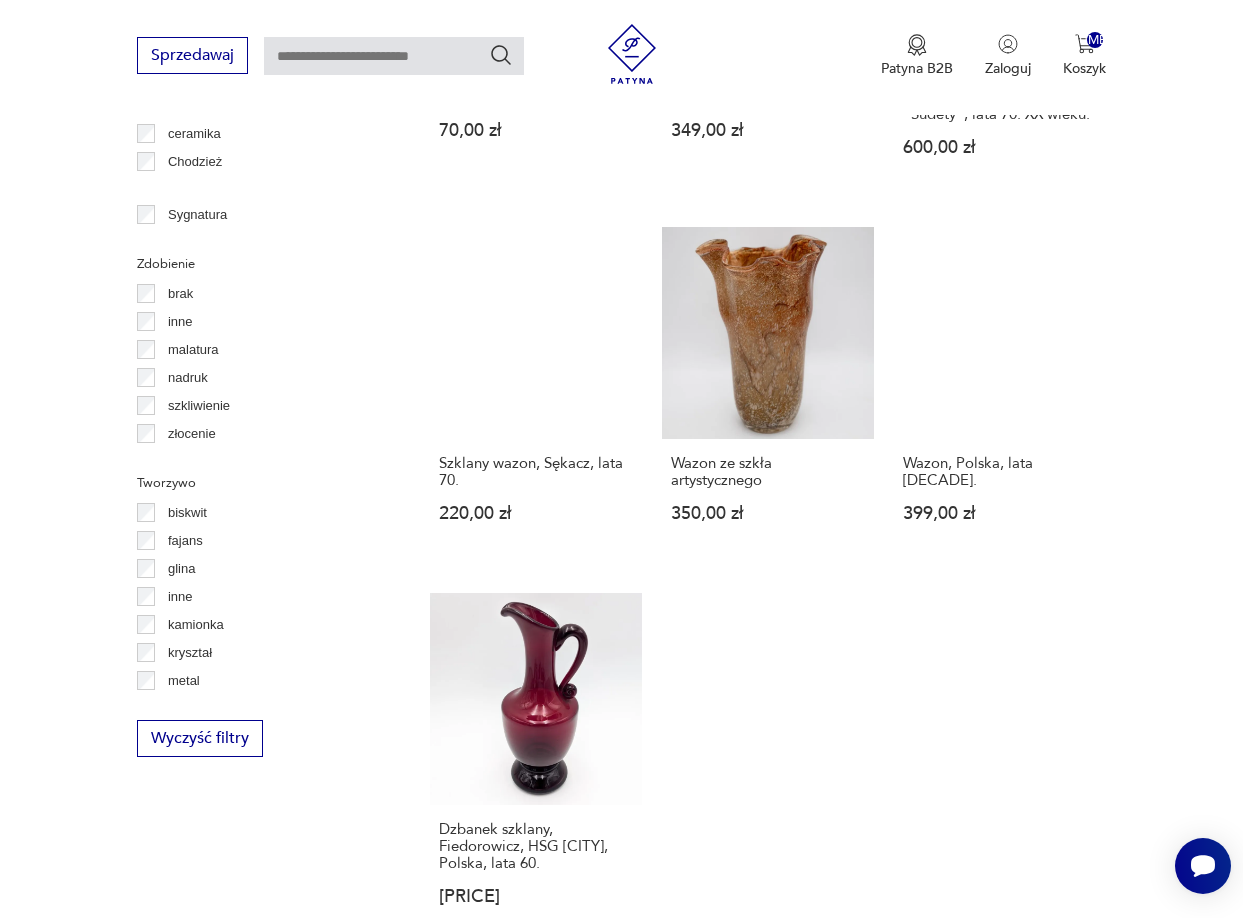 scroll, scrollTop: 2729, scrollLeft: 0, axis: vertical 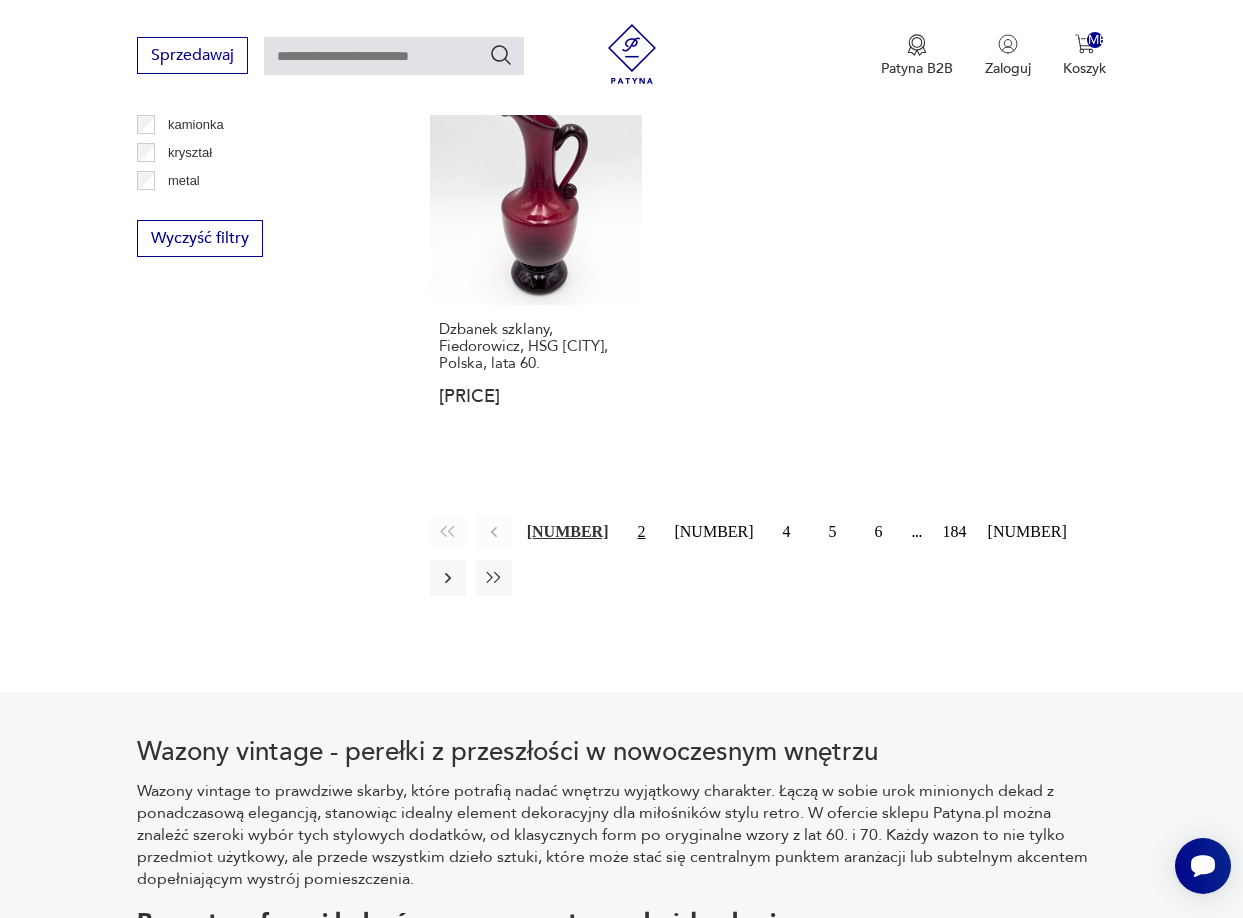 click on "[NUMBER]" at bounding box center [641, 532] 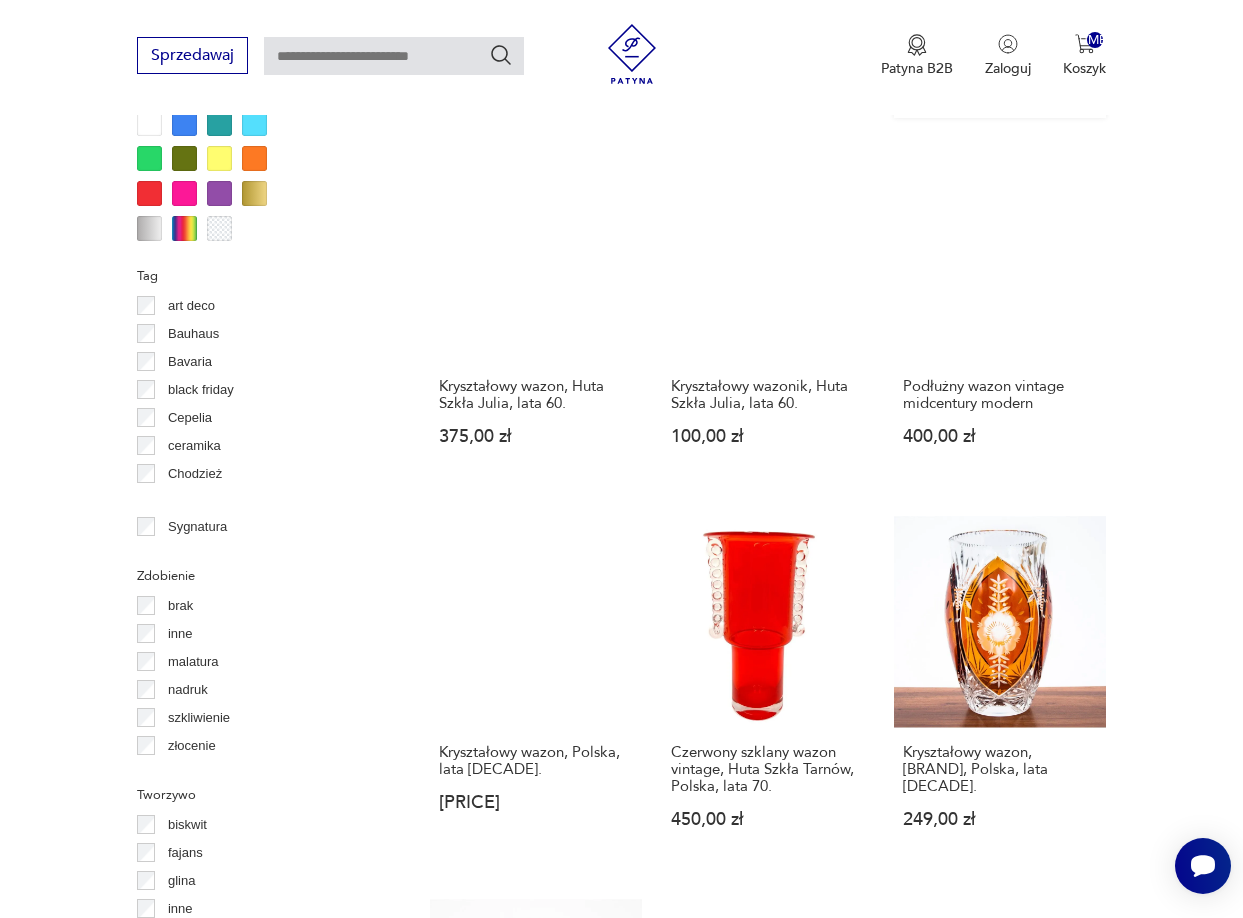scroll, scrollTop: 1931, scrollLeft: 0, axis: vertical 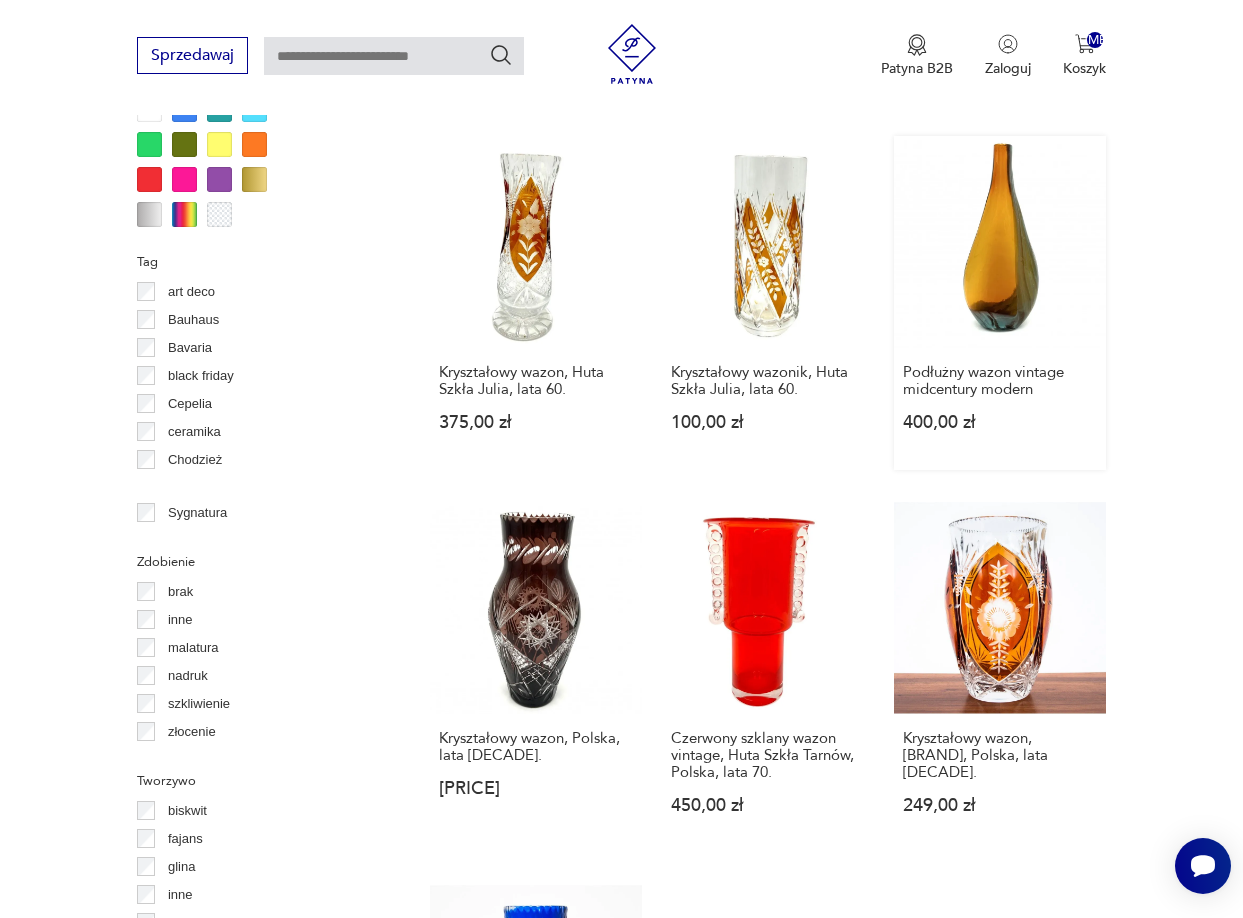 click on "Podłużny wazon vintage midcentury modern 400,00 zł" at bounding box center (1000, 303) 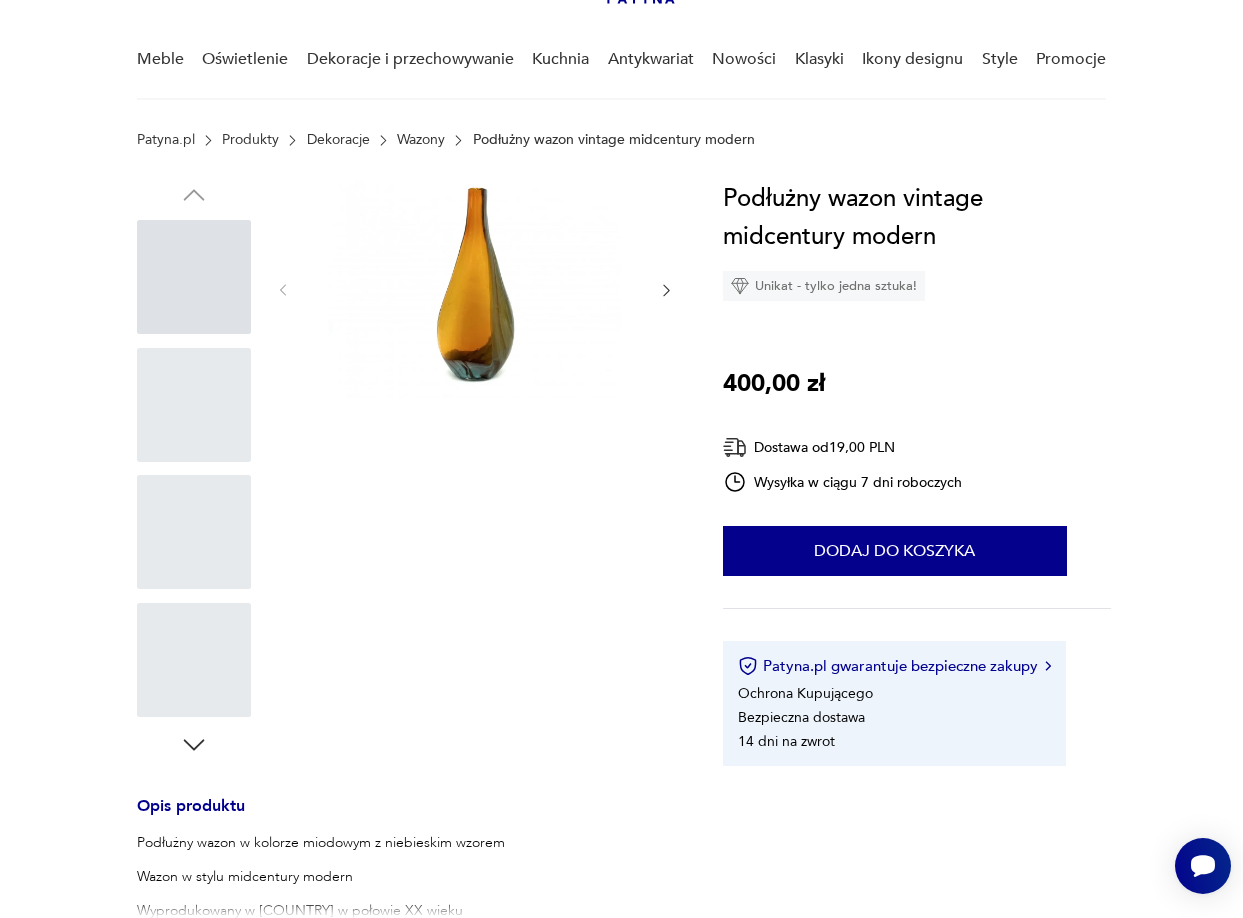 scroll, scrollTop: 0, scrollLeft: 0, axis: both 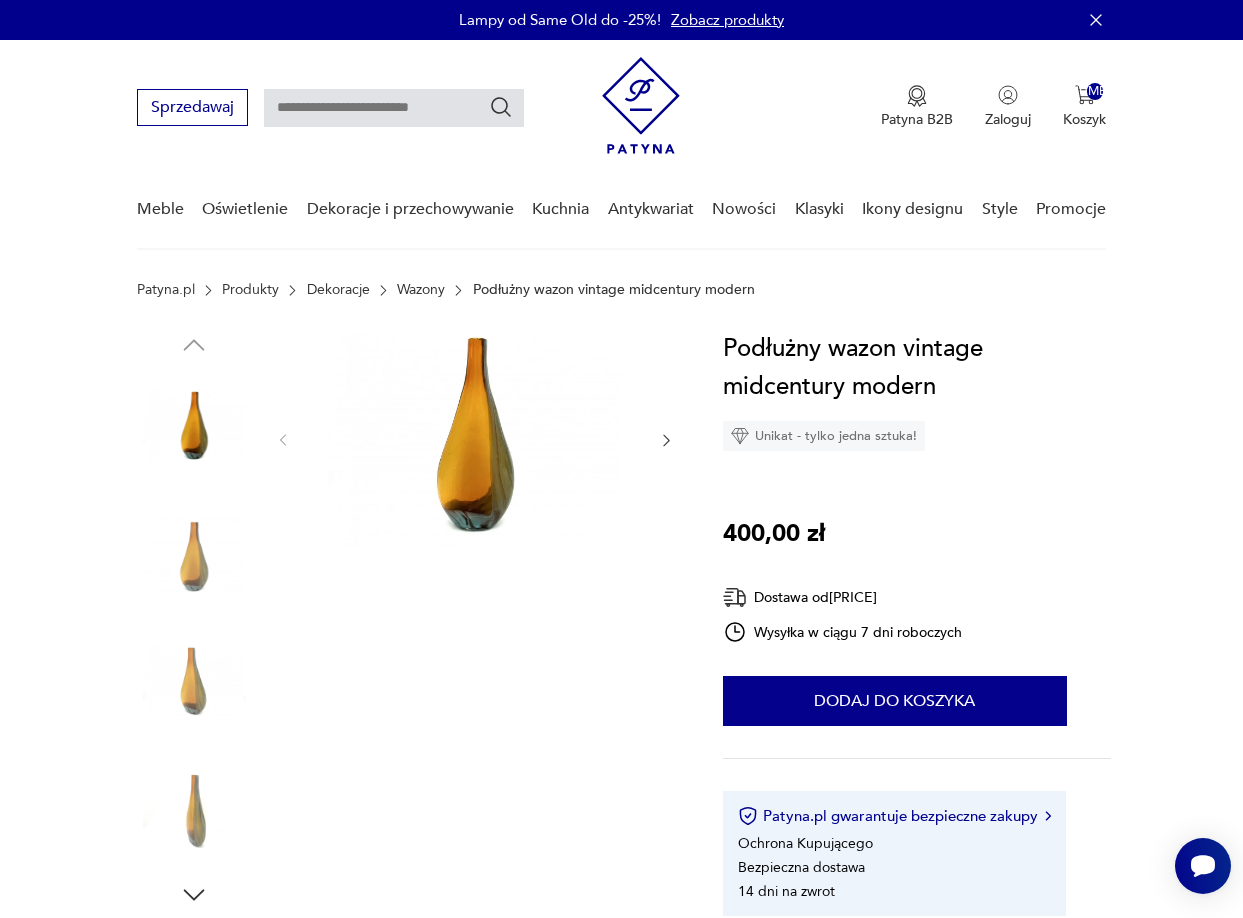 click at bounding box center (475, 440) 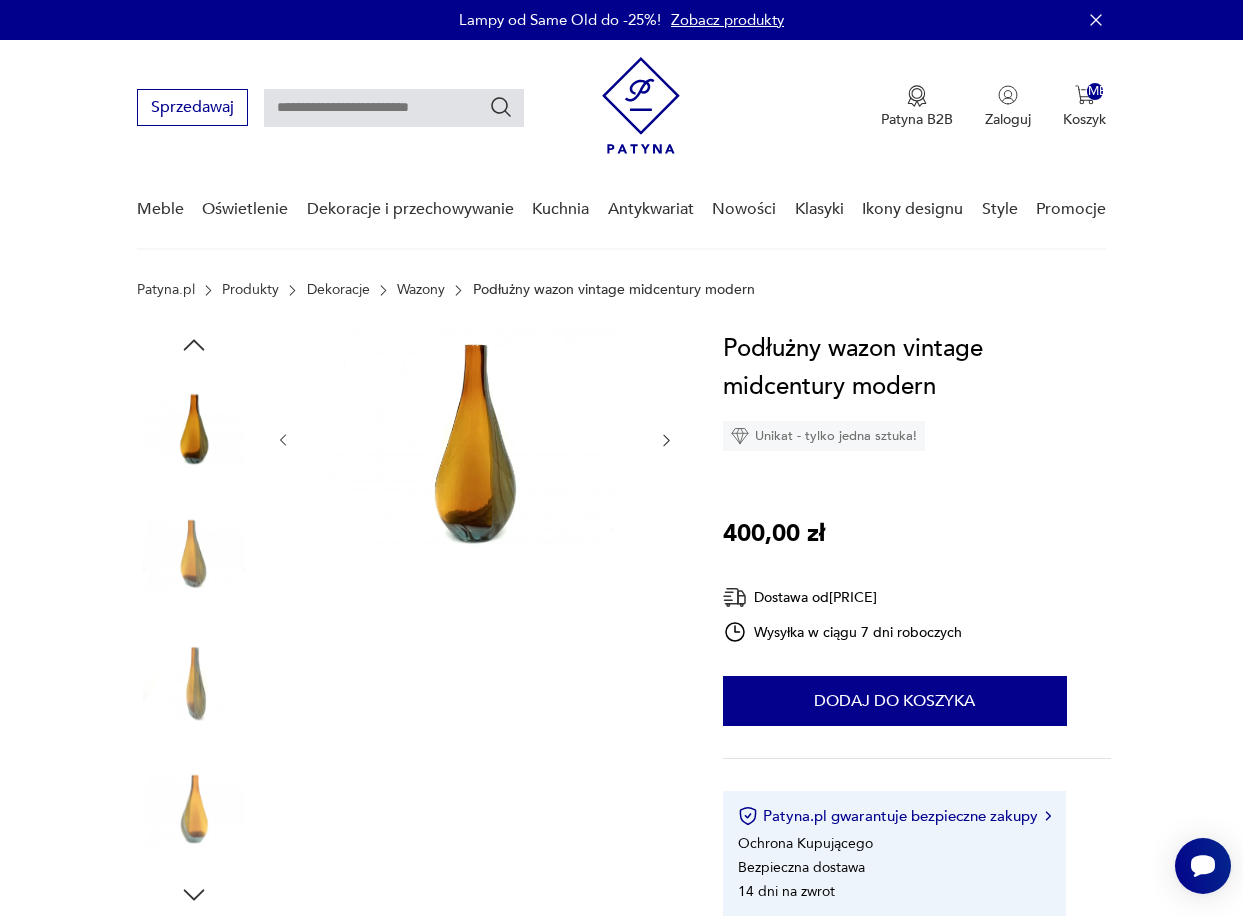 click at bounding box center [666, 440] 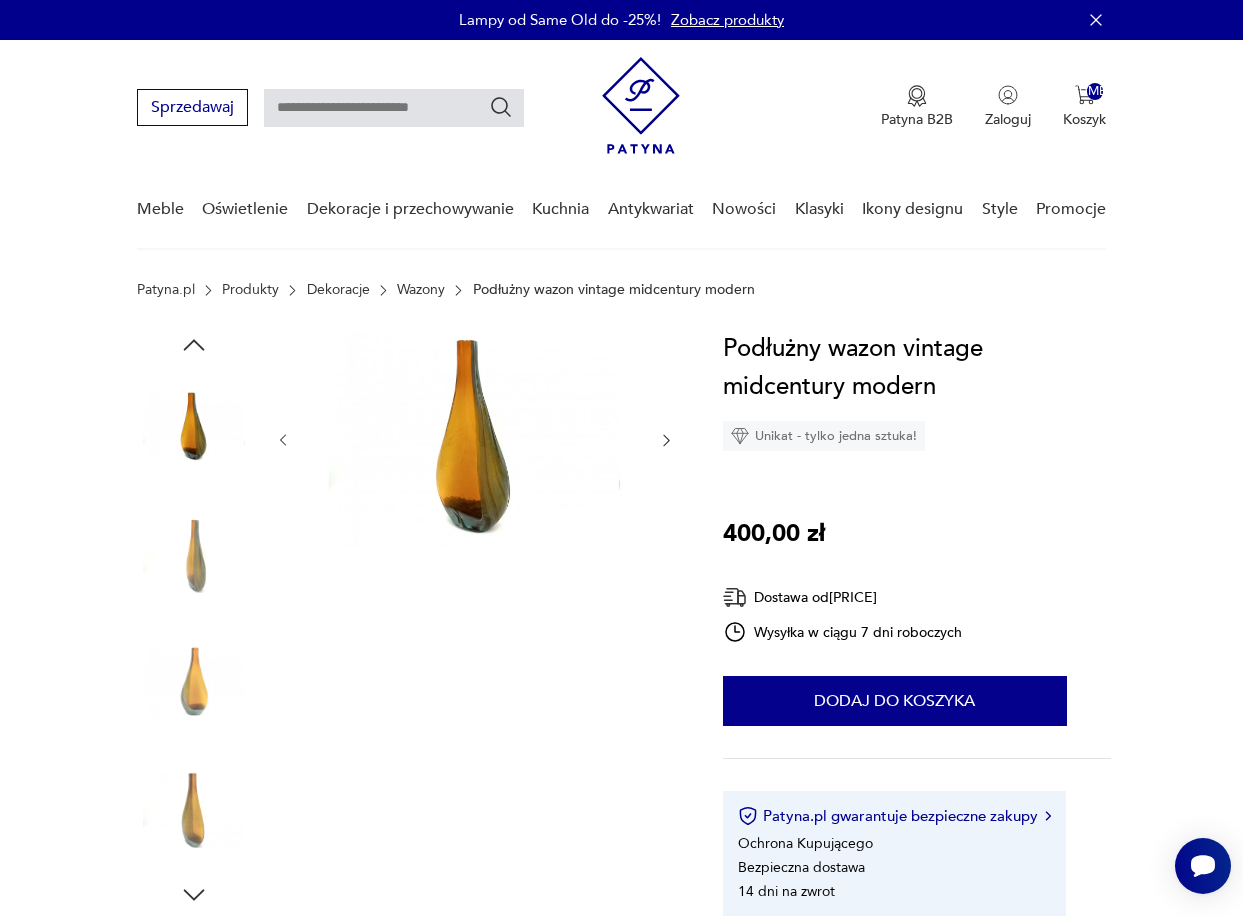 click at bounding box center (666, 440) 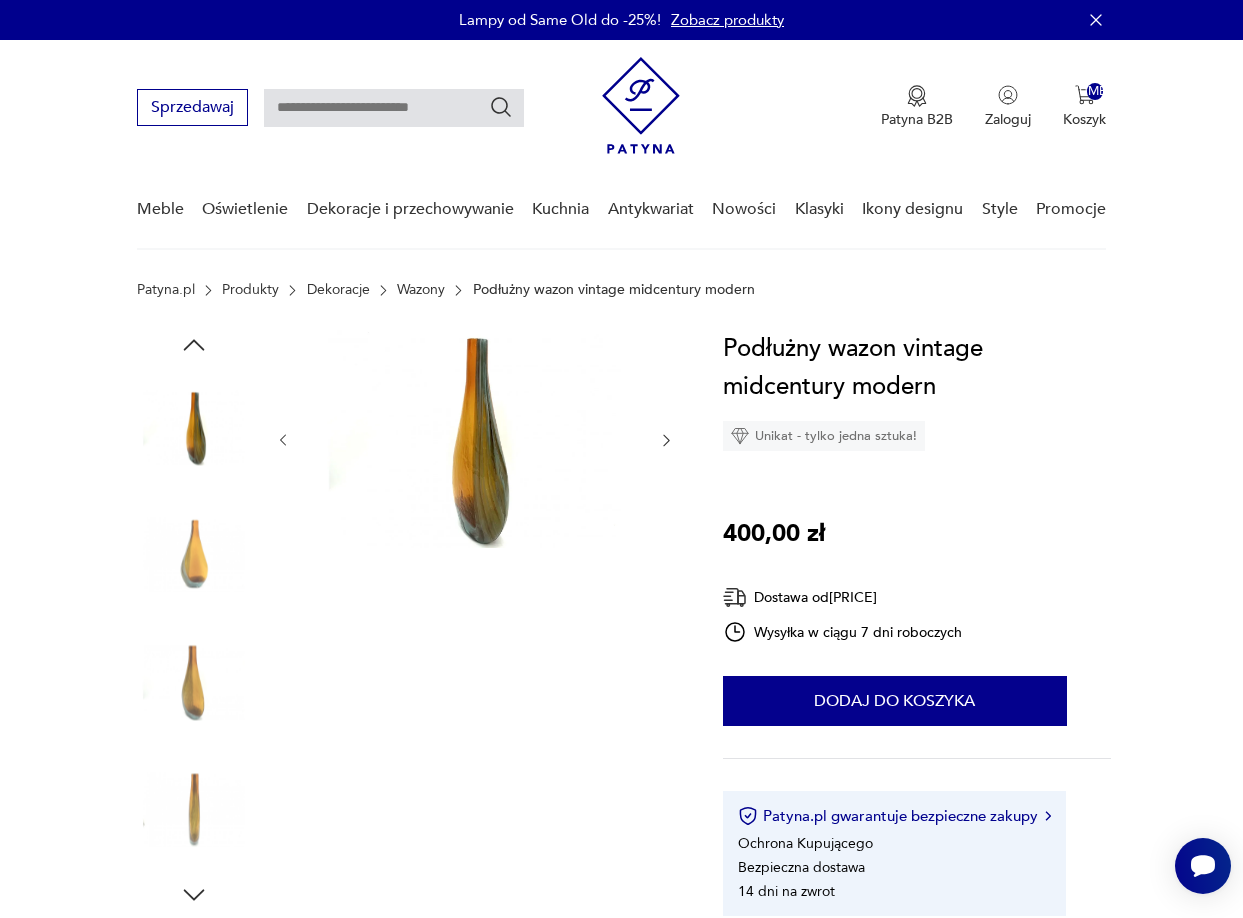 click at bounding box center [666, 440] 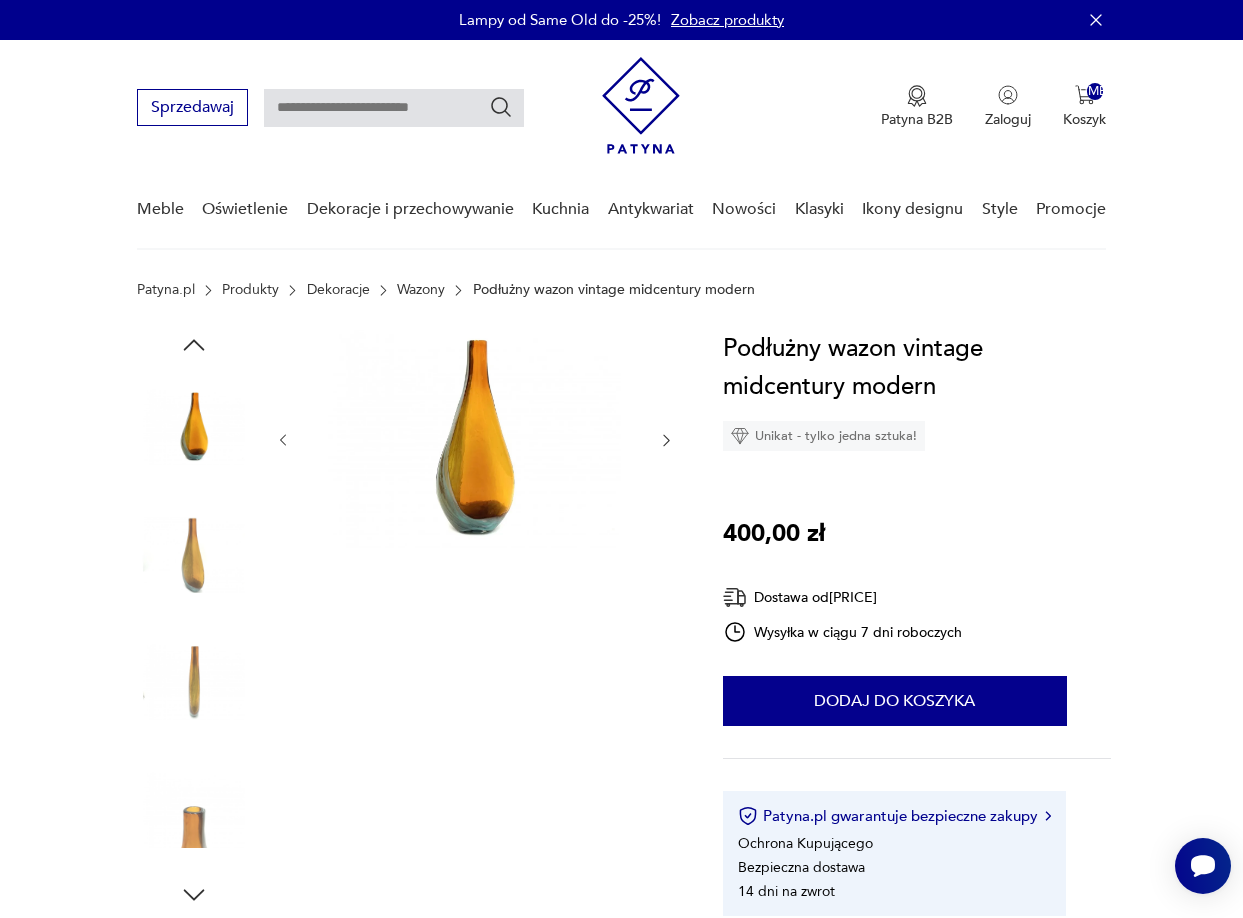 click at bounding box center [666, 440] 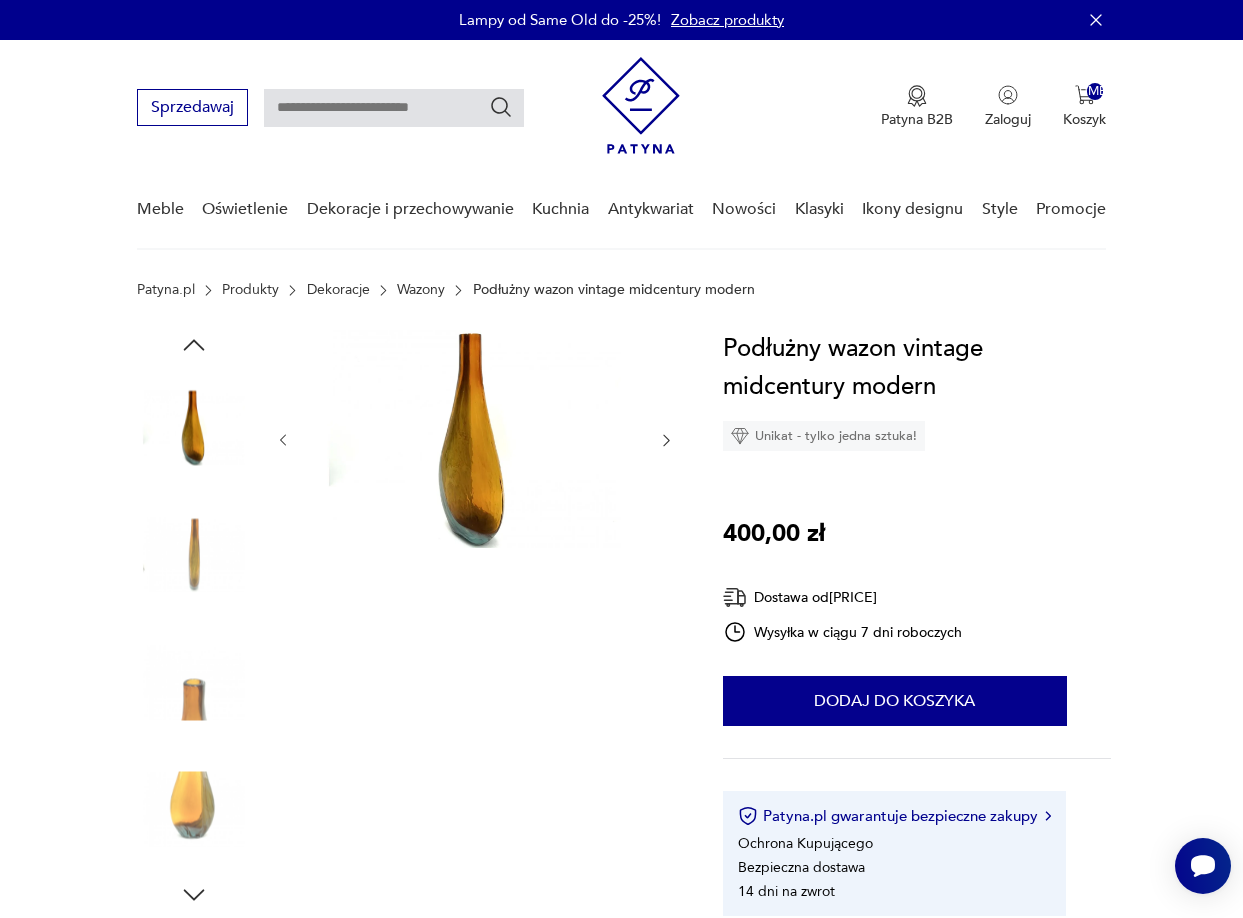 click at bounding box center [666, 440] 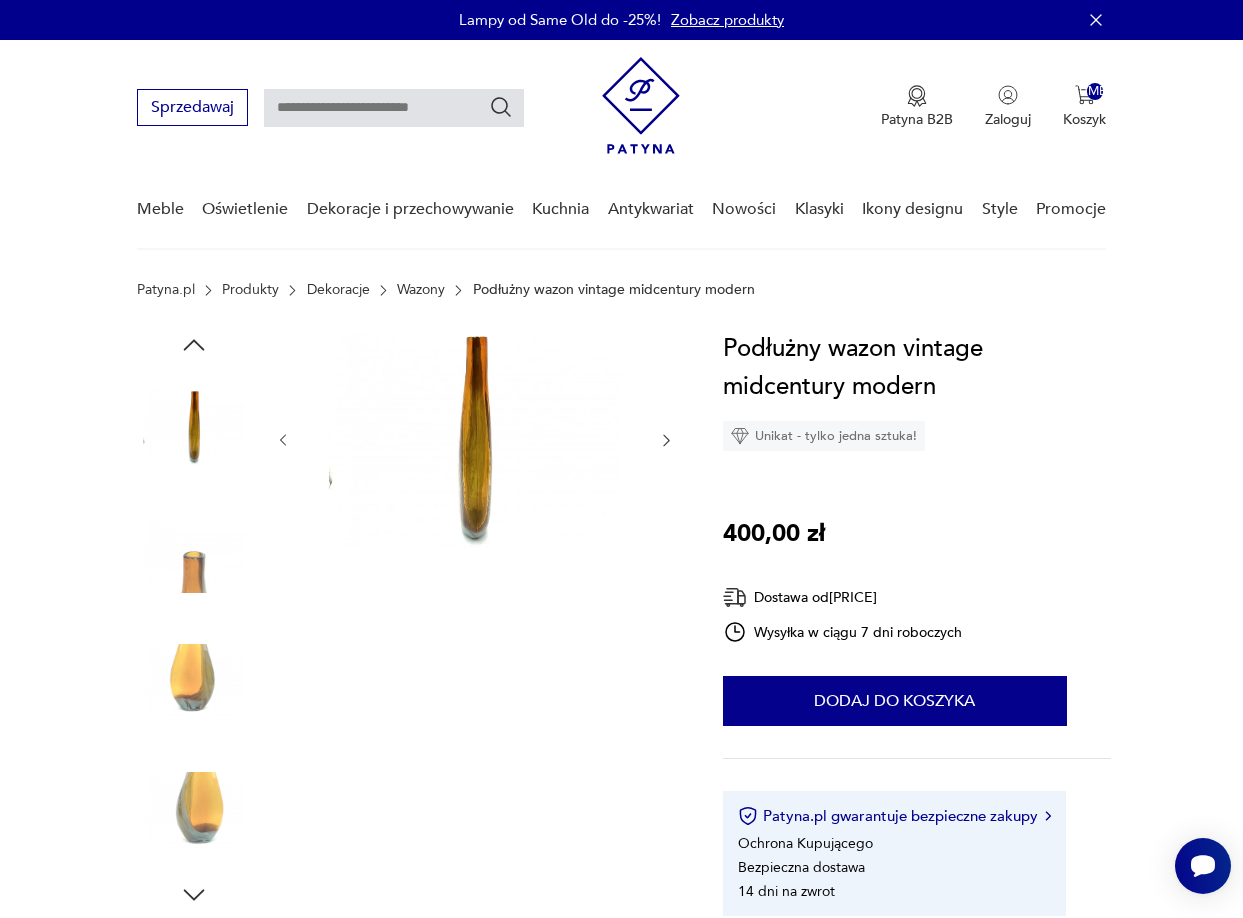 click at bounding box center [666, 440] 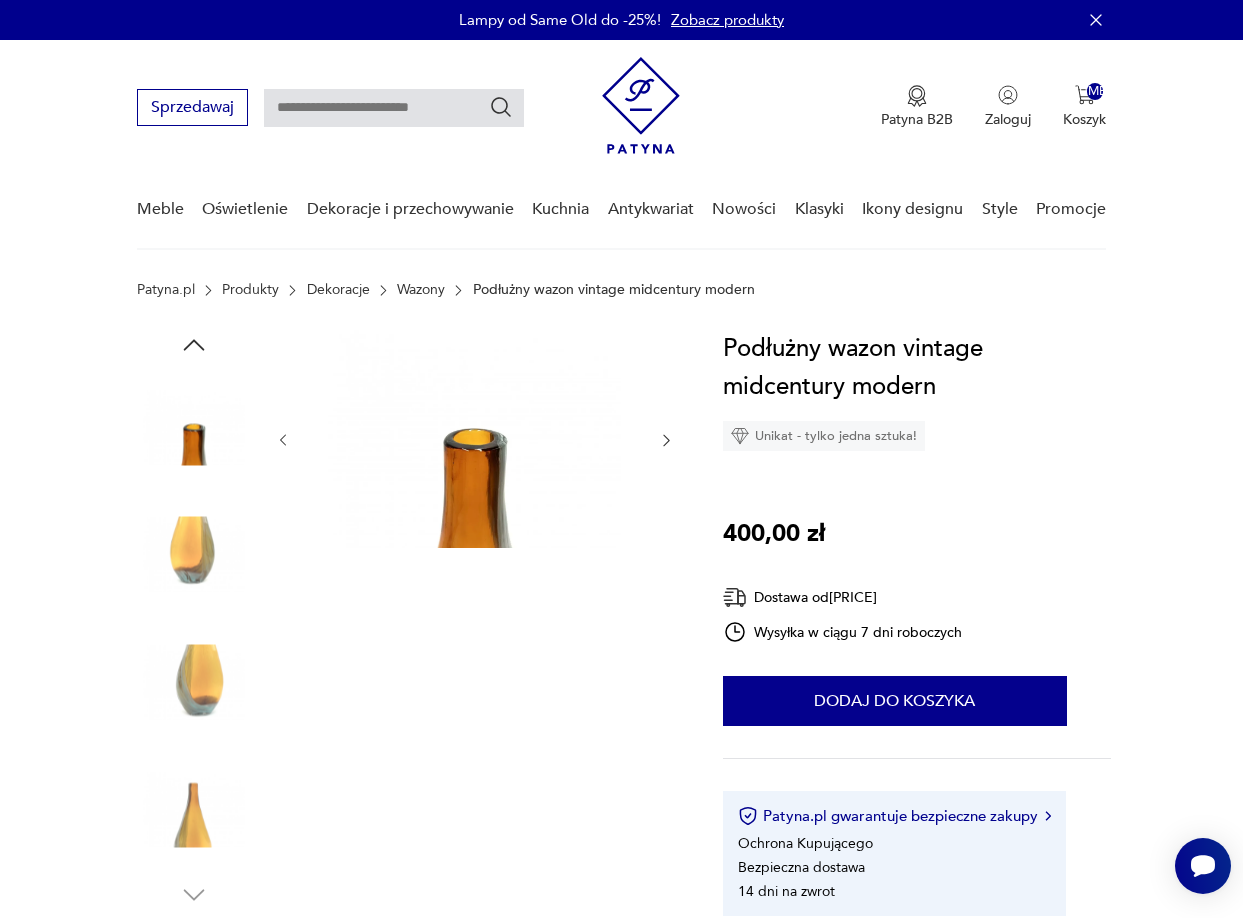 click at bounding box center (666, 440) 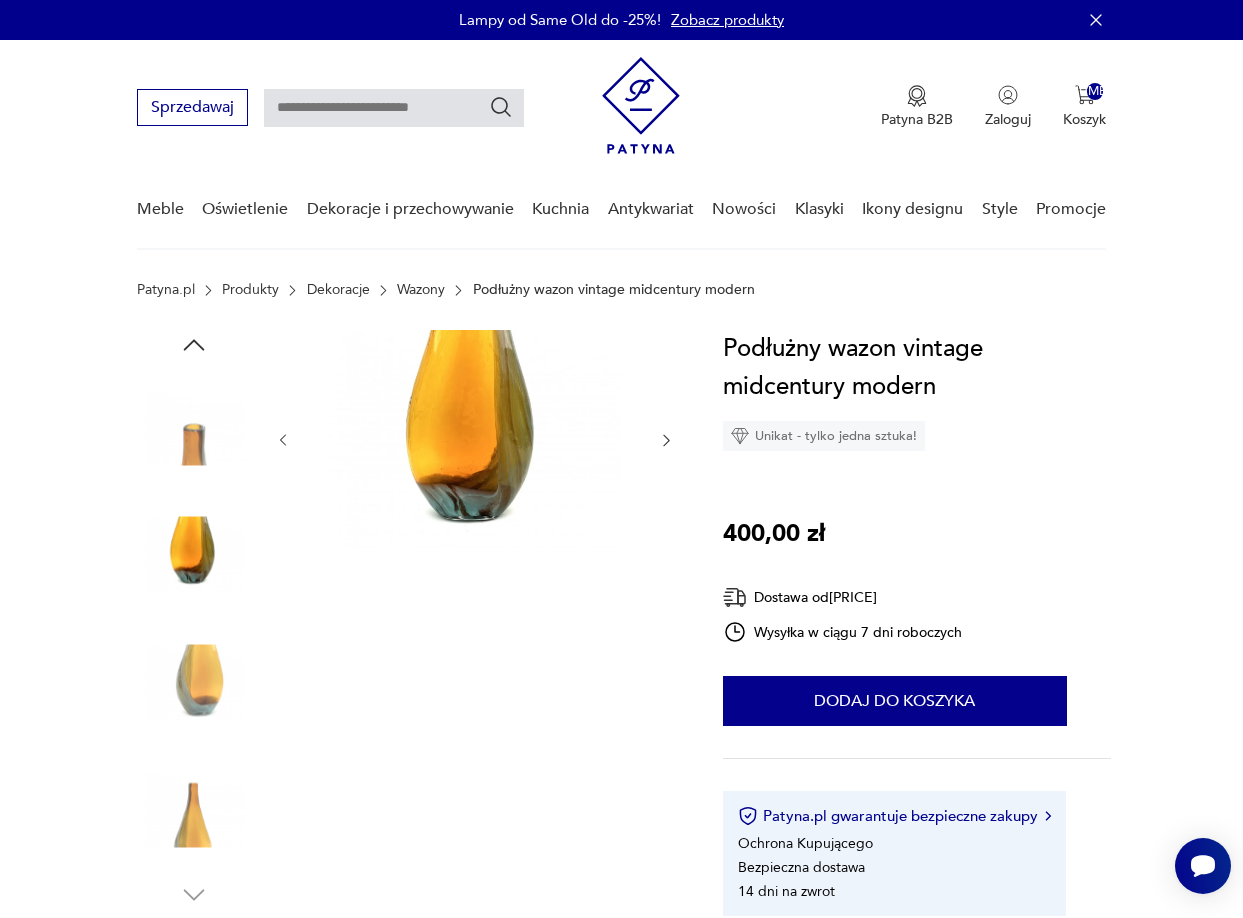 click at bounding box center [666, 440] 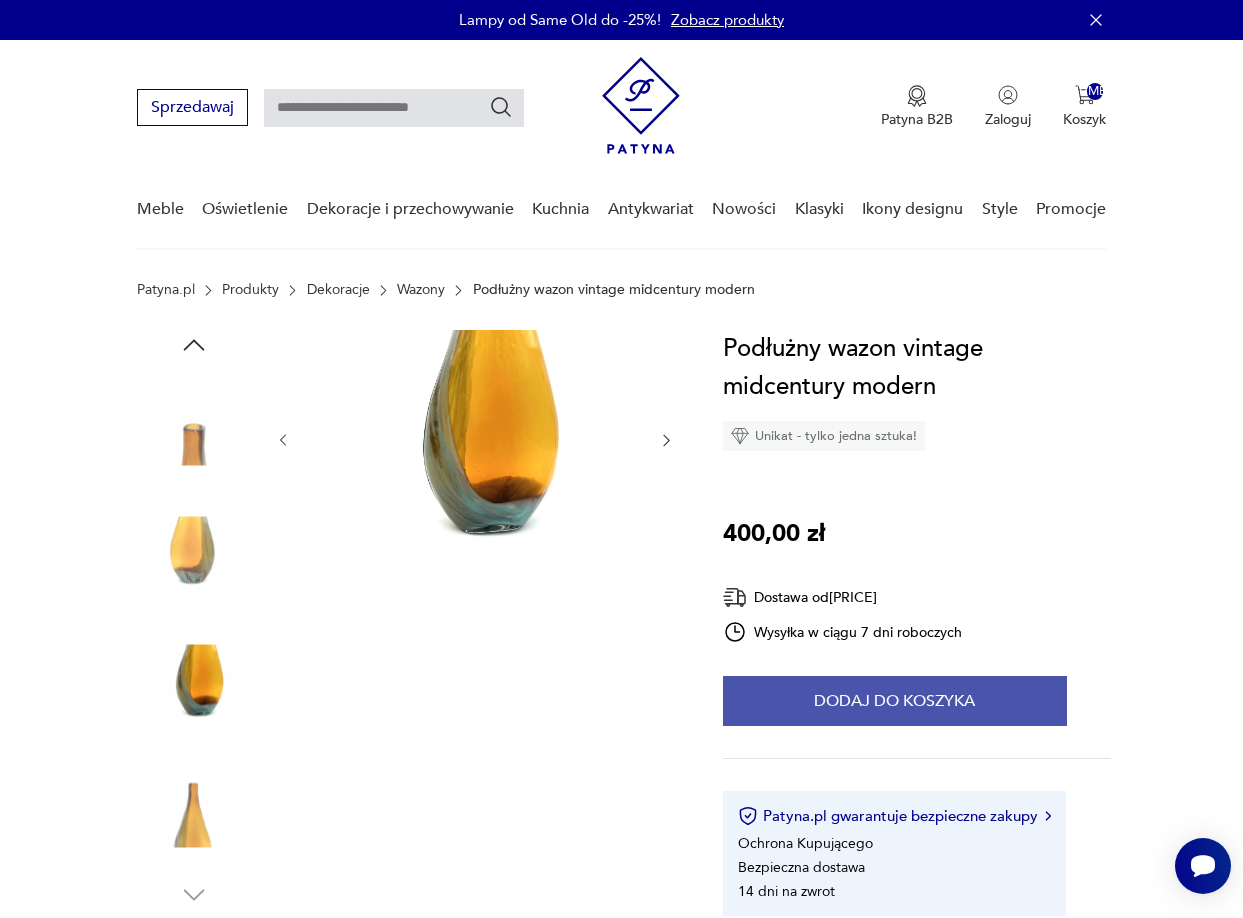 click on "Dodaj do koszyka" at bounding box center (895, 701) 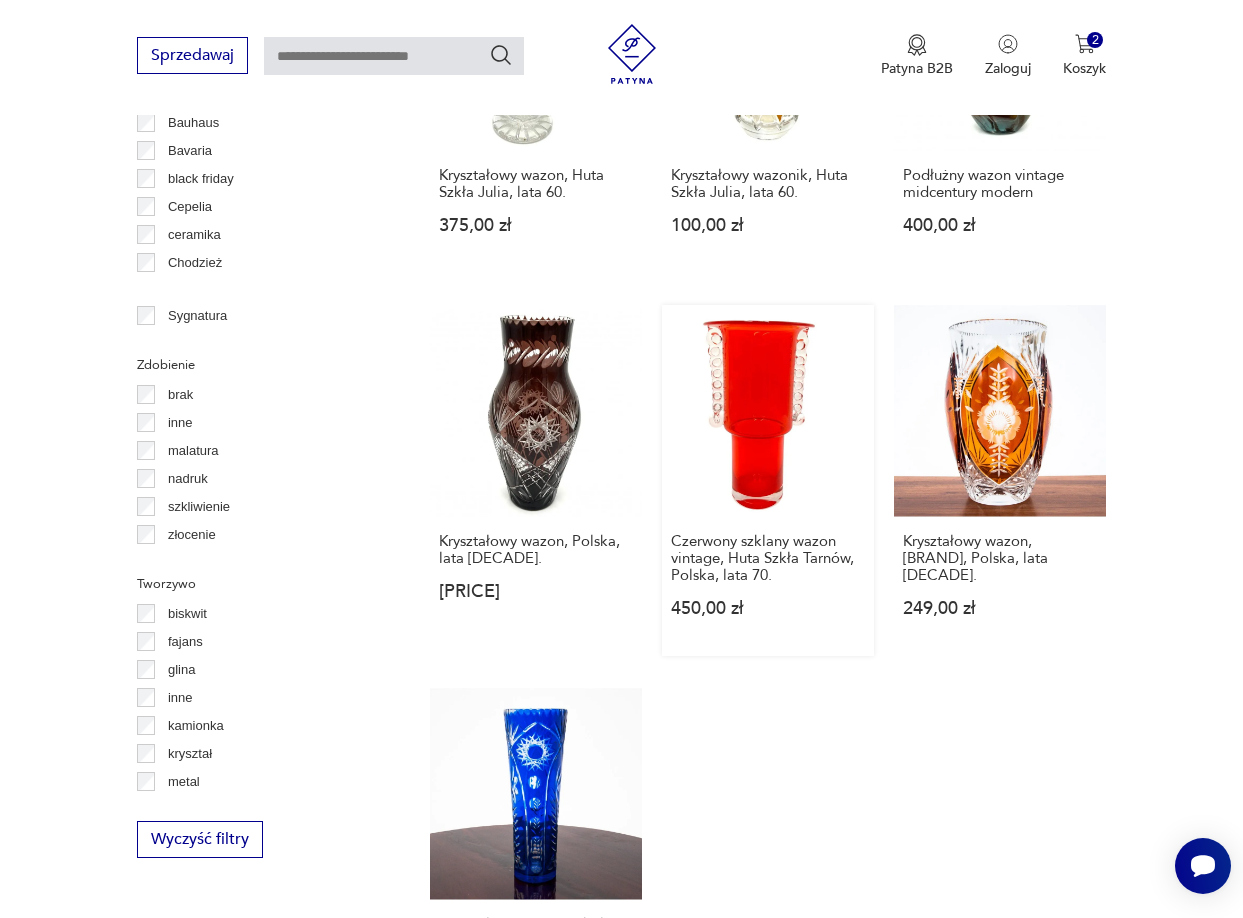 scroll, scrollTop: 2614, scrollLeft: 0, axis: vertical 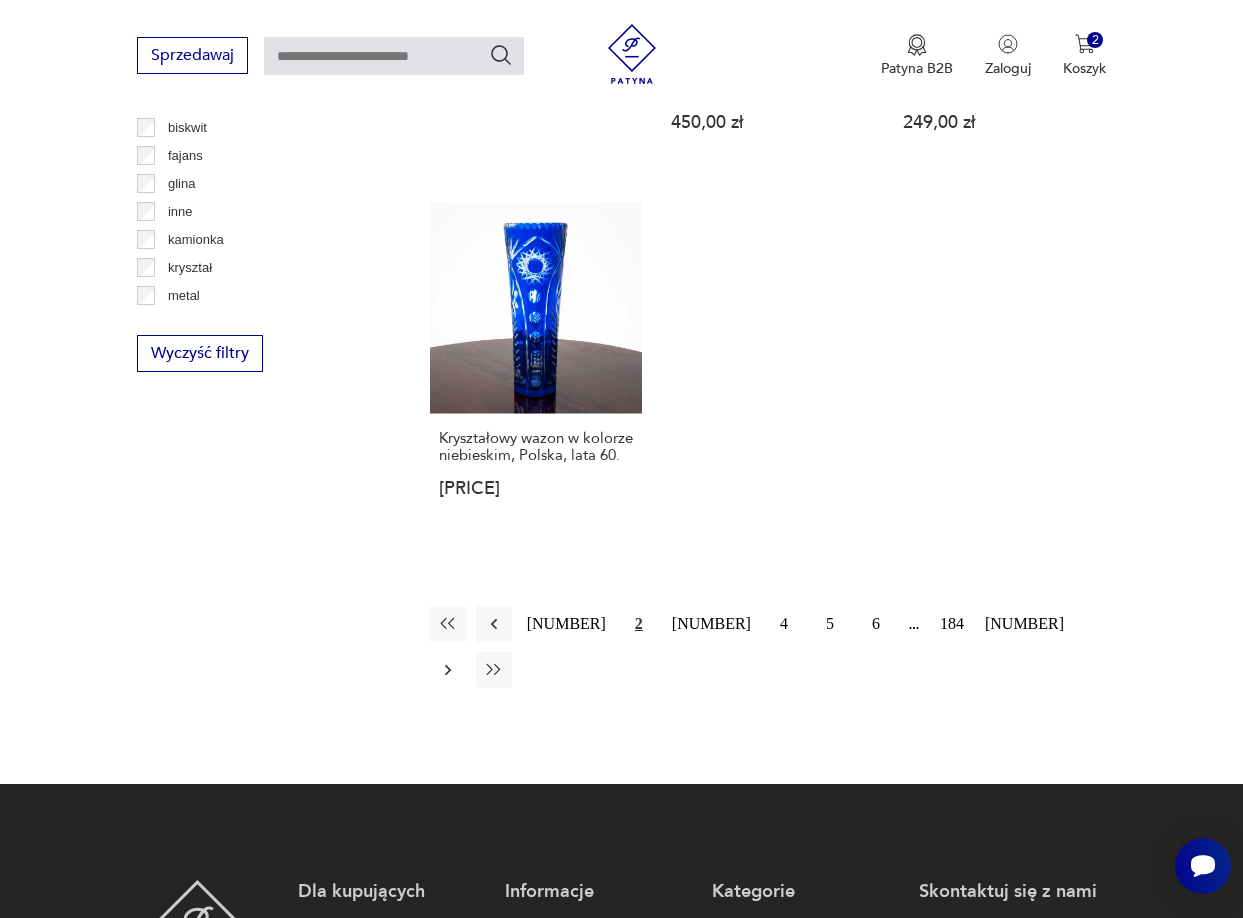 click at bounding box center (448, 670) 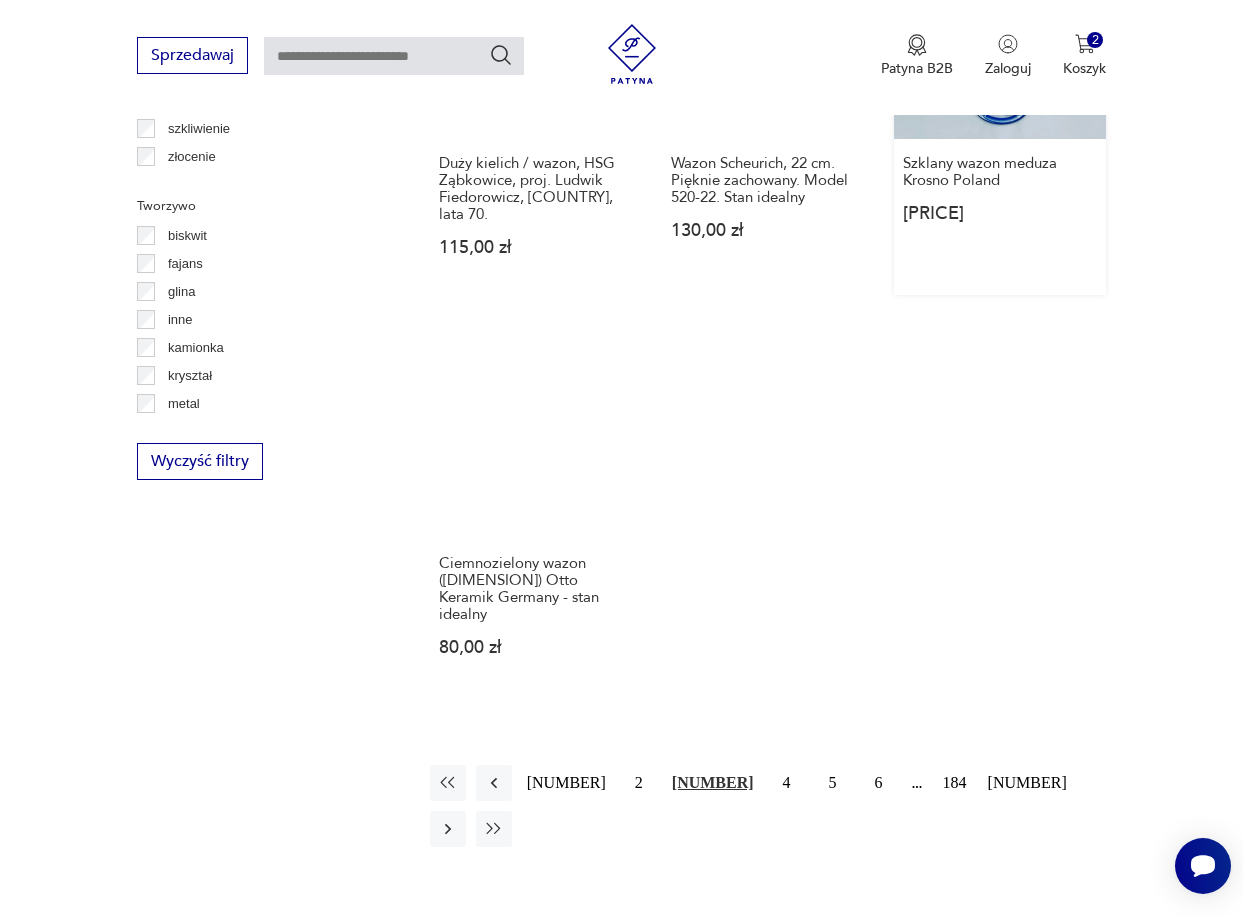 scroll, scrollTop: 2531, scrollLeft: 0, axis: vertical 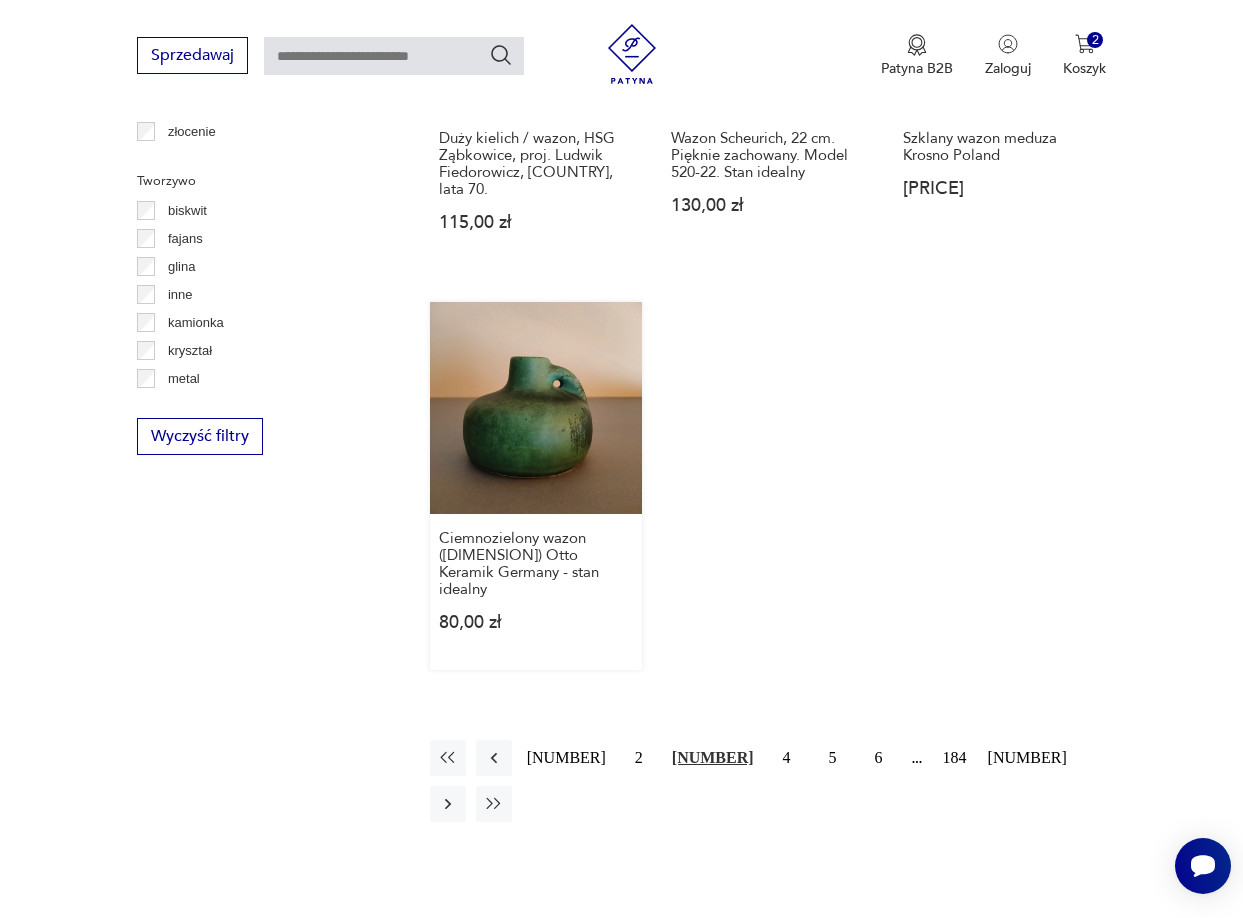 click on "Ciemnozielony wazon (6 cm) Otto Keramik Germany - stan idealny 80,00 zł" at bounding box center (536, 486) 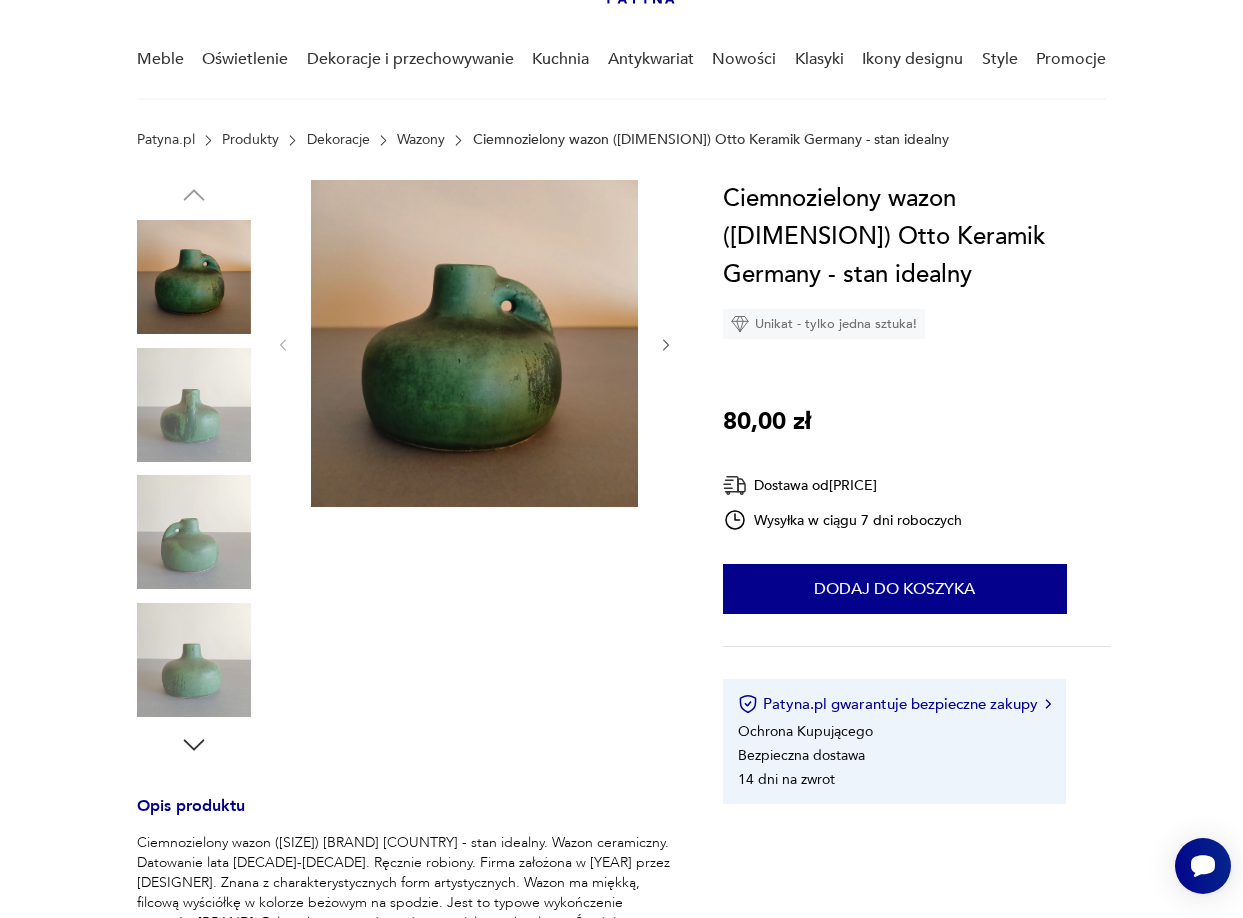 scroll, scrollTop: 0, scrollLeft: 0, axis: both 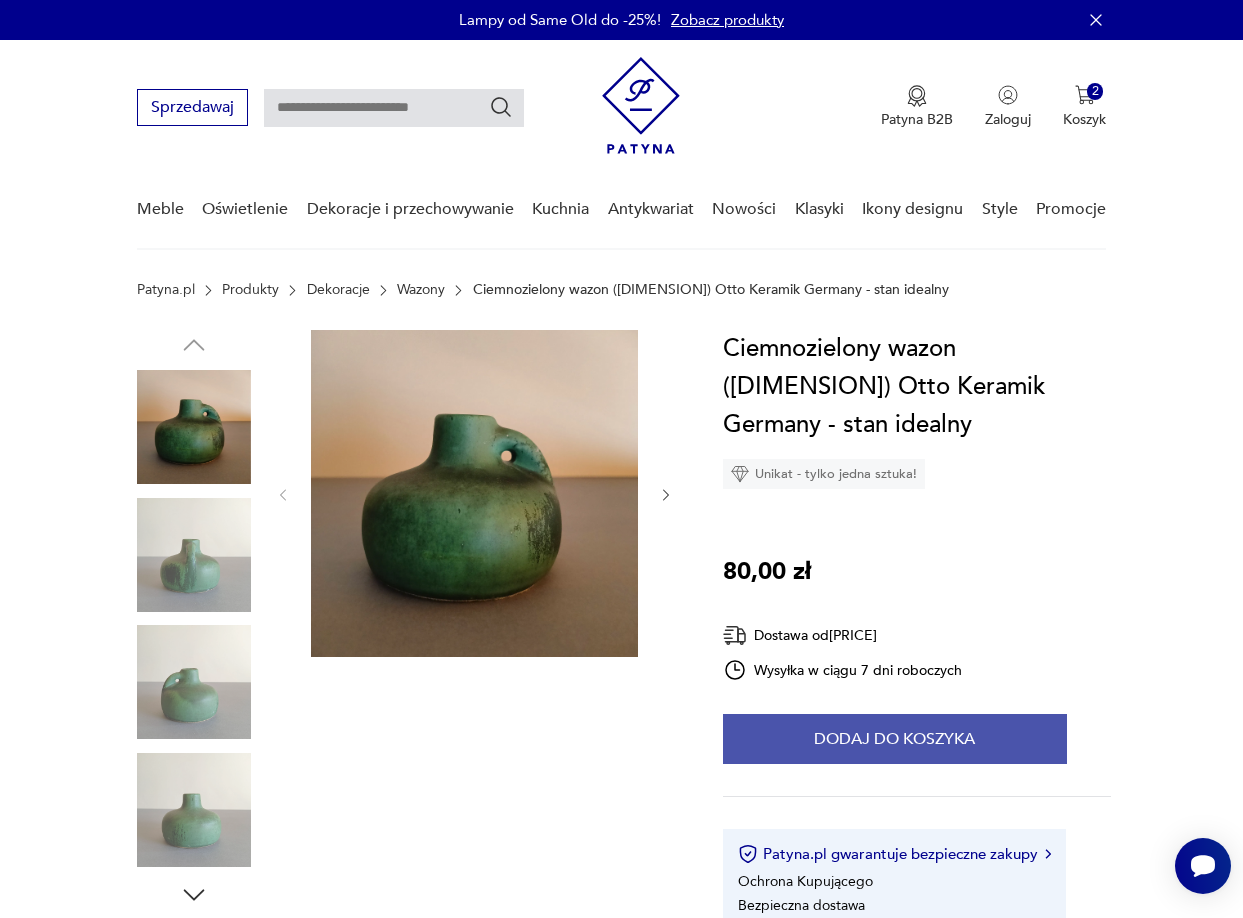 click on "Dodaj do koszyka" at bounding box center (895, 739) 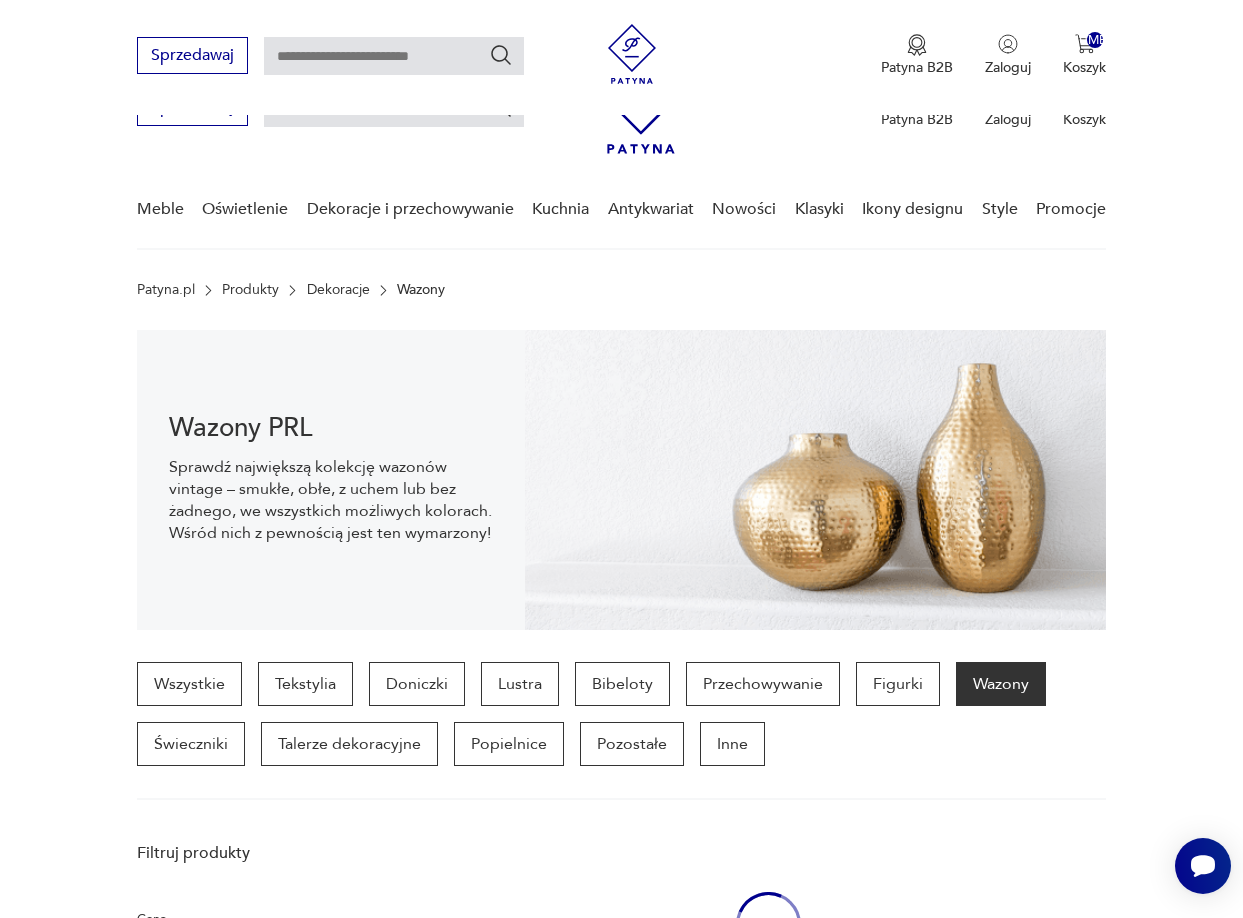 scroll, scrollTop: 2716, scrollLeft: 0, axis: vertical 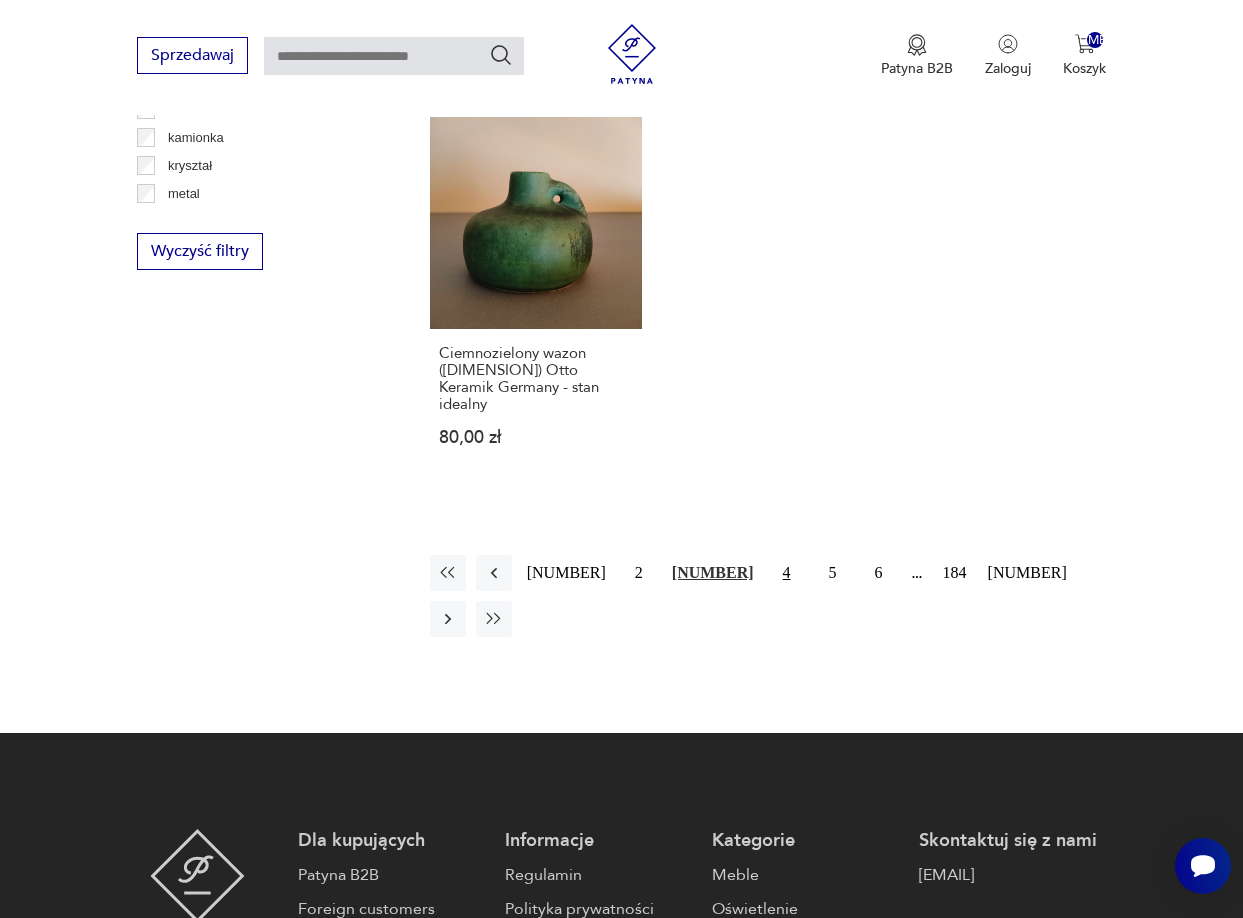 click on "4" at bounding box center [787, 573] 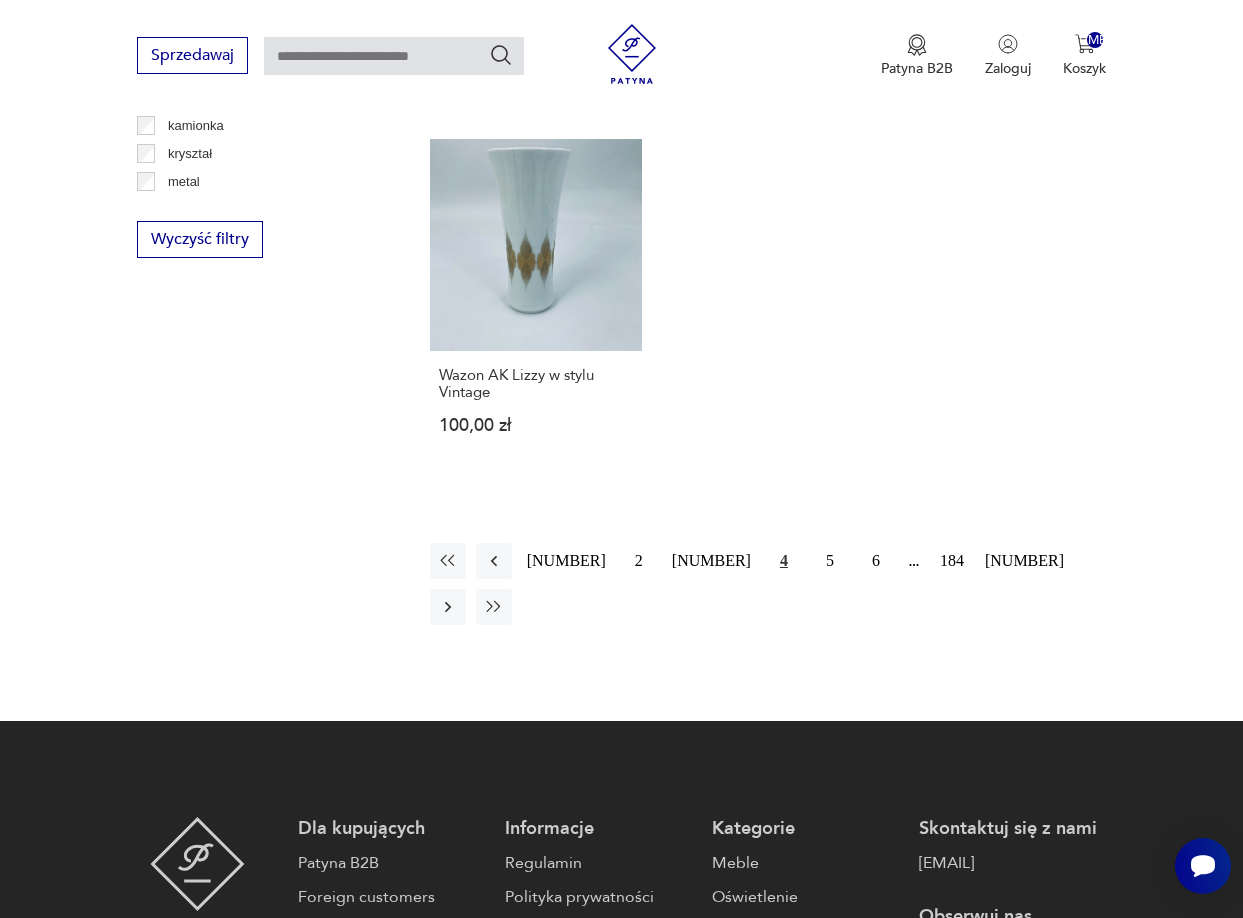 scroll, scrollTop: 2731, scrollLeft: 0, axis: vertical 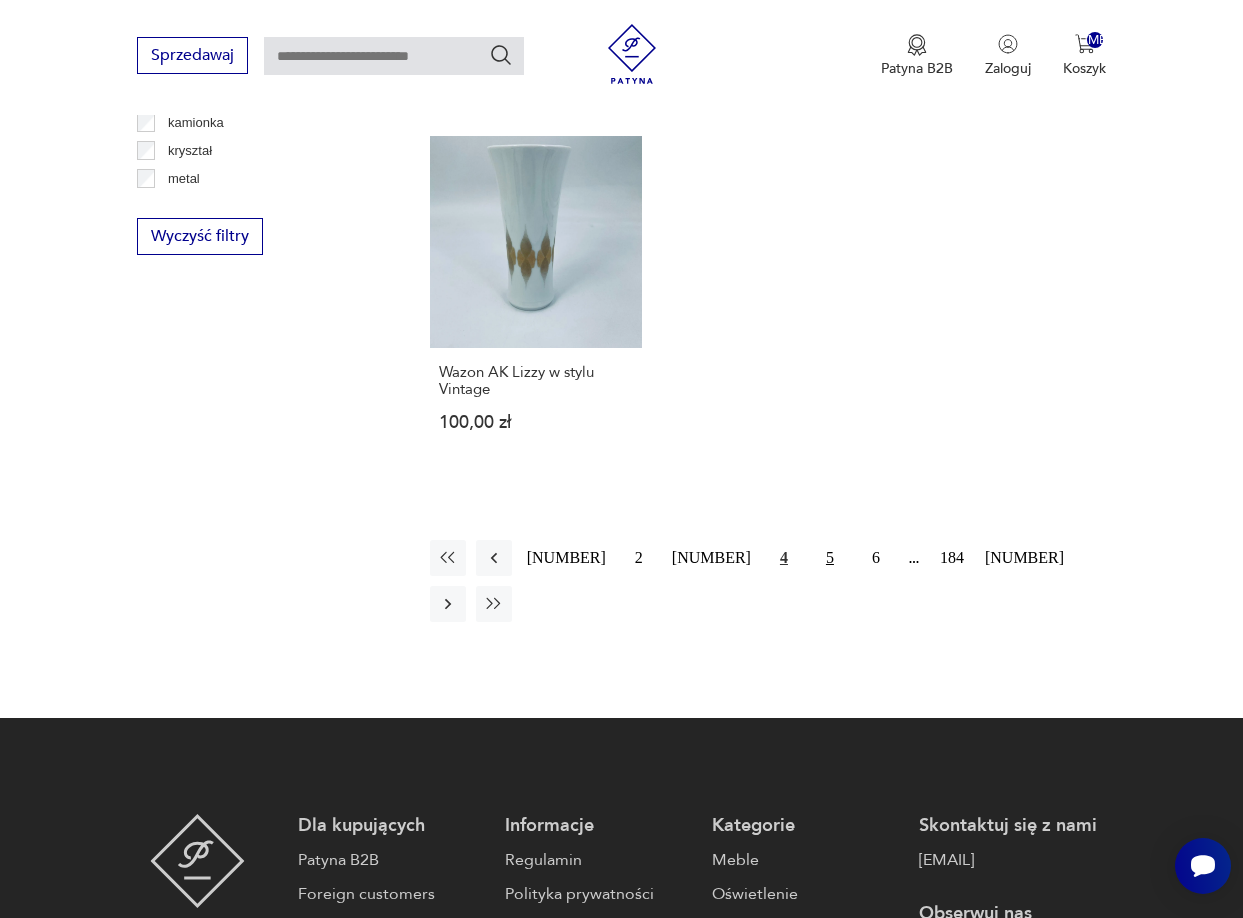 click on "5" at bounding box center (830, 558) 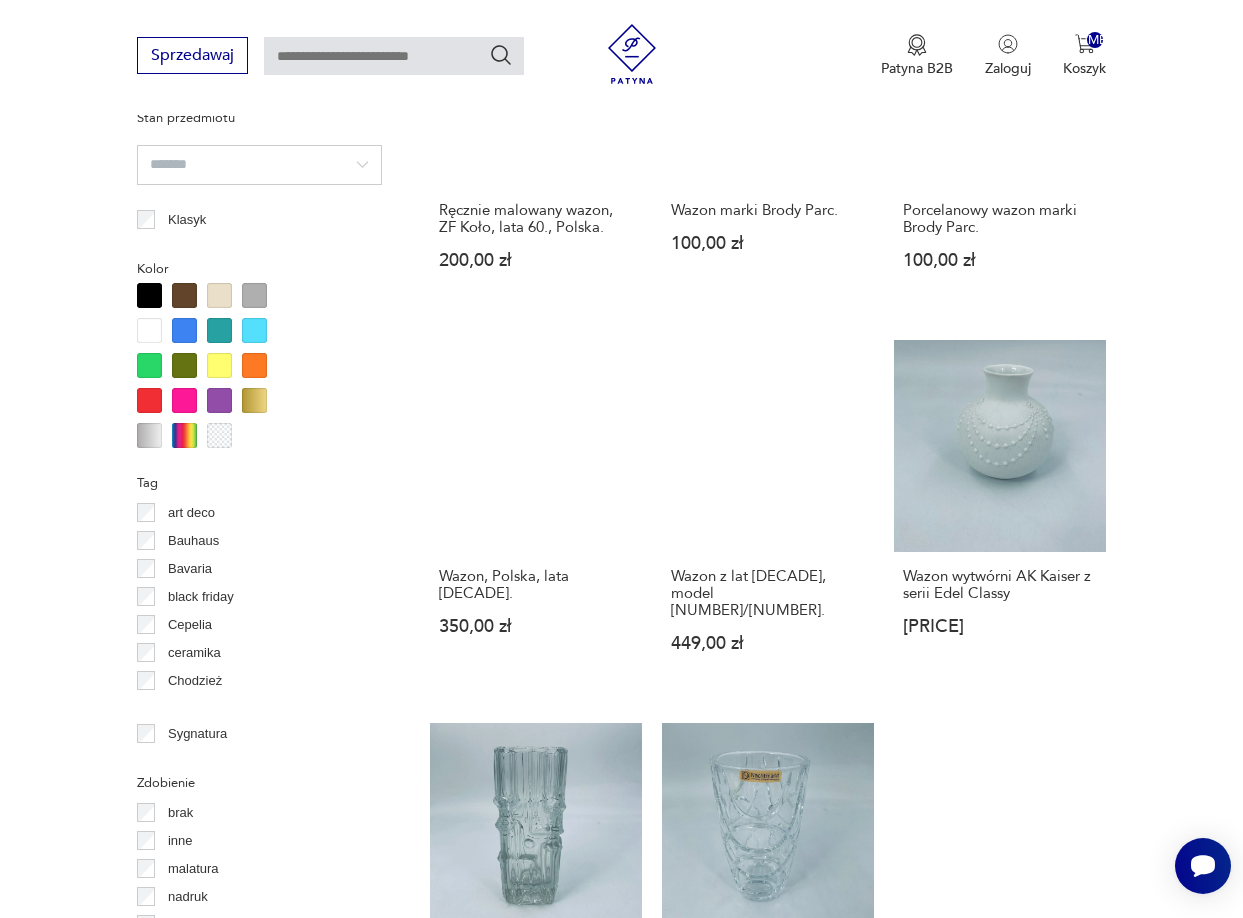 scroll, scrollTop: 1831, scrollLeft: 0, axis: vertical 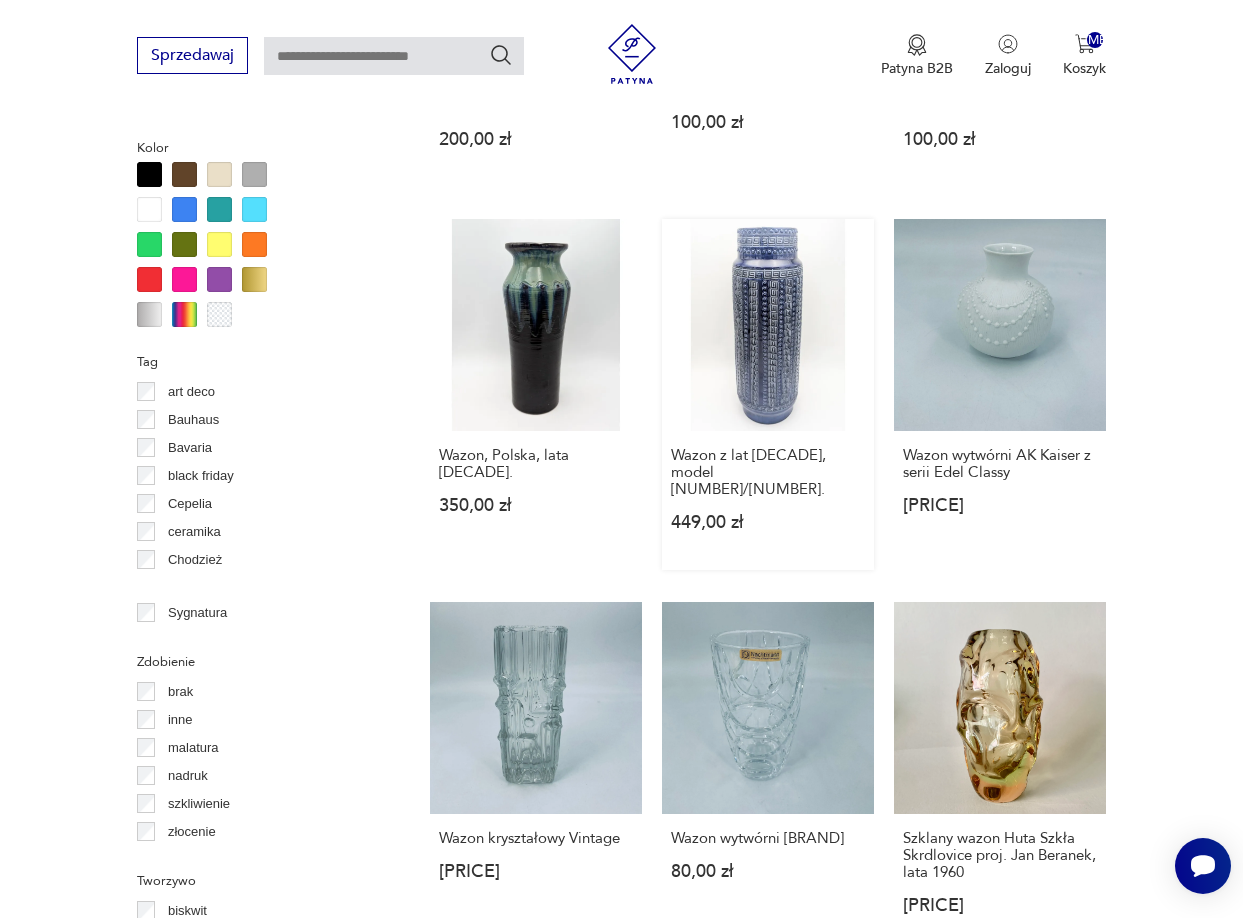 click on "Wazon z lat 70, model 645/30. 449,00 zł" at bounding box center [768, 394] 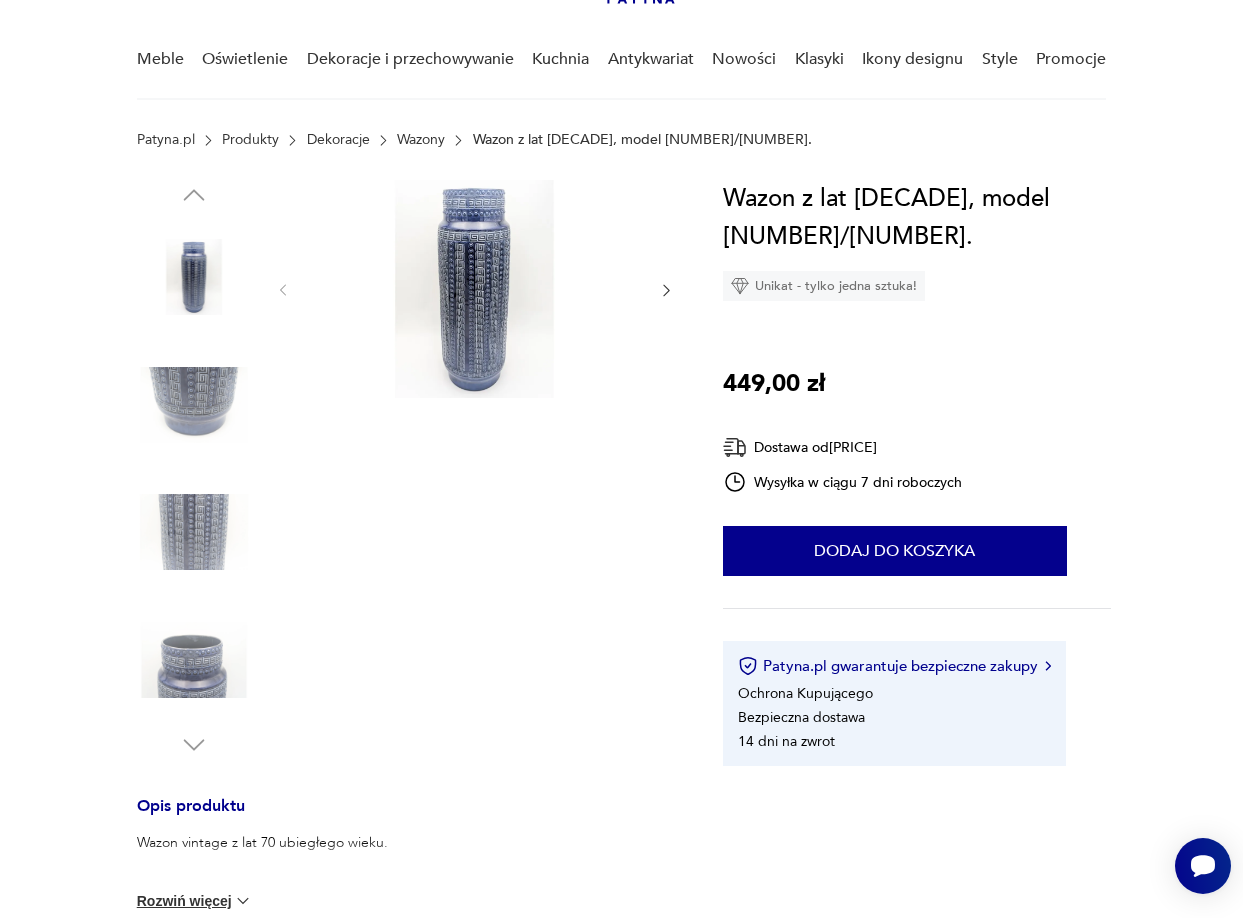 scroll, scrollTop: 0, scrollLeft: 0, axis: both 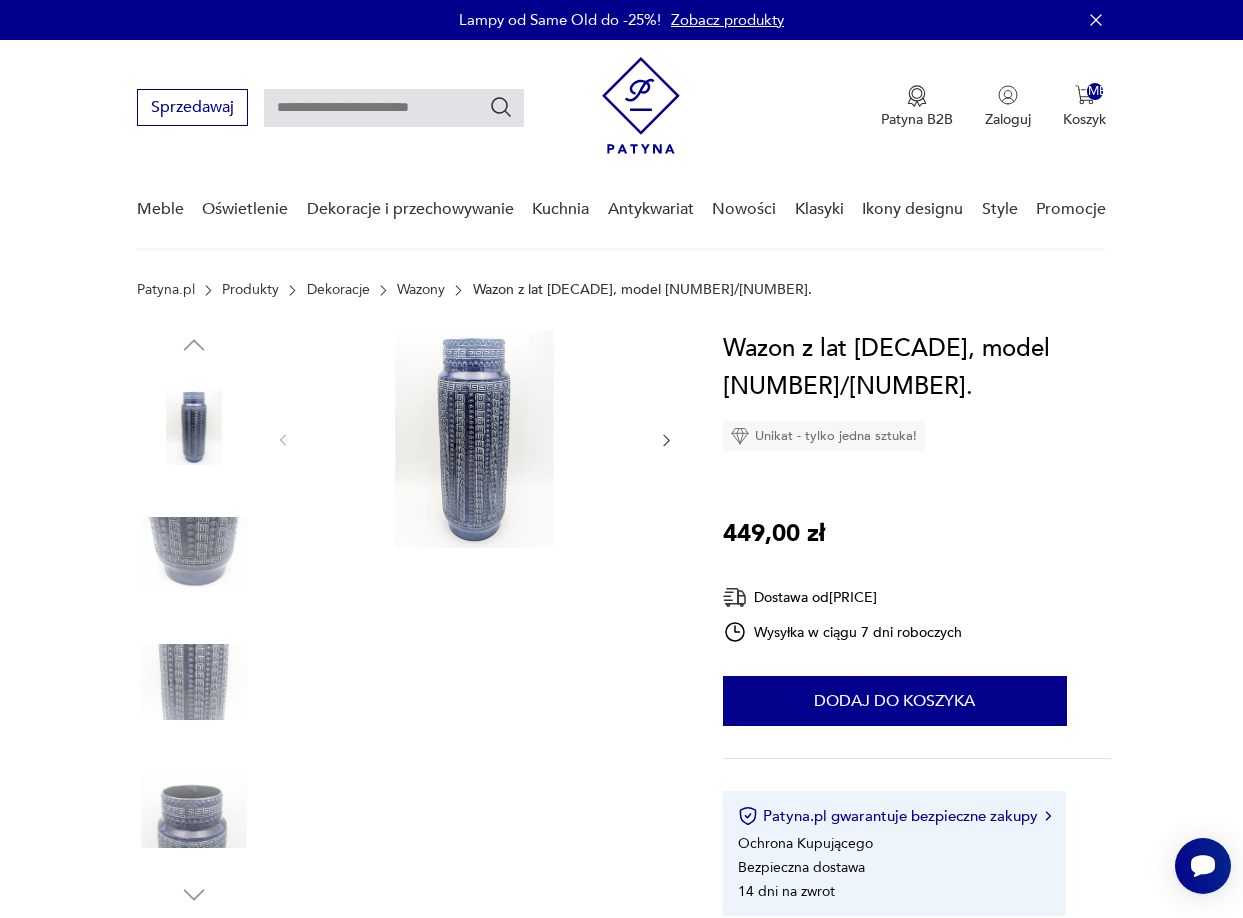 click at bounding box center [474, 439] 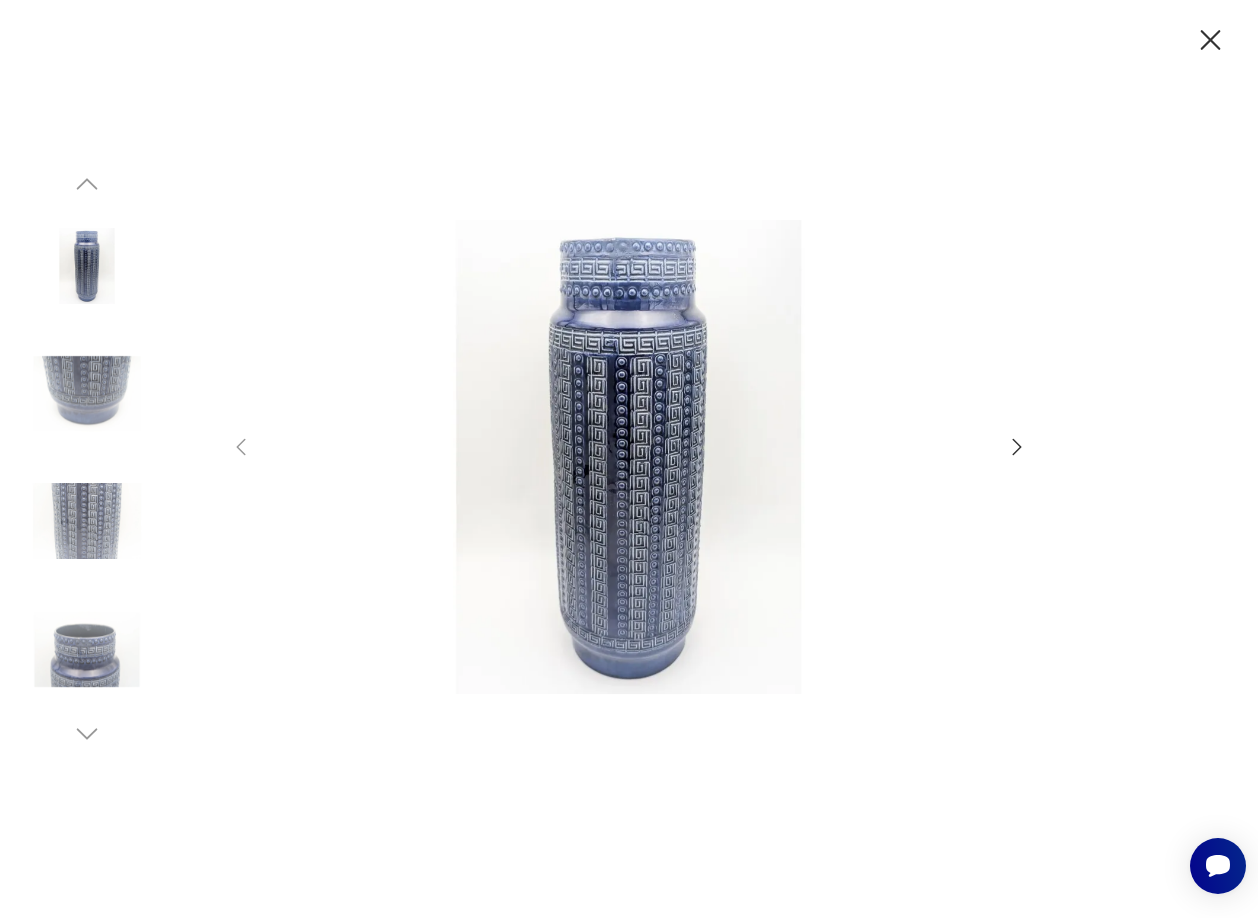 click at bounding box center [87, 394] 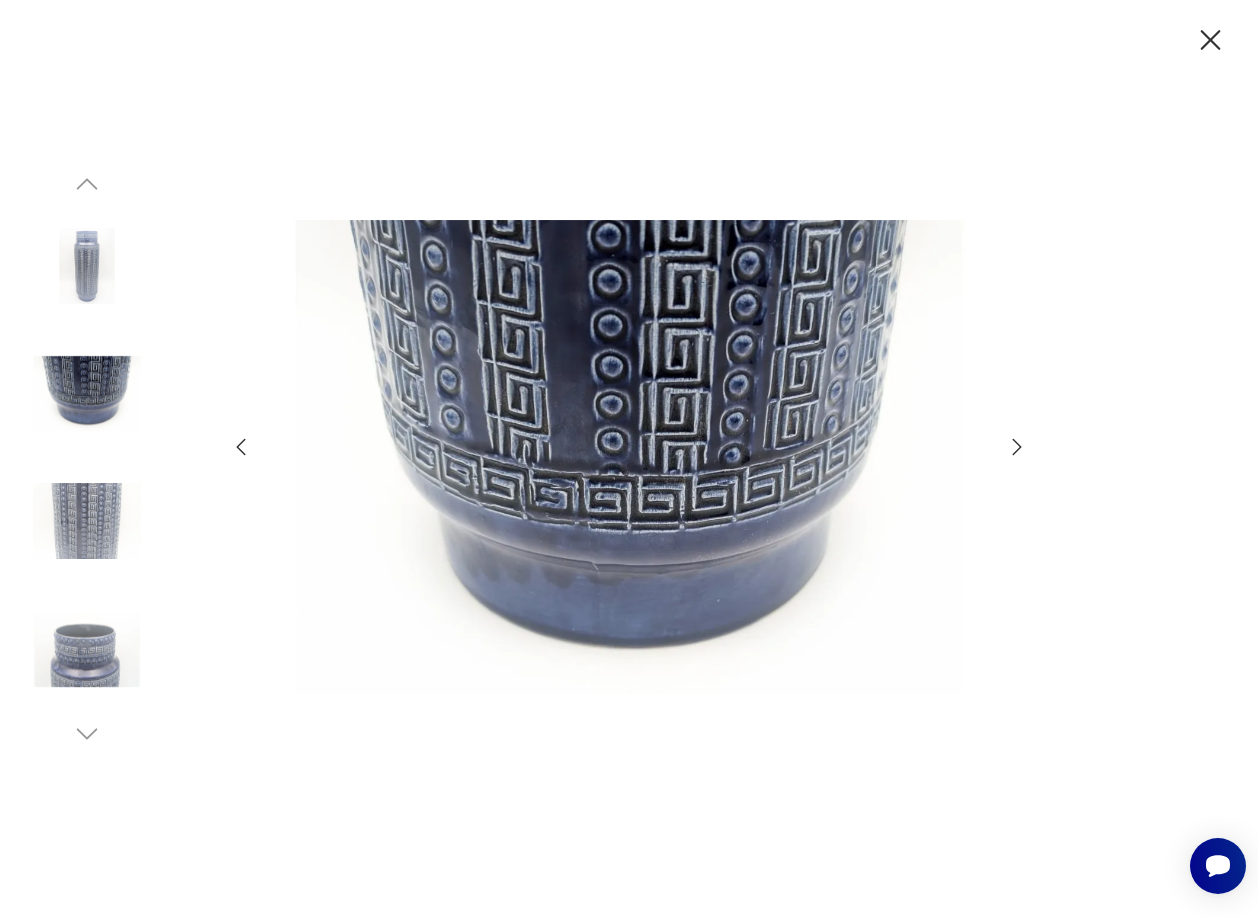 click at bounding box center (1210, 40) 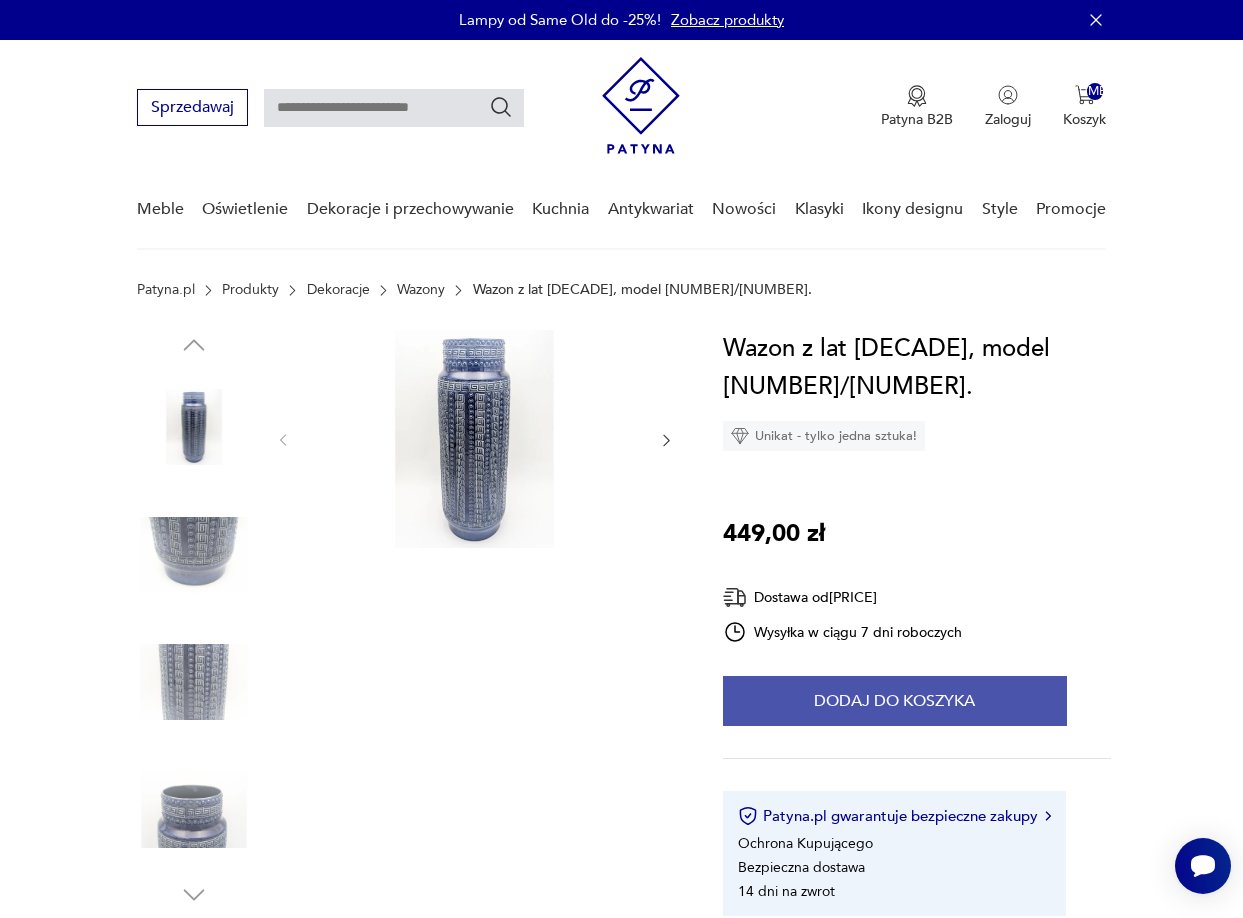 click on "Dodaj do koszyka" at bounding box center (895, 701) 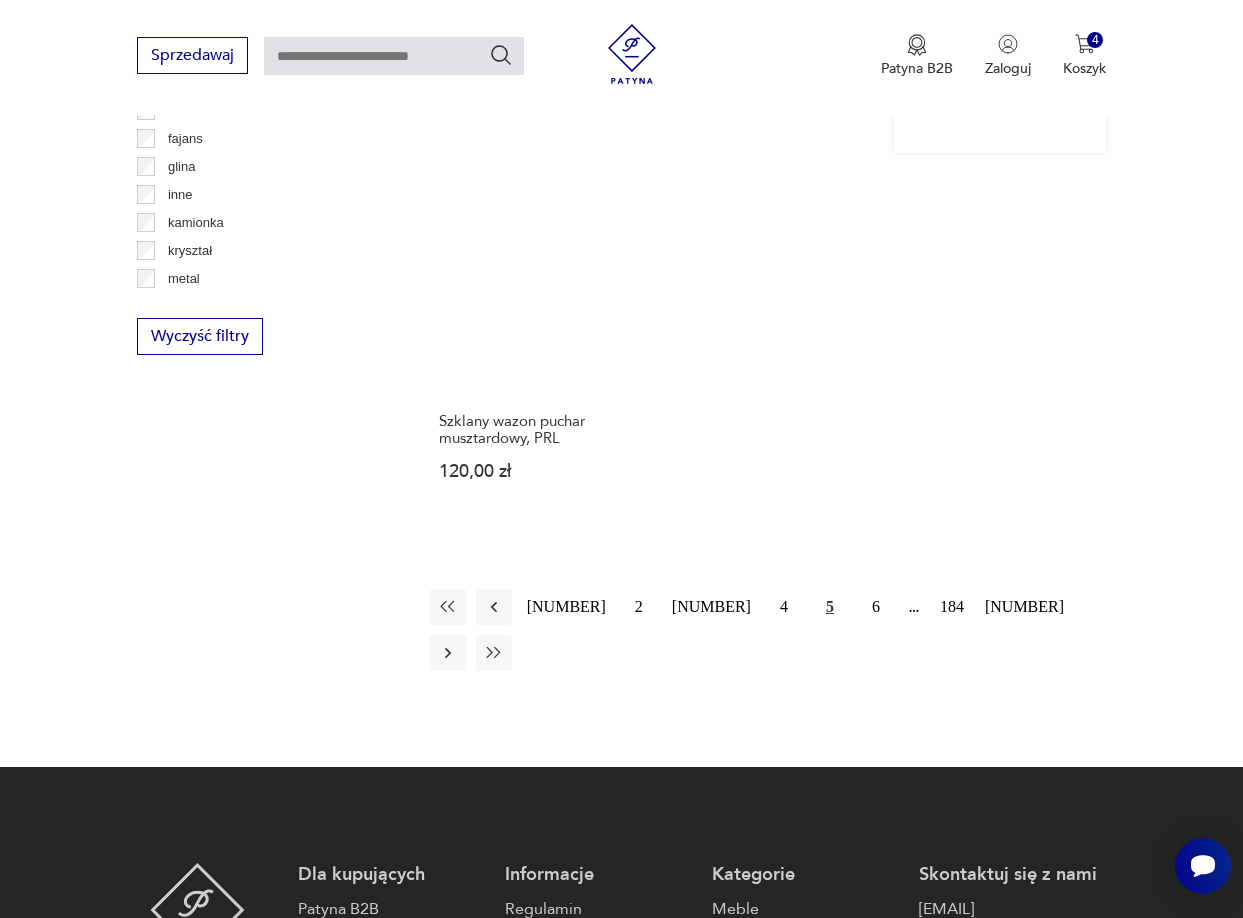 scroll, scrollTop: 2814, scrollLeft: 0, axis: vertical 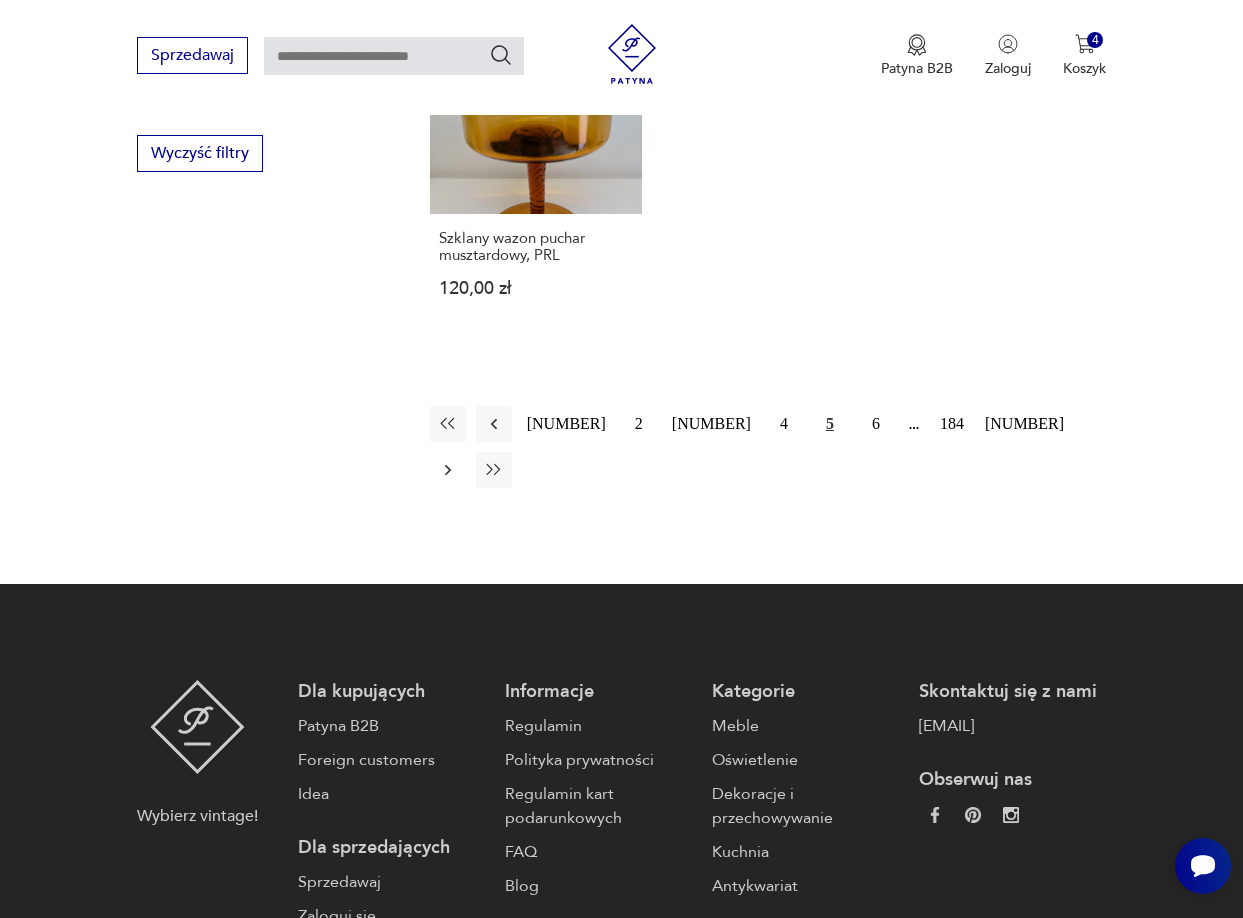 click at bounding box center [448, 470] 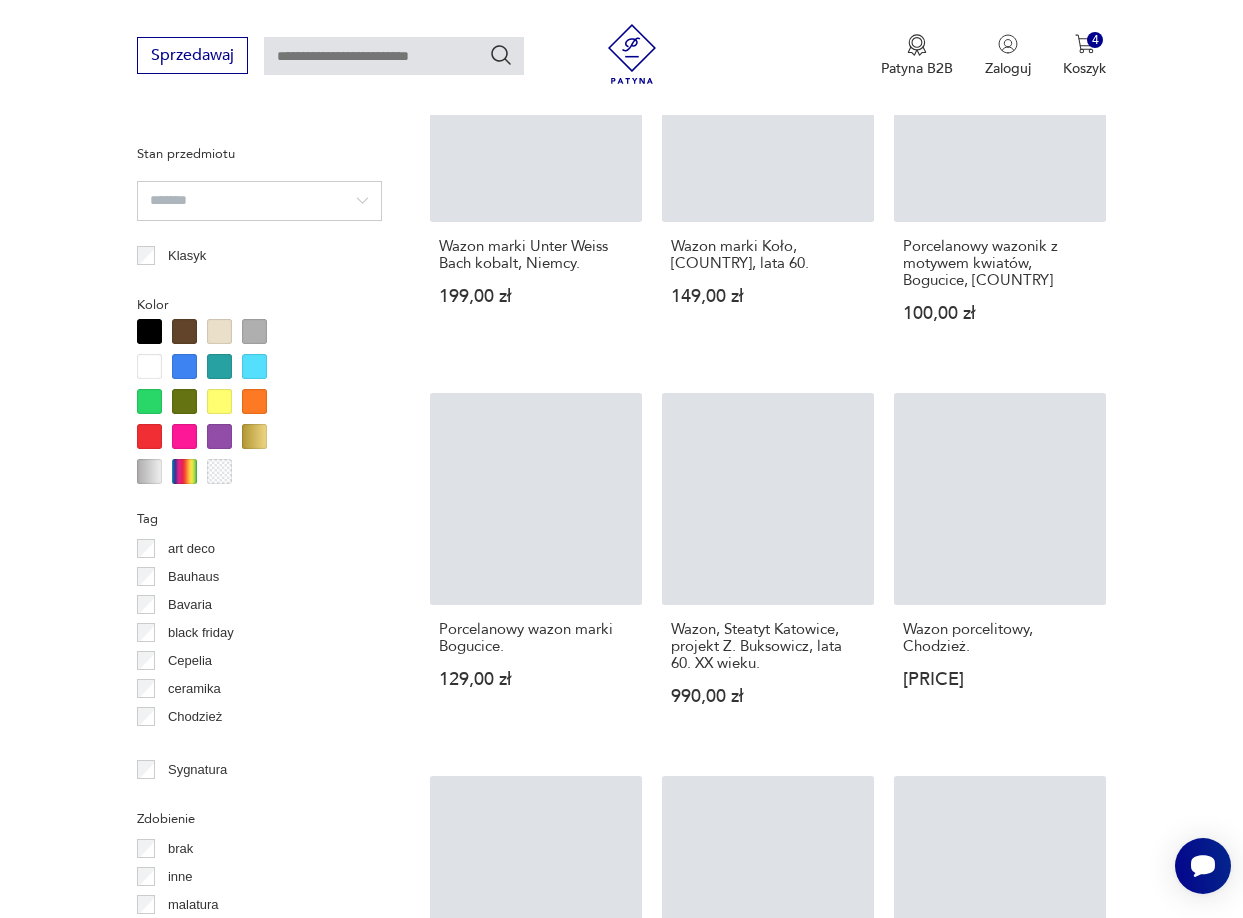 scroll, scrollTop: 531, scrollLeft: 0, axis: vertical 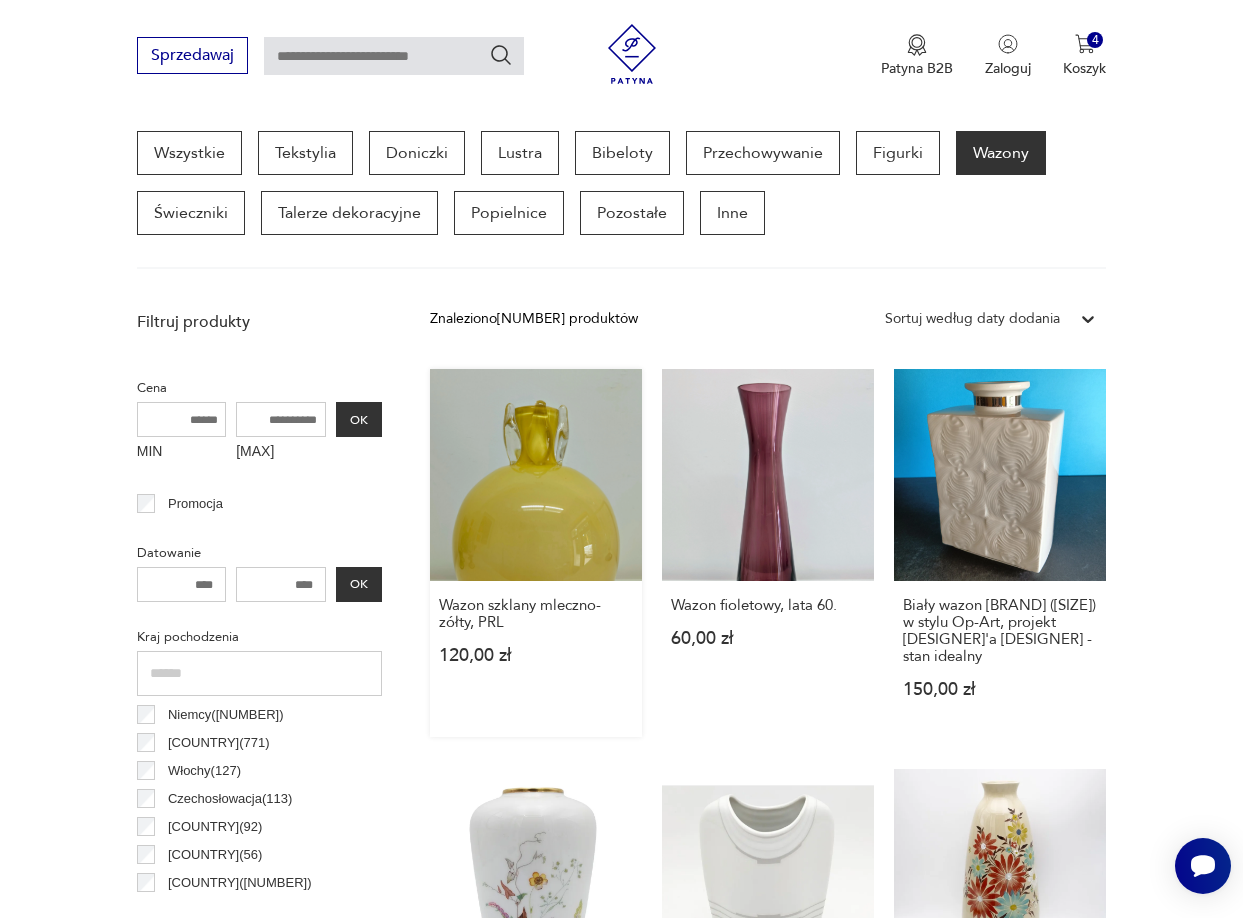 click on "Wazon szklany mleczno-zółty, PRL 120,00 zł" at bounding box center [536, 553] 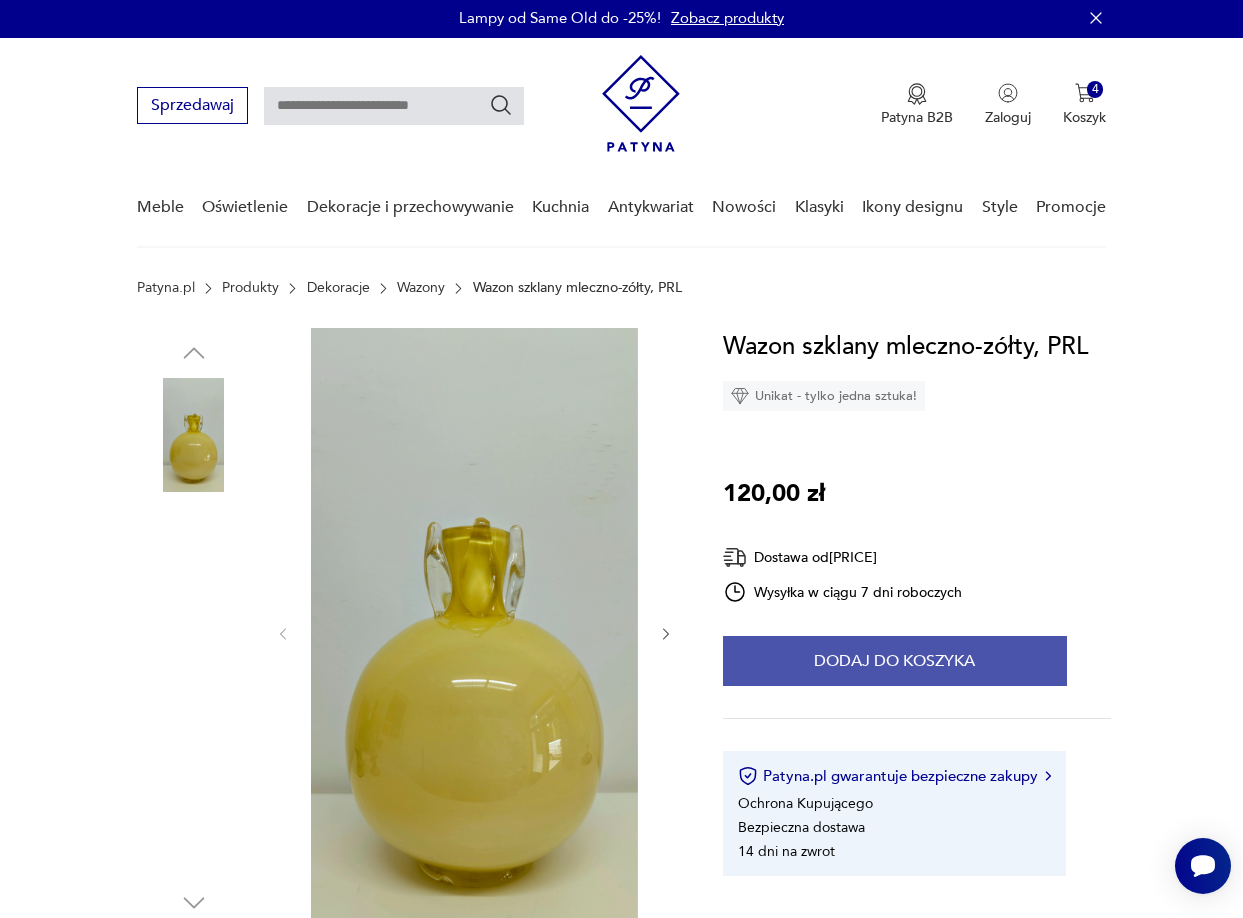 scroll, scrollTop: 0, scrollLeft: 0, axis: both 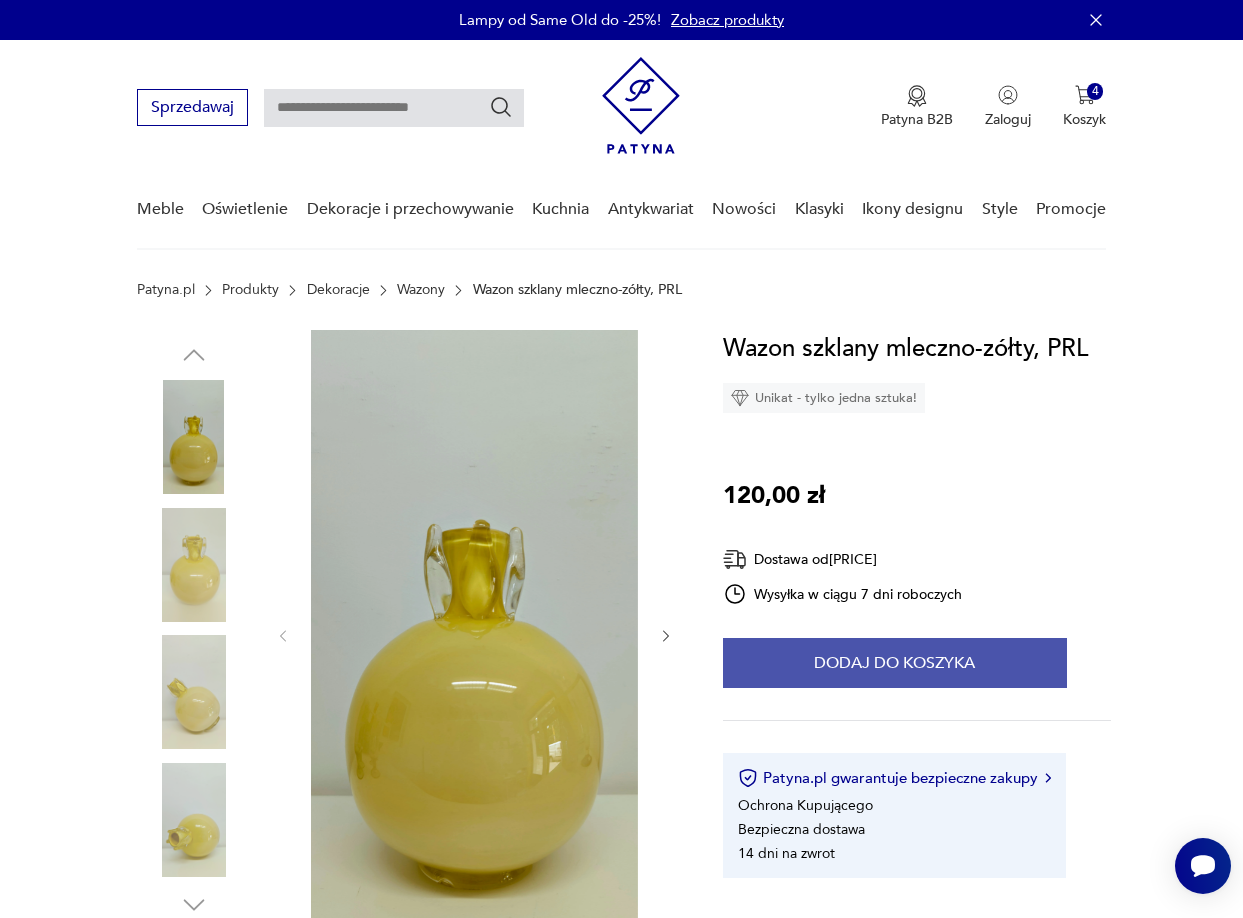 click on "Dodaj do koszyka" at bounding box center [895, 663] 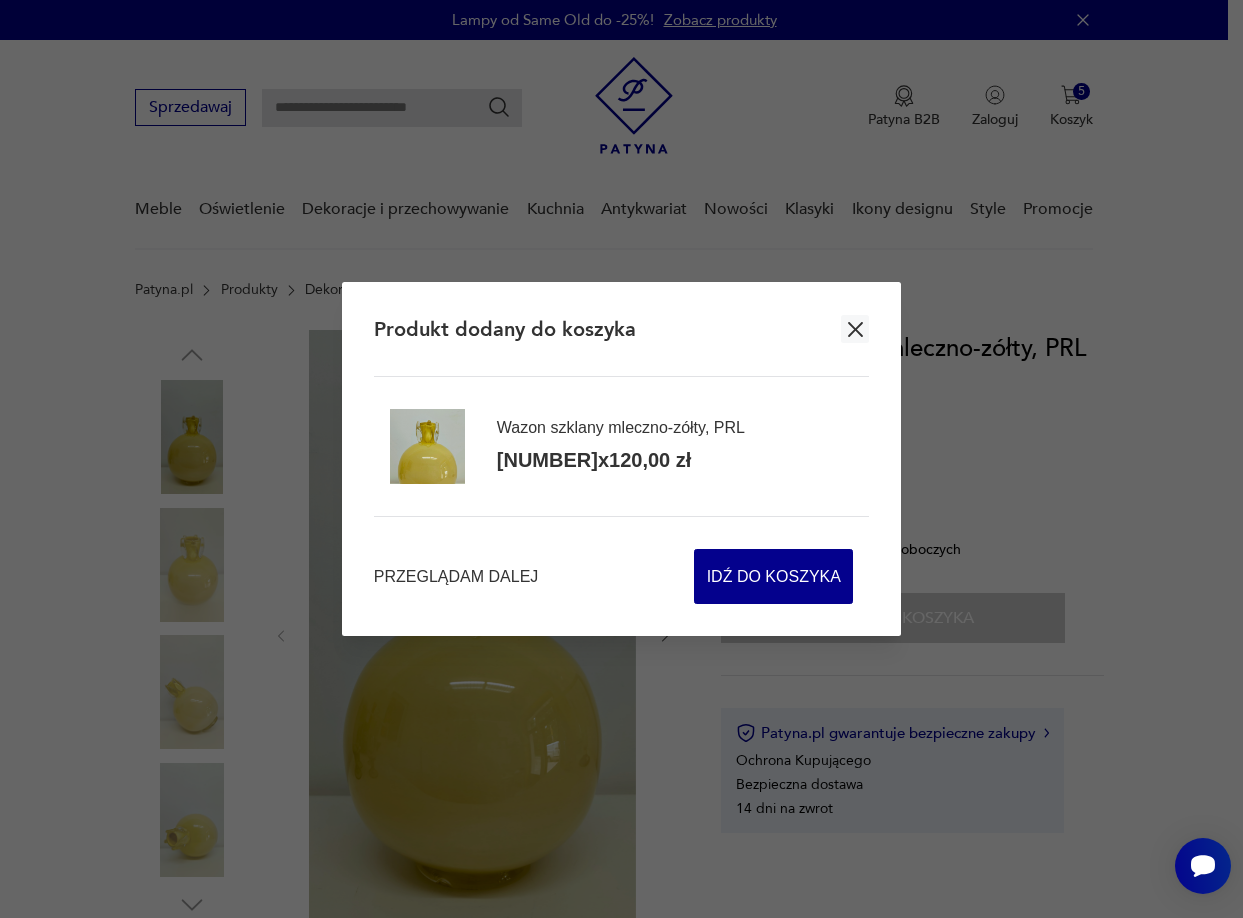 click at bounding box center (855, 329) 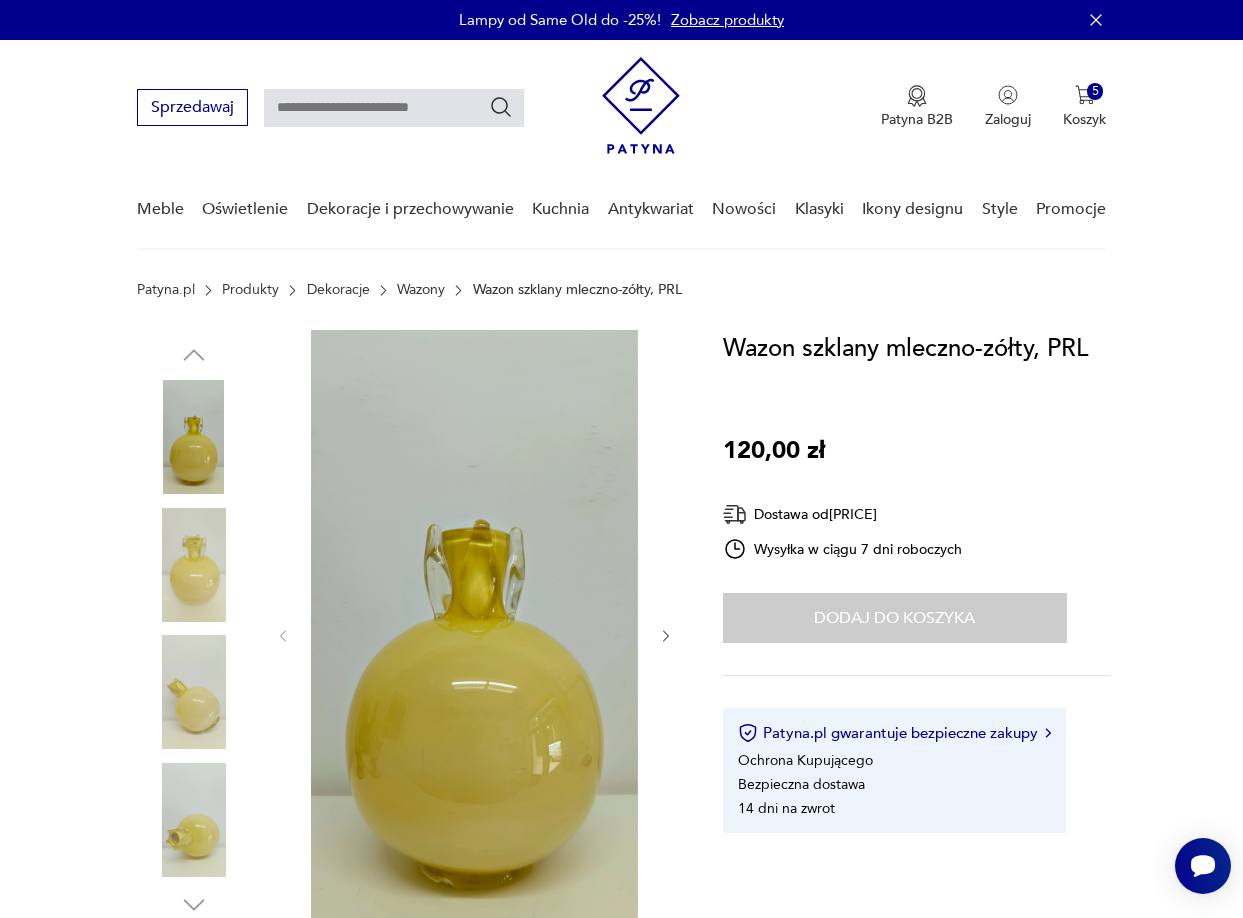 click at bounding box center (666, 636) 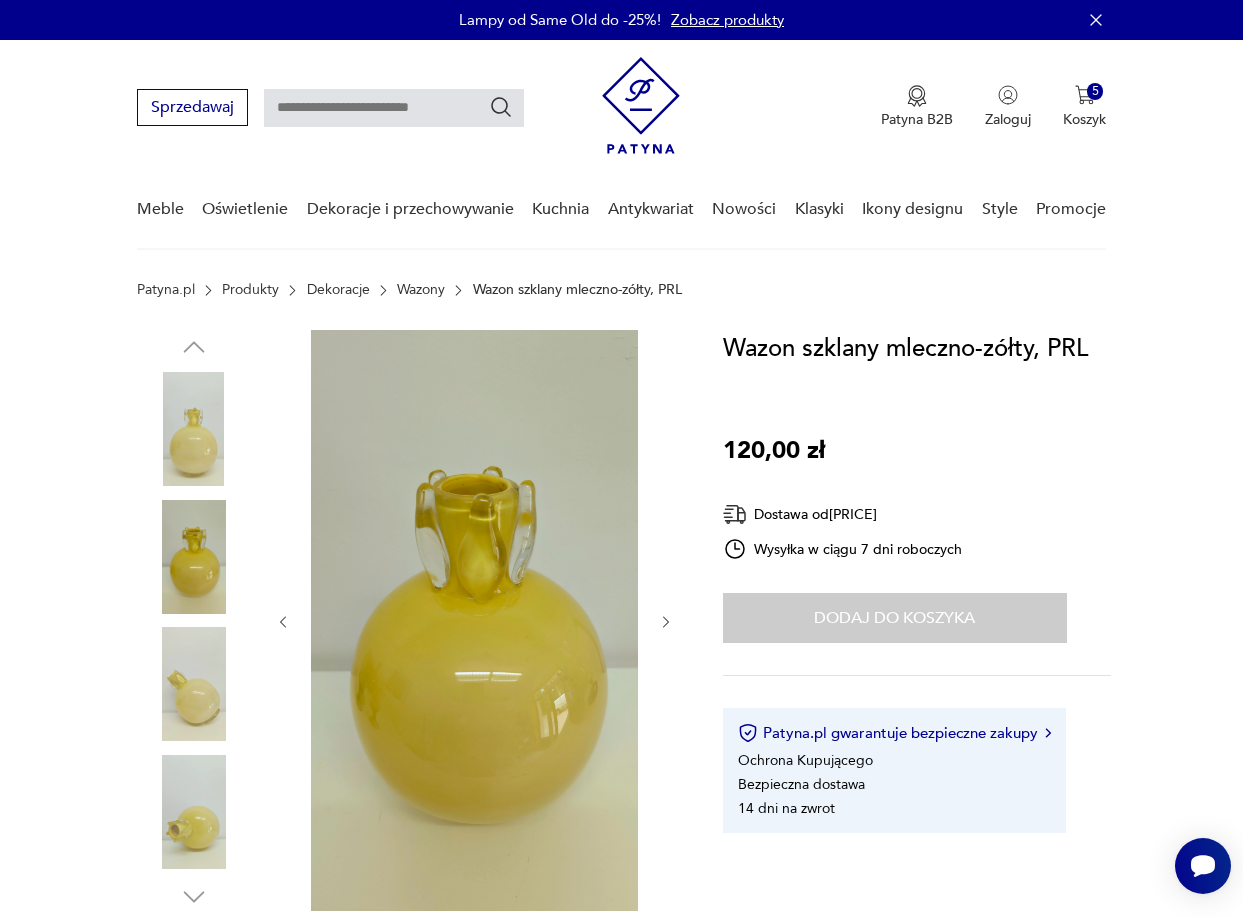 click at bounding box center [475, 622] 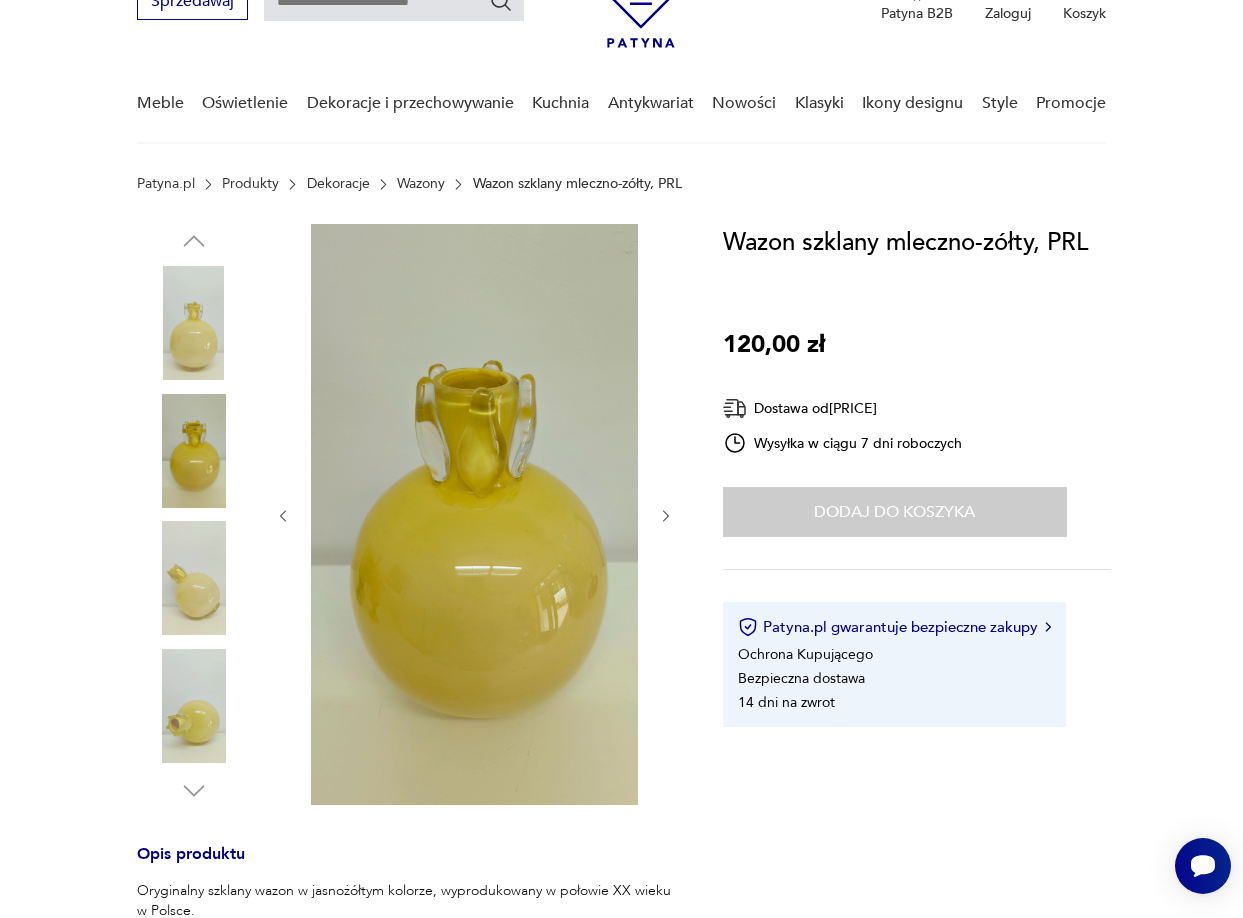 scroll, scrollTop: 0, scrollLeft: 0, axis: both 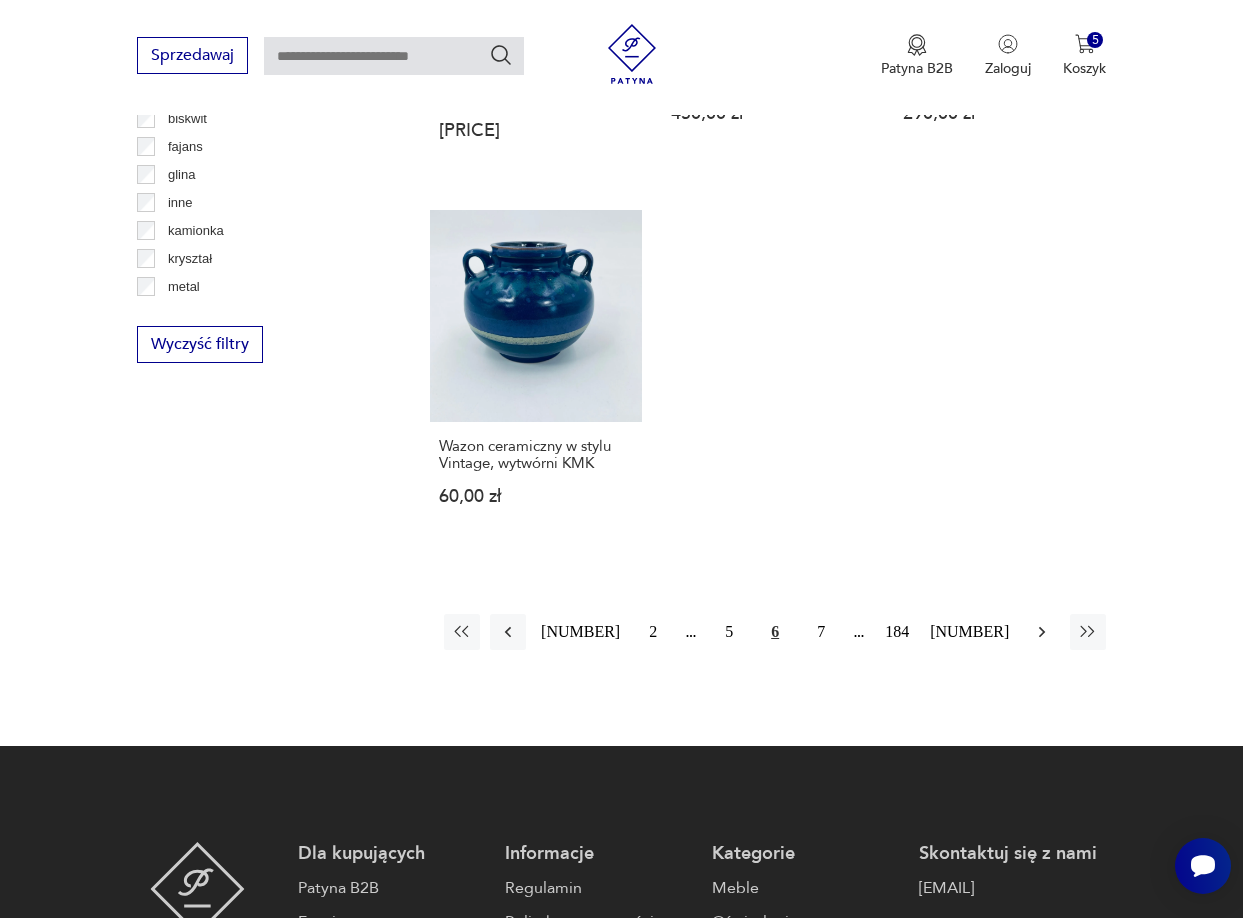 click at bounding box center [1042, 632] 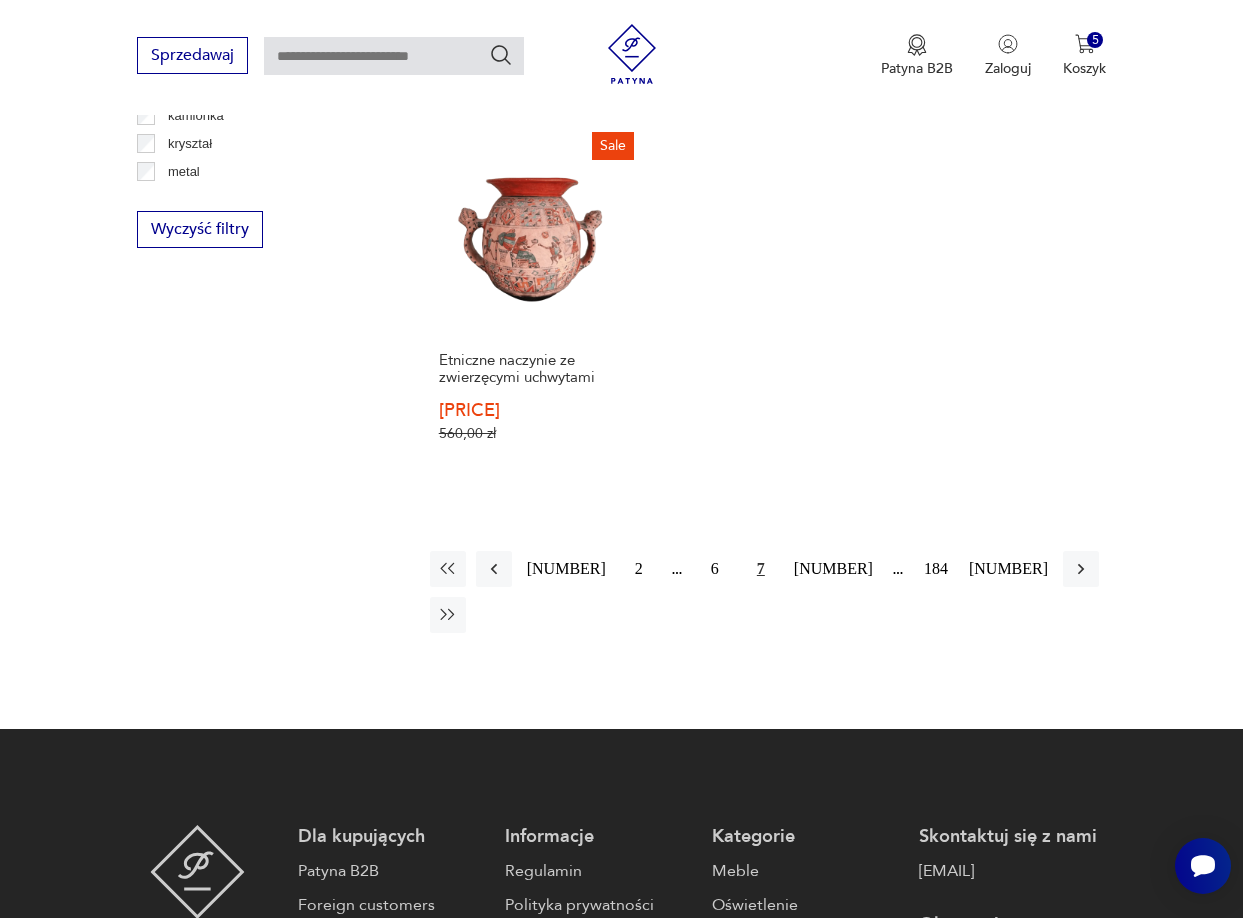 scroll, scrollTop: 2731, scrollLeft: 0, axis: vertical 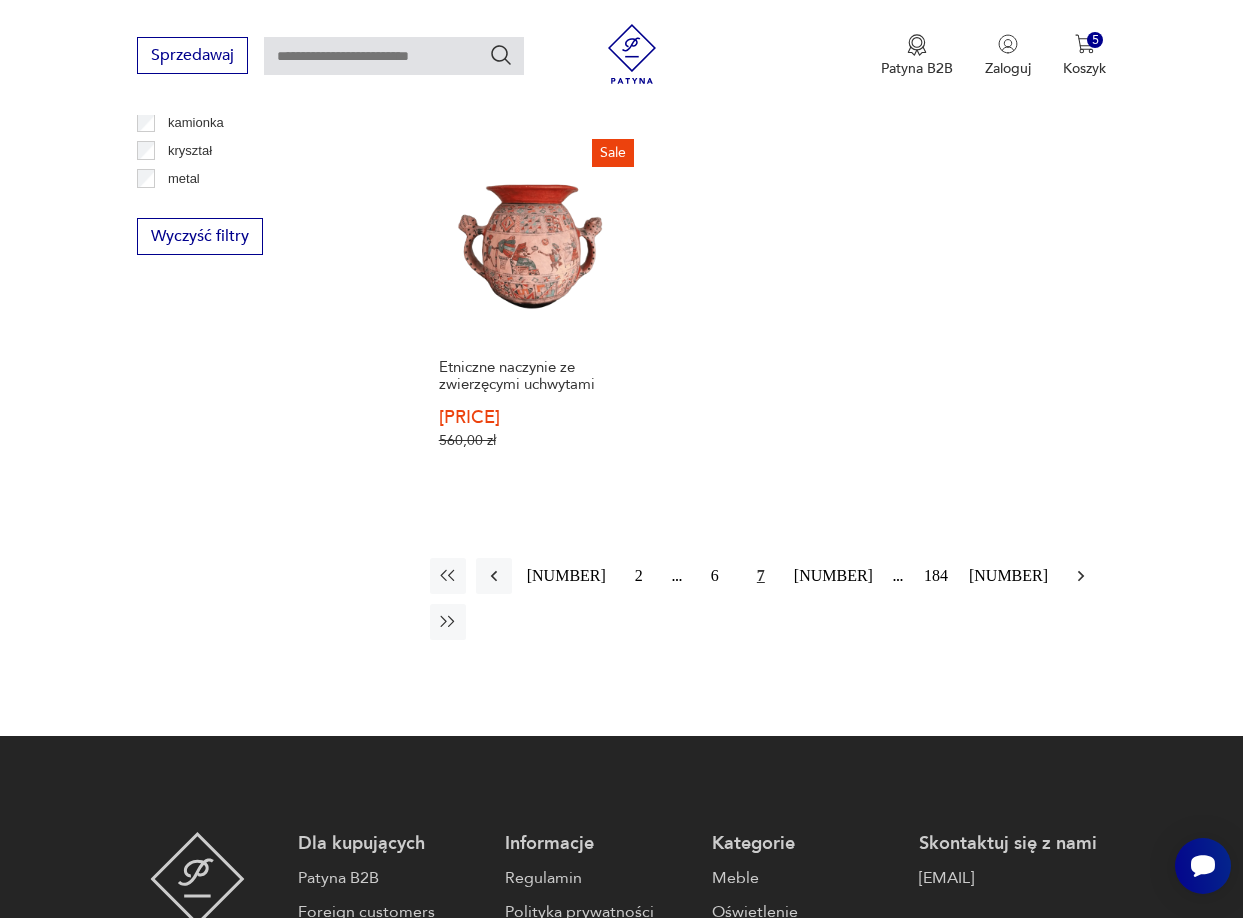 click at bounding box center (1081, 576) 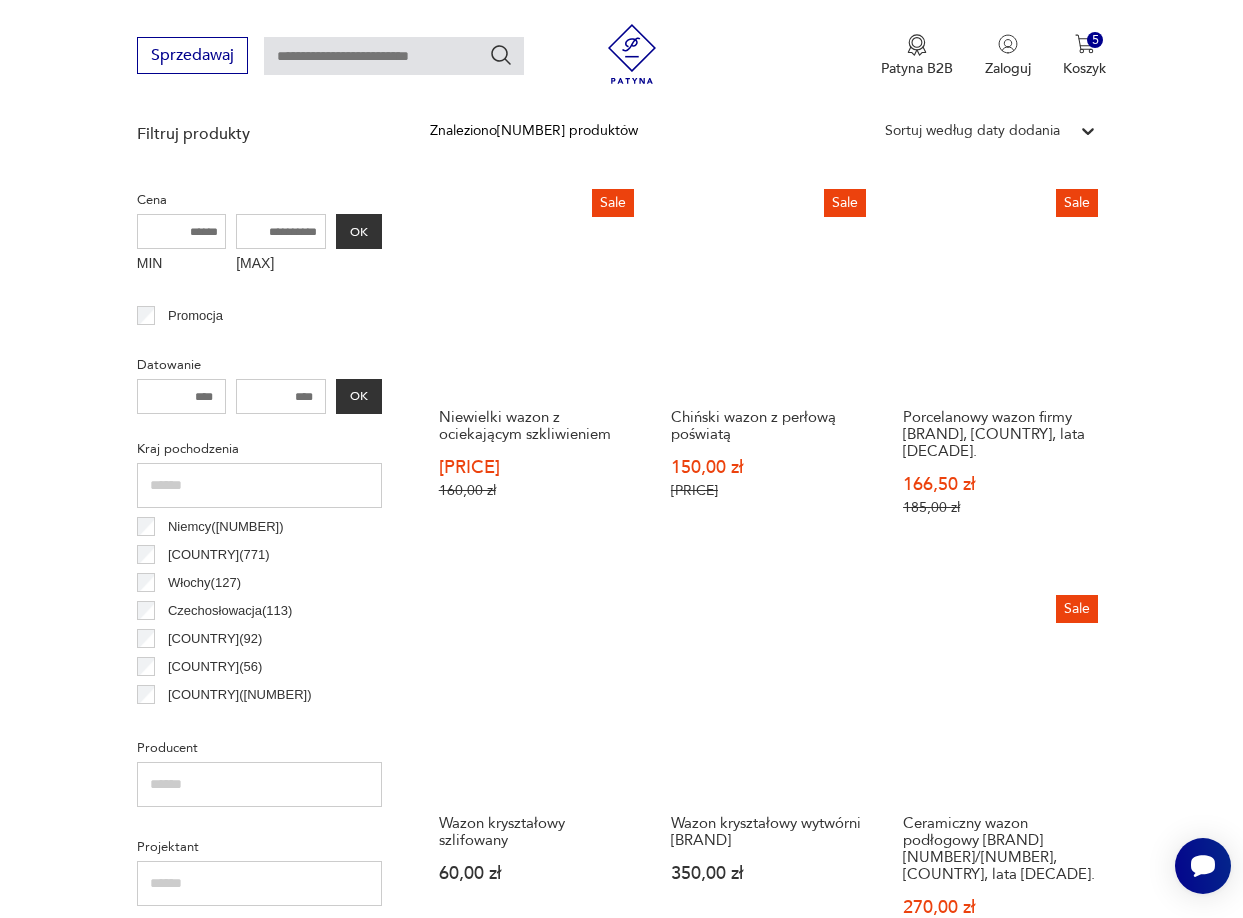 scroll, scrollTop: 731, scrollLeft: 0, axis: vertical 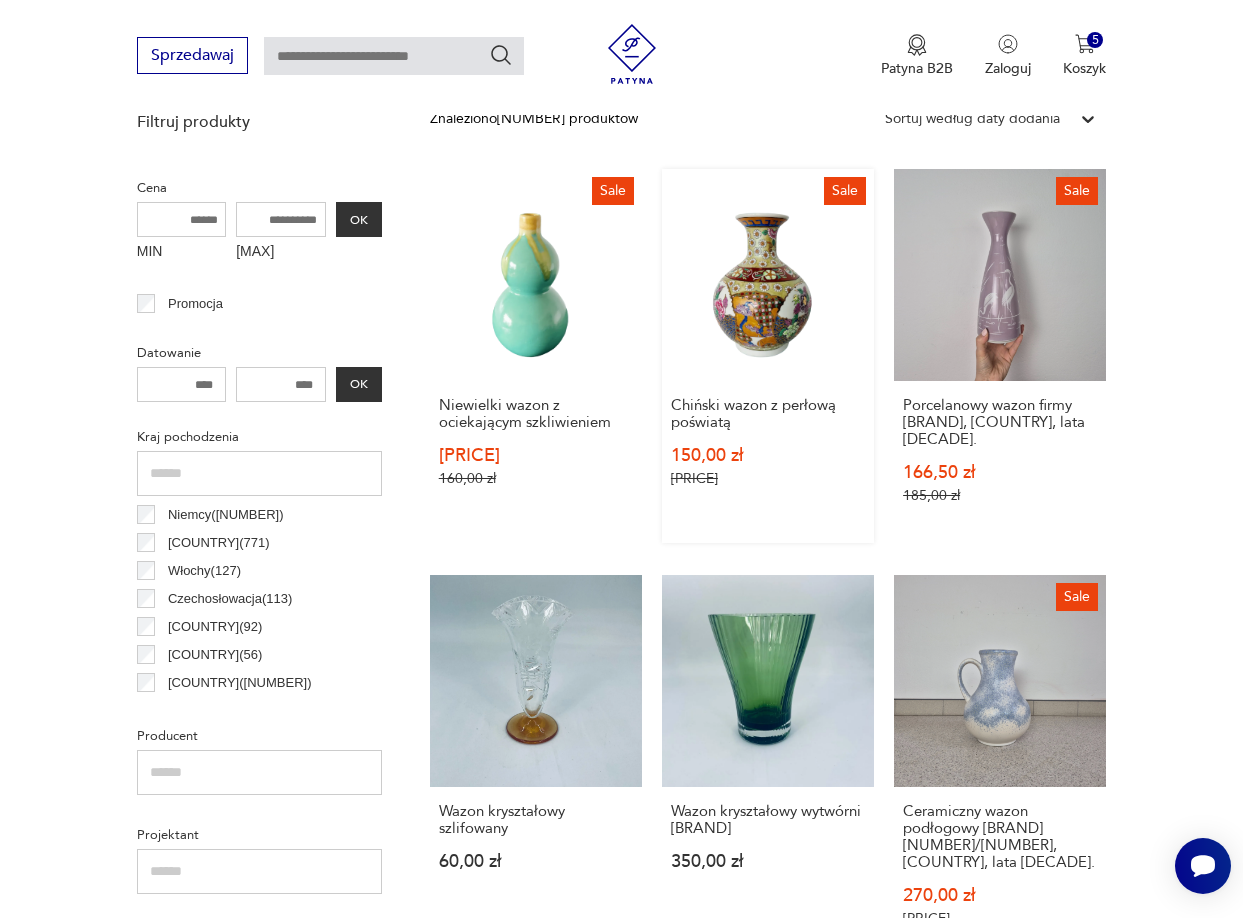 click on "Sale Chiński wazon z perłową poświatą 150,00 zł 250,00 zł" at bounding box center [768, 356] 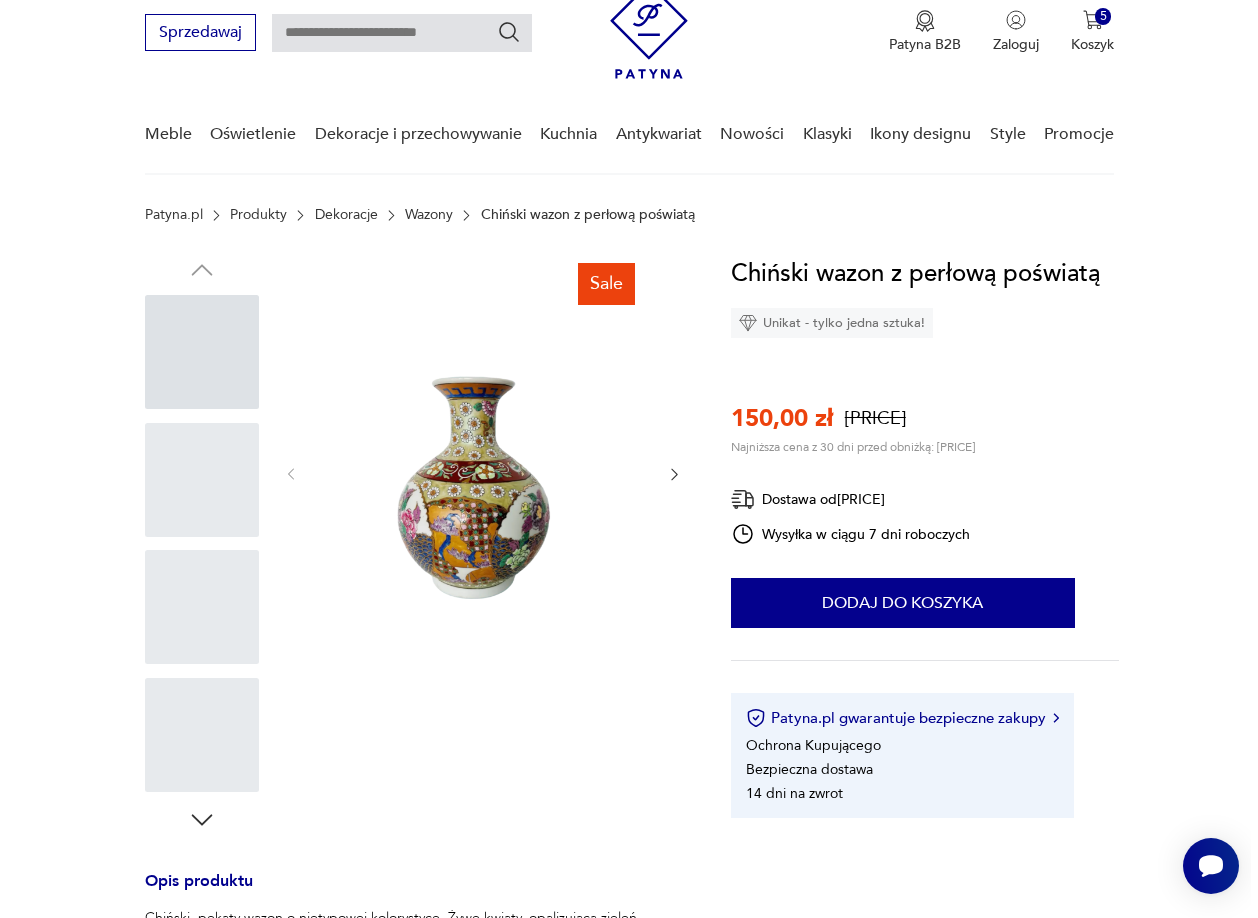 scroll, scrollTop: 0, scrollLeft: 0, axis: both 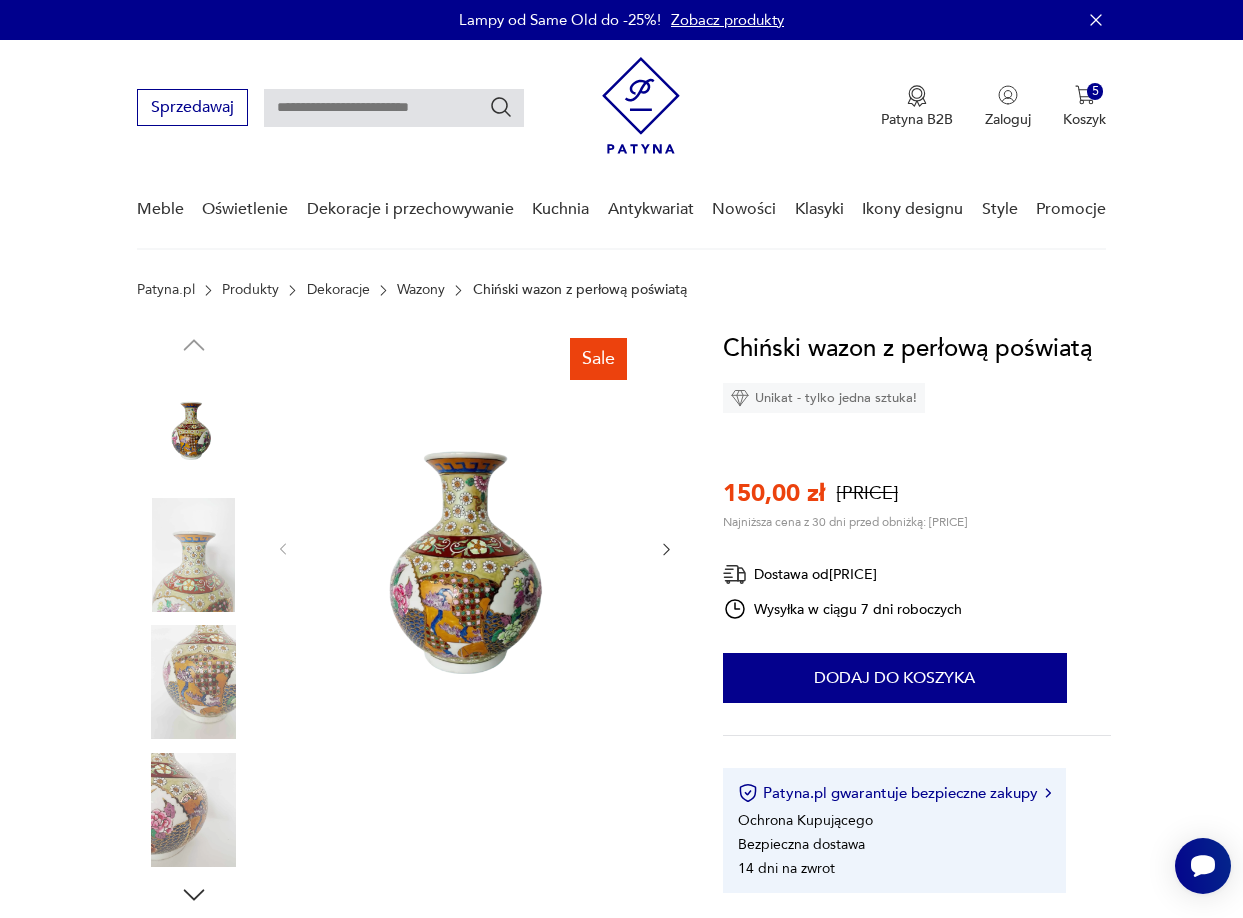 click at bounding box center (474, 548) 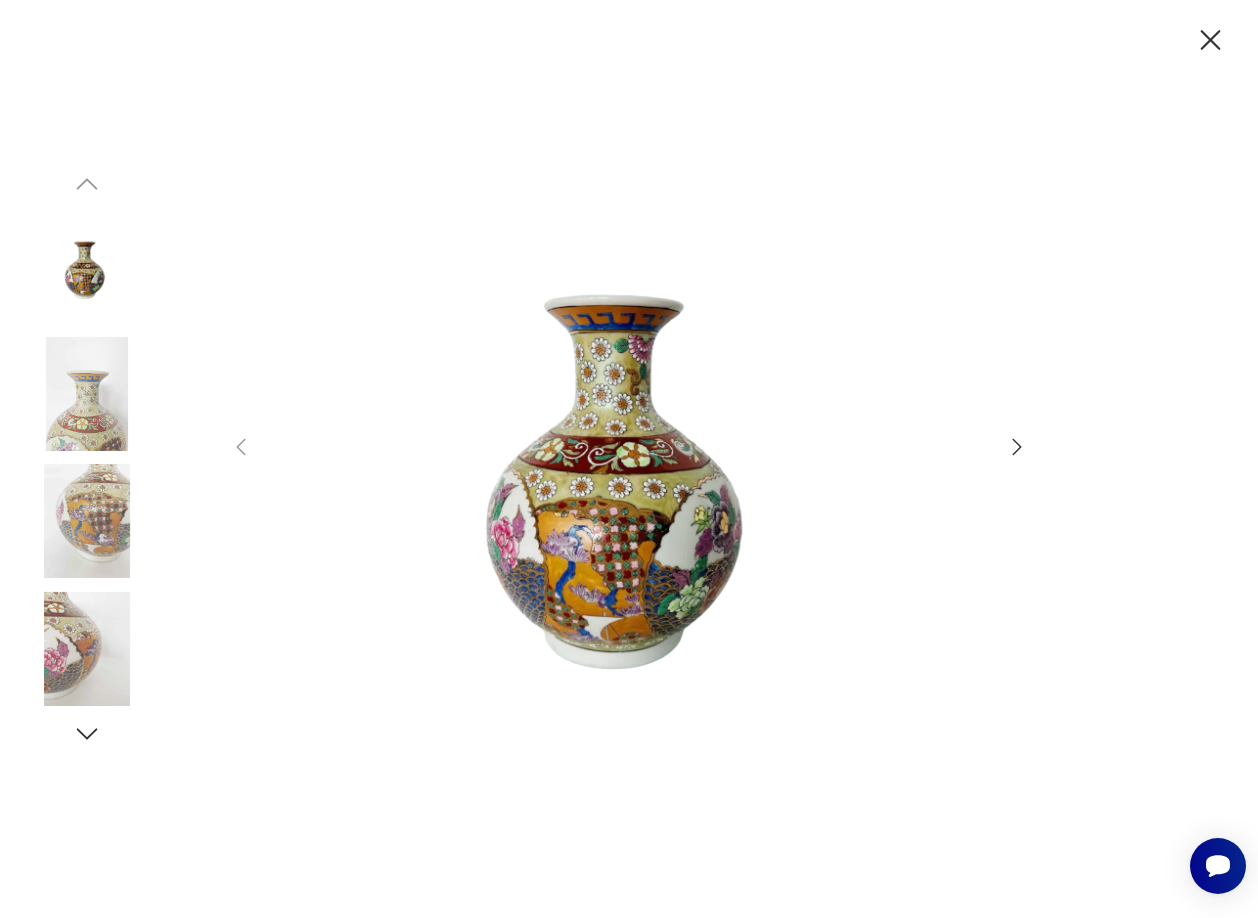 click at bounding box center [629, 457] 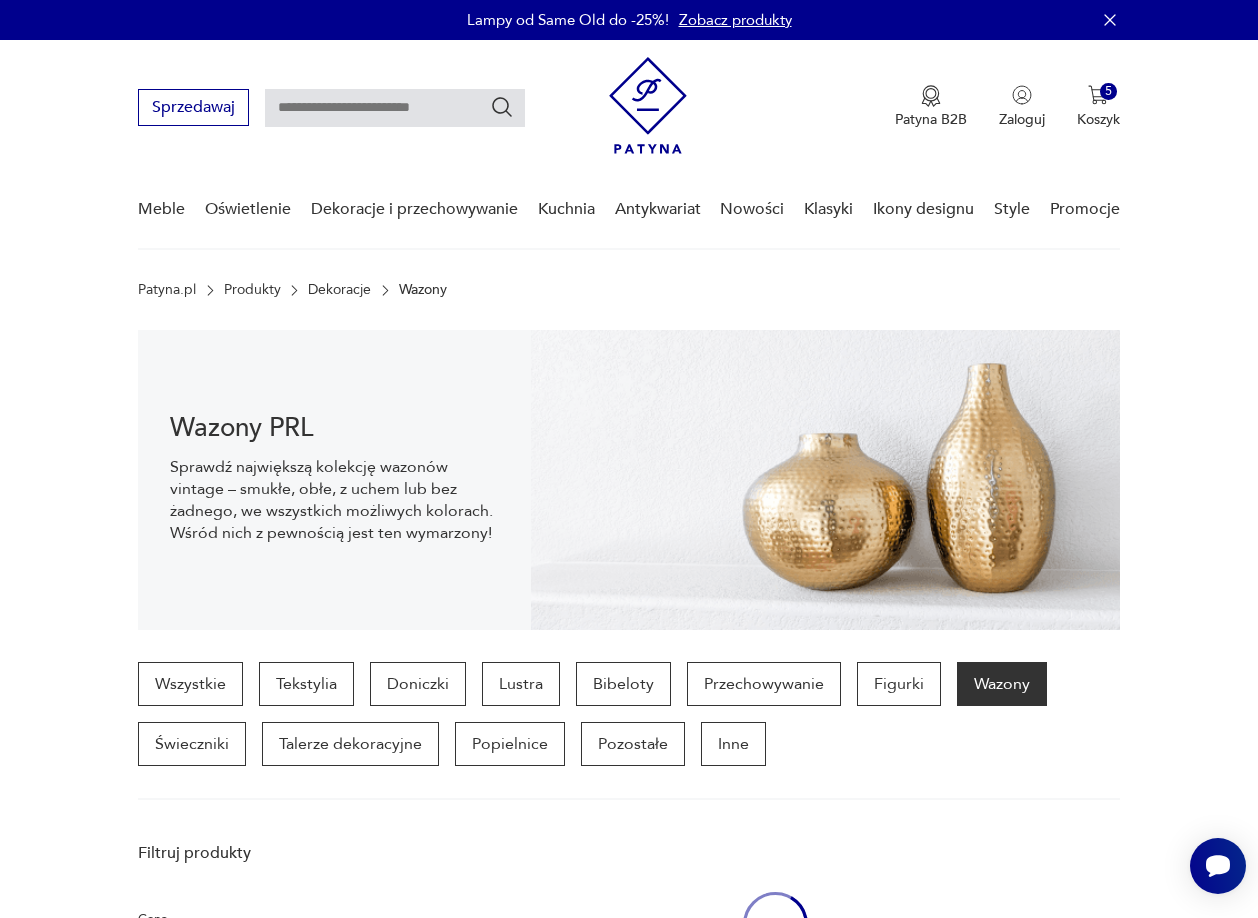 scroll, scrollTop: 731, scrollLeft: 0, axis: vertical 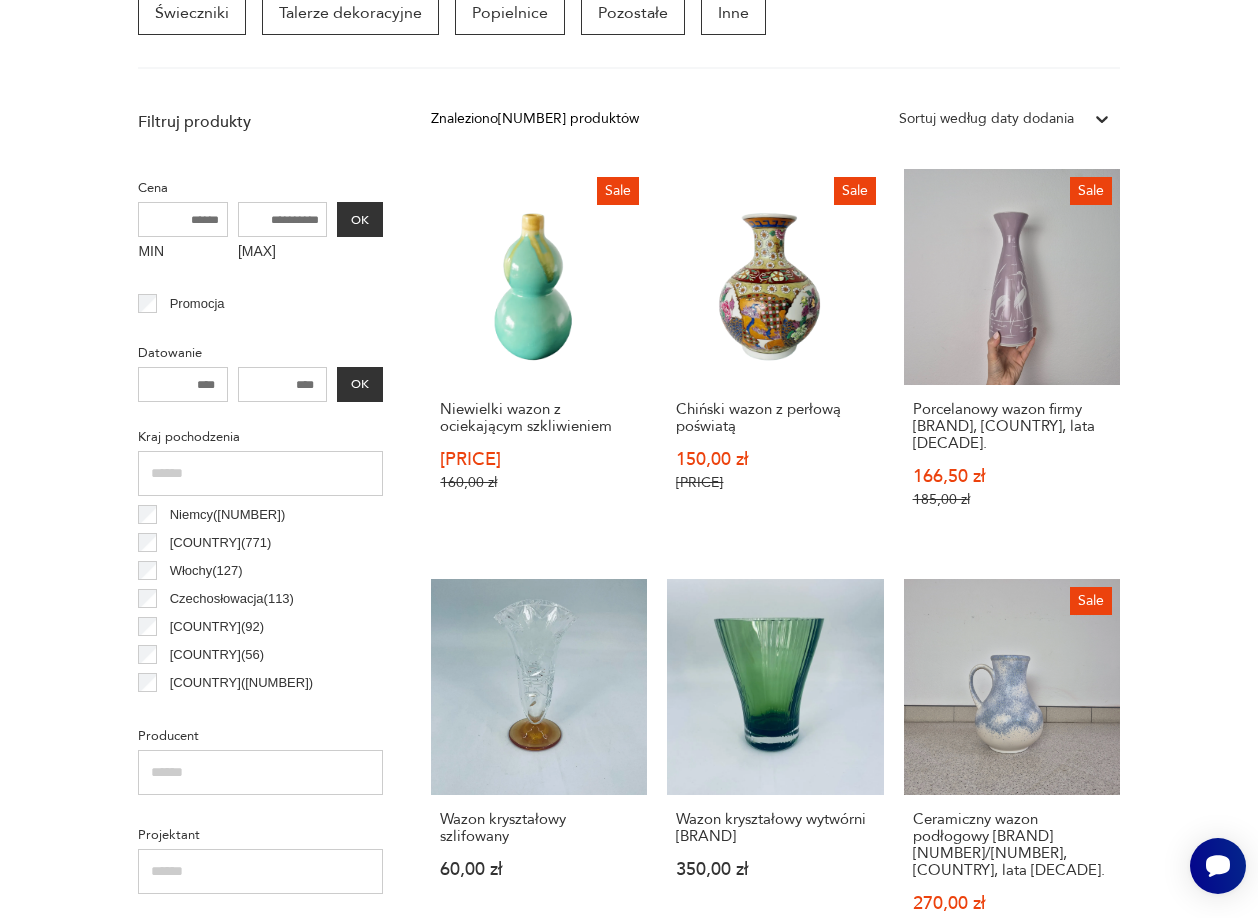 click on "Filtruj produkty Cena MIN MAX OK Promocja Datowanie OK Kraj pochodzenia Niemcy  ( 825 ) Polska  ( 771 ) Włochy  ( 127 ) Czechosłowacja  ( 113 ) Szwecja  ( 92 ) Dania  ( 56 ) Belgia  ( 38 ) Francja  ( 35 ) Producent Projektant Typ duży ikebana mały średni Stan przedmiotu Klasyk Kolor Tag art deco Bauhaus Bavaria black friday Cepelia ceramika Chodzież Ćmielów Sygnatura Zdobienie brak inne malatura nadruk szkliwienie złocenie Tworzywo biskwit fajans glina inne kamionka kryształ metal porcelana porcelit stealyt szkło Wyczyść filtry Znaleziono  2956   produktów Filtruj Sortuj według daty dodania Sortuj według daty dodania Sale Niewielki wazon z ociekającym szkliwieniem 96,00 zł 160,00 zł Sale Chiński wazon z perłową poświatą 150,00 zł 250,00 zł Sale Porcelanowy wazon firmy Wallendorf, Niemcy, lata 60. 166,50 zł 185,00 zł Wazon kryształowy szlifowany 60,00 zł Wazon kryształowy wytwórni Villeroy&Boch 350,00 zł Sale 270,00 zł 300,00 zł Sale 144,00 zł 160,00 zł 1 2 7 8" at bounding box center [629, 1455] 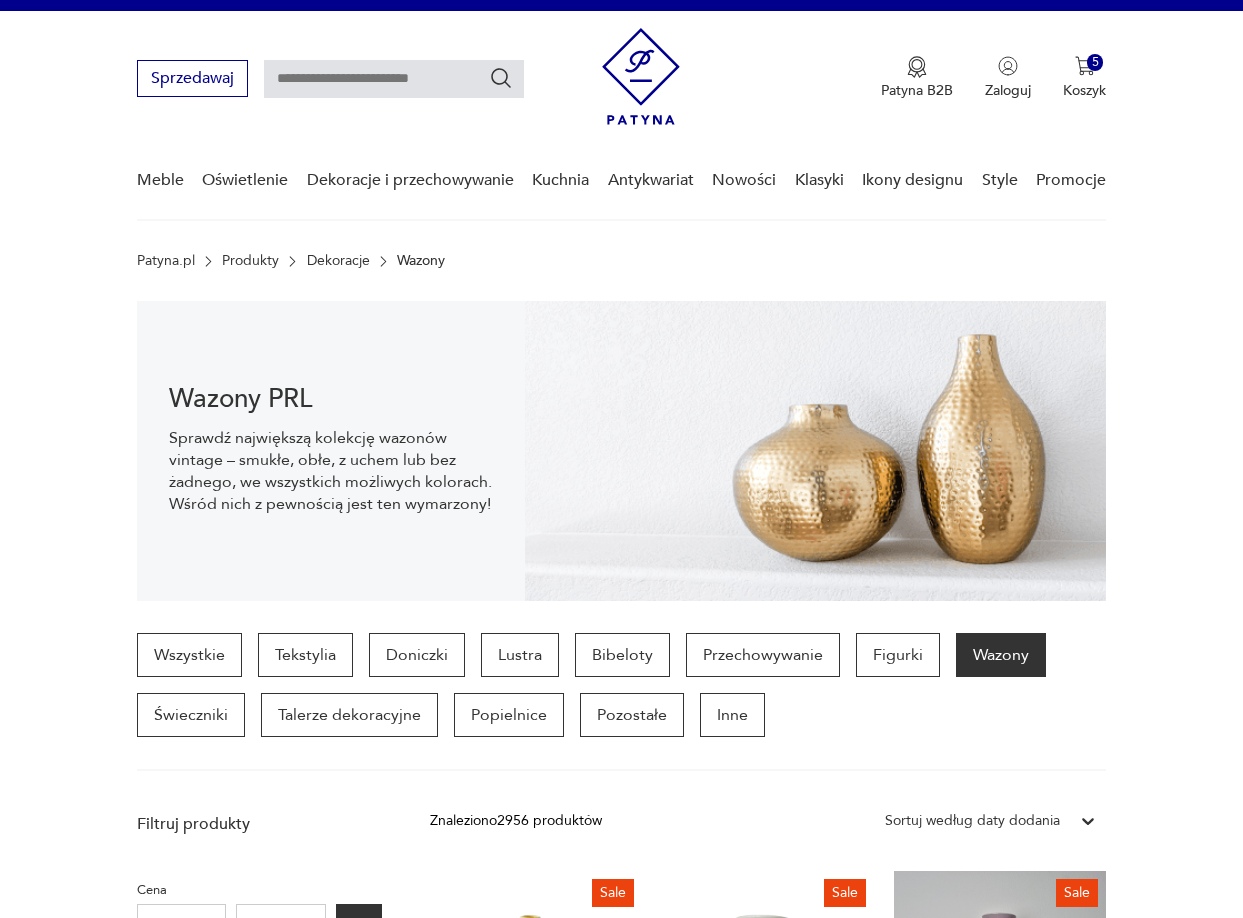 scroll, scrollTop: 29, scrollLeft: 0, axis: vertical 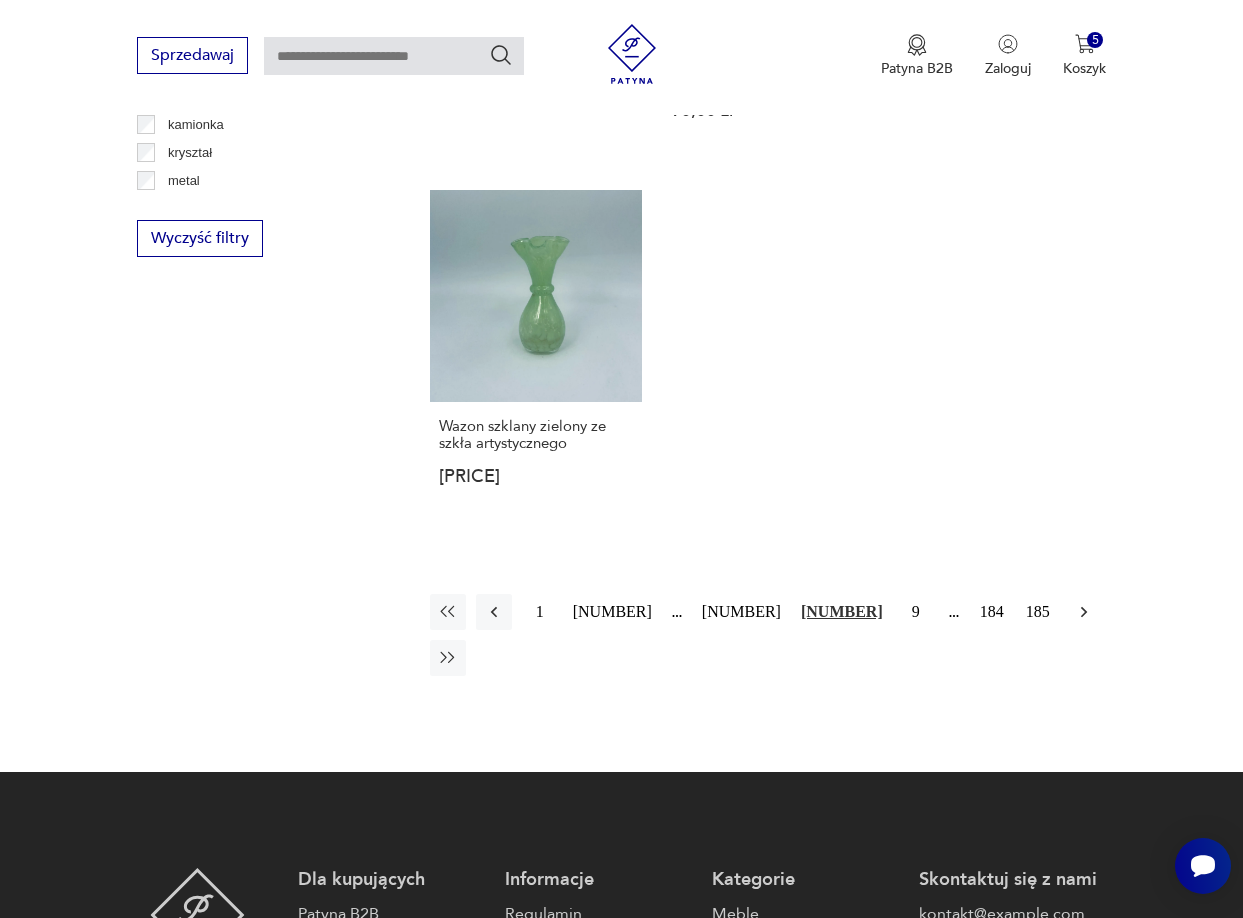 click at bounding box center [1084, 612] 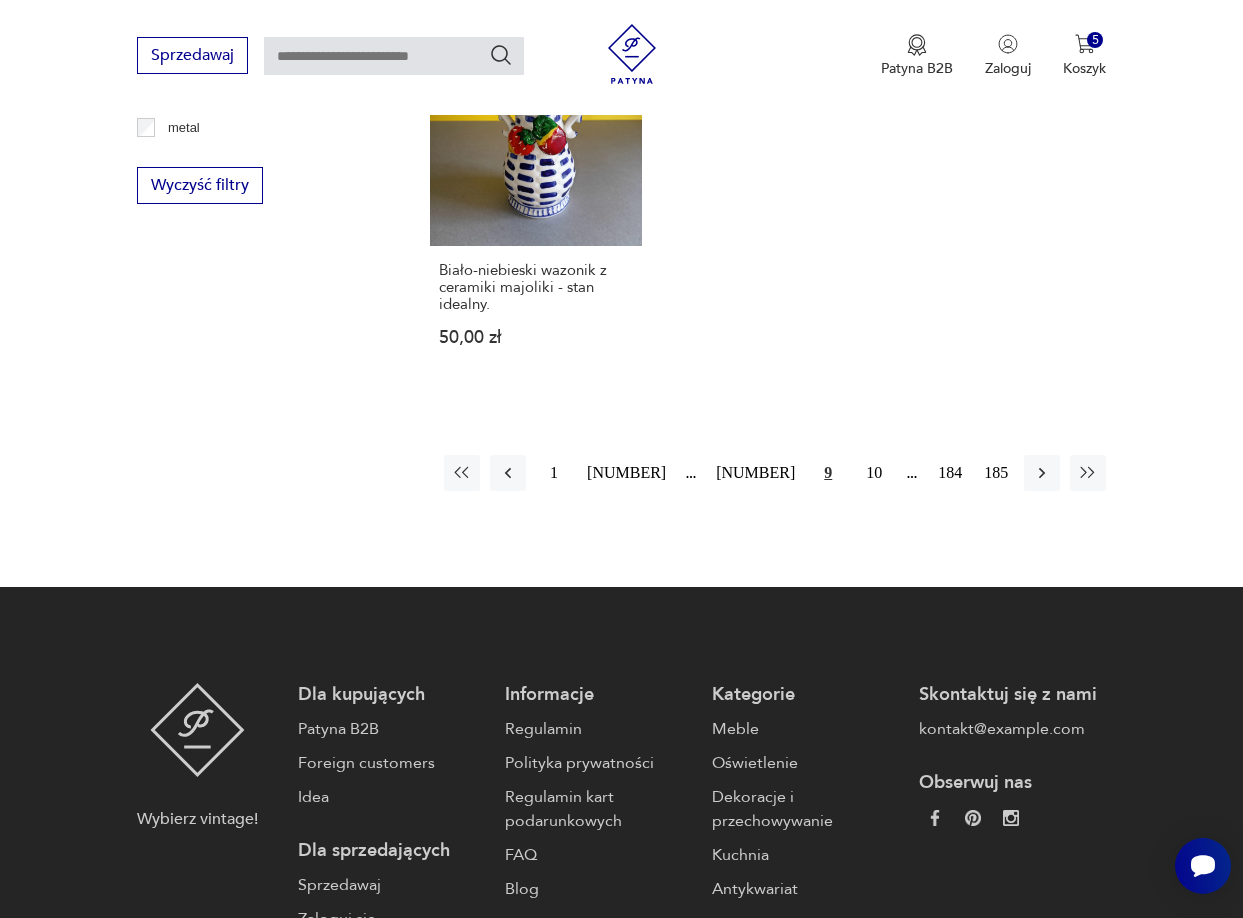 scroll, scrollTop: 2831, scrollLeft: 0, axis: vertical 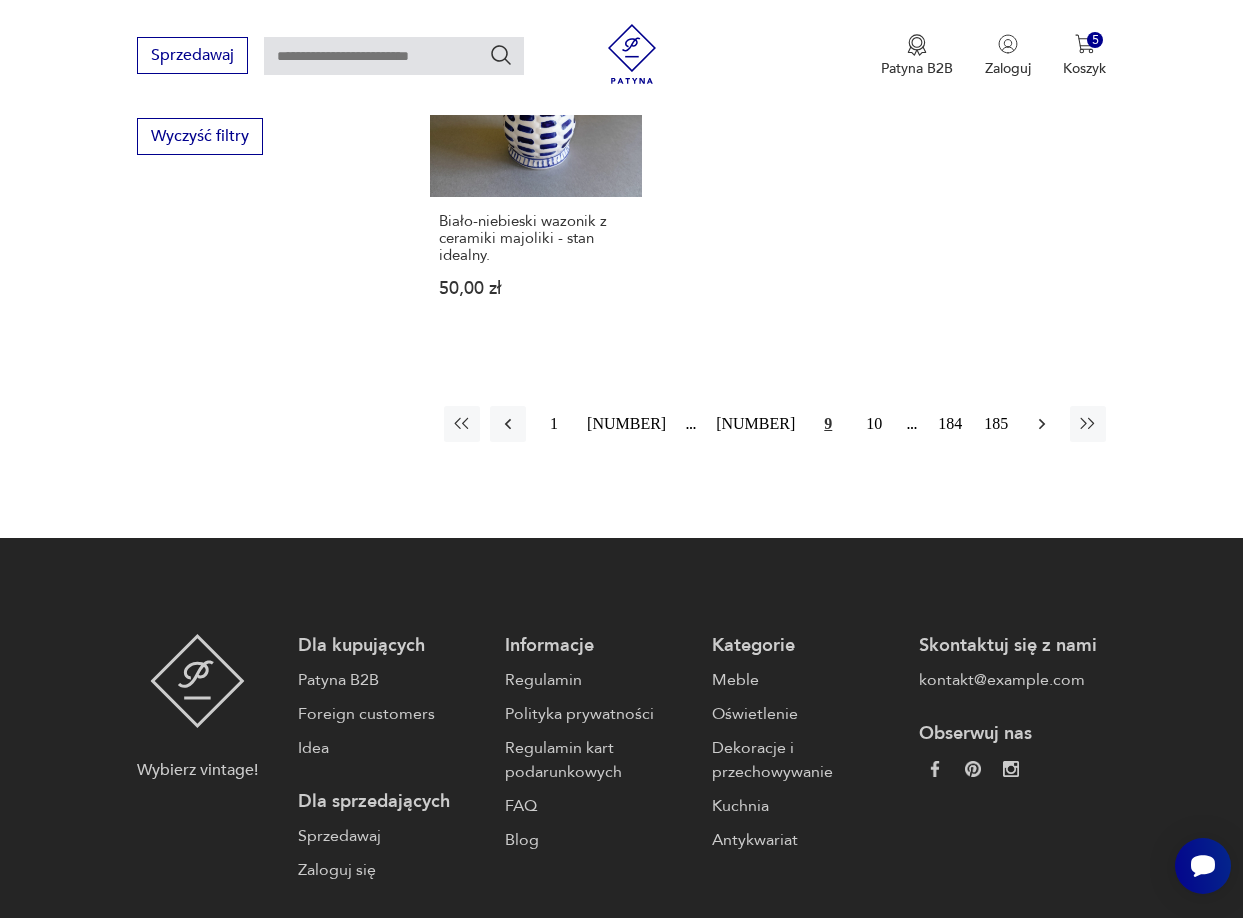 click at bounding box center (1042, 424) 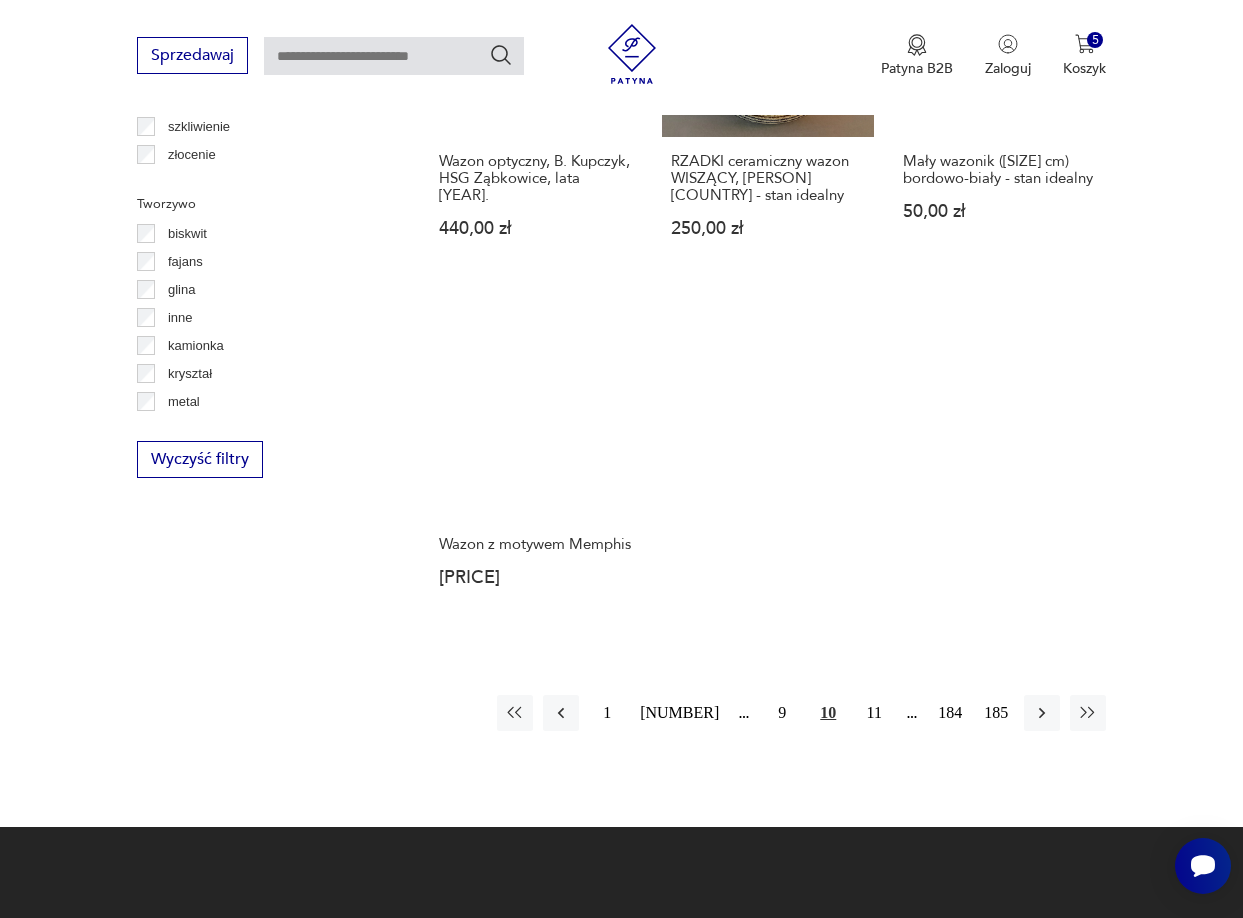 scroll, scrollTop: 2431, scrollLeft: 0, axis: vertical 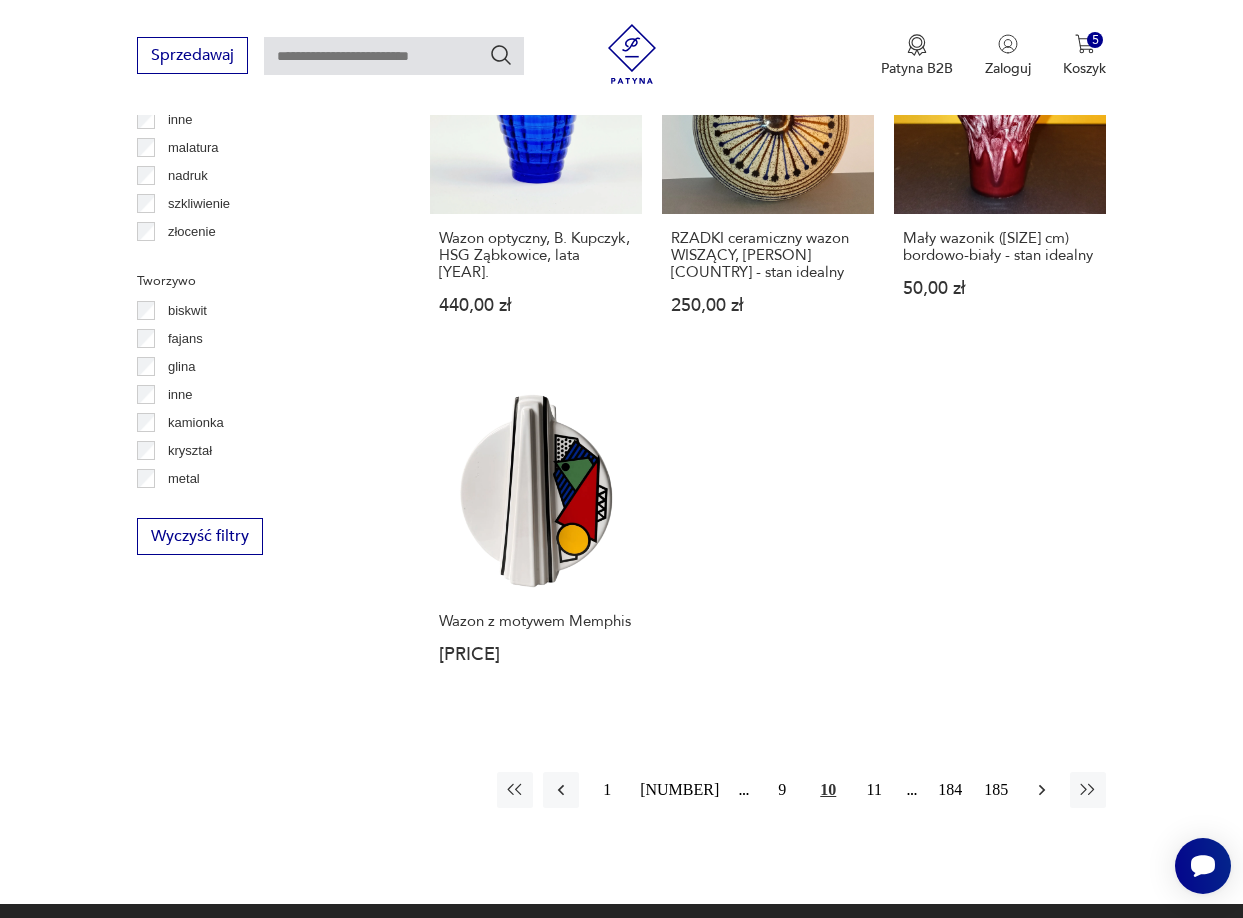 click at bounding box center [1042, 790] 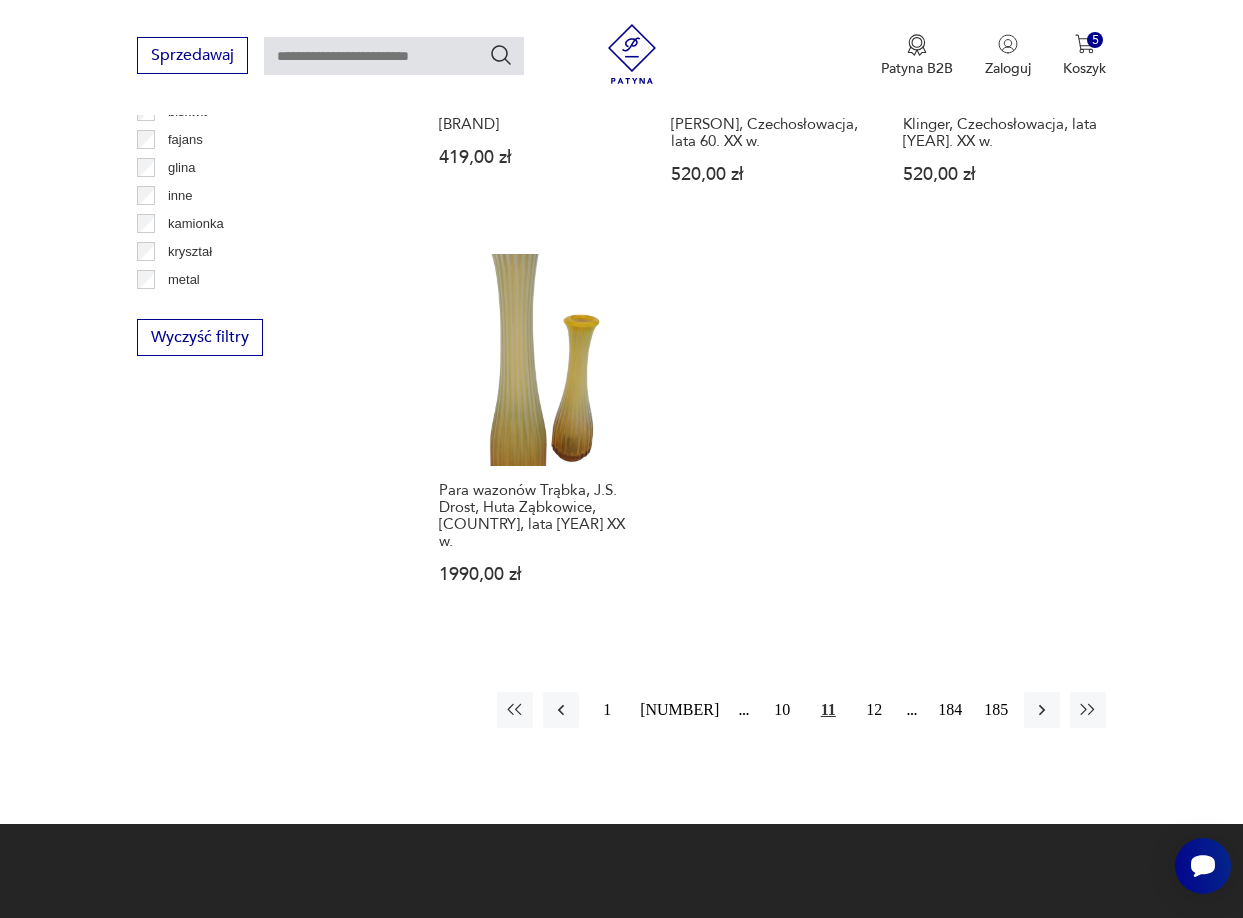 scroll, scrollTop: 2631, scrollLeft: 0, axis: vertical 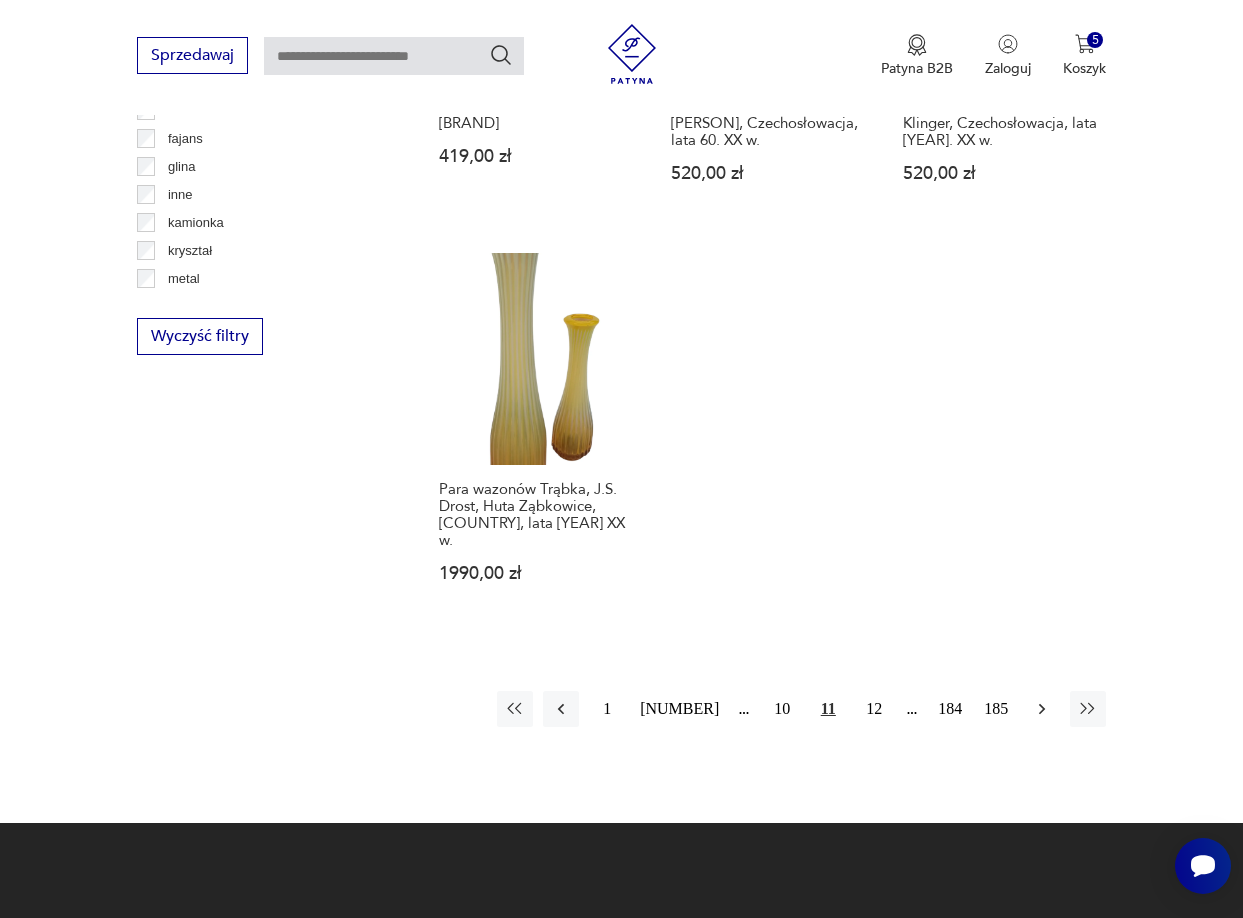 click at bounding box center (1042, 709) 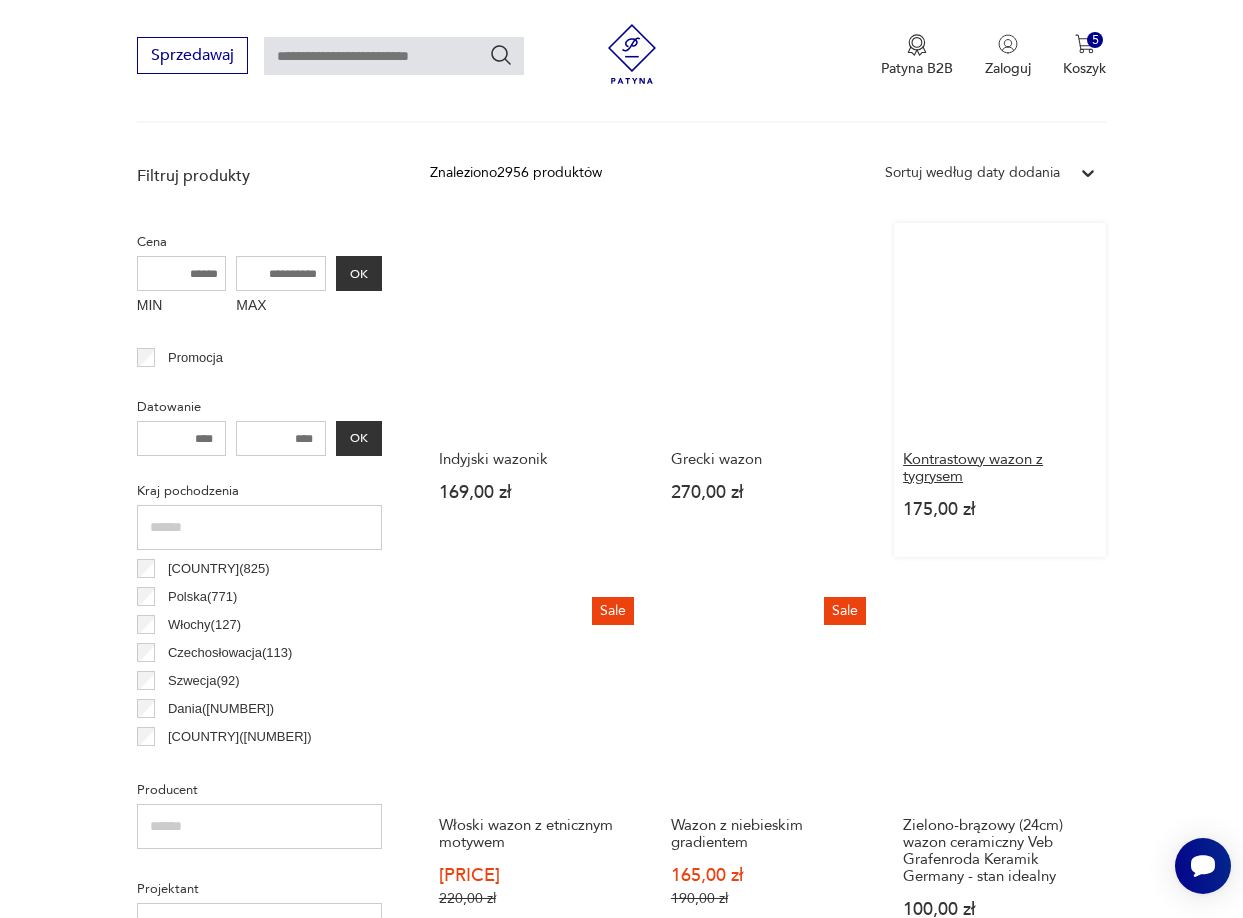 scroll, scrollTop: 931, scrollLeft: 0, axis: vertical 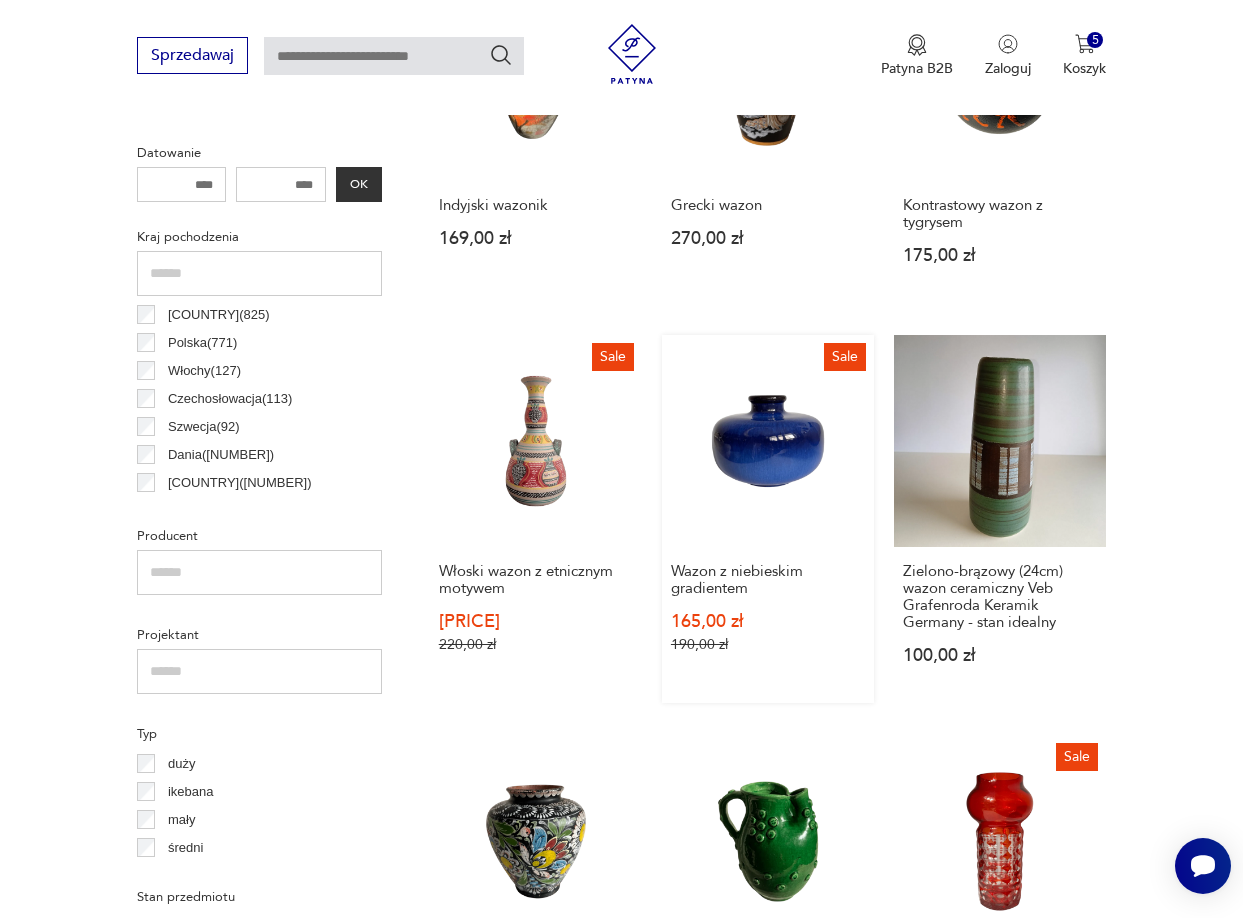 click on "Sale Wazon z niebieskim gradientem [PRICE] [PRICE]" at bounding box center (768, 519) 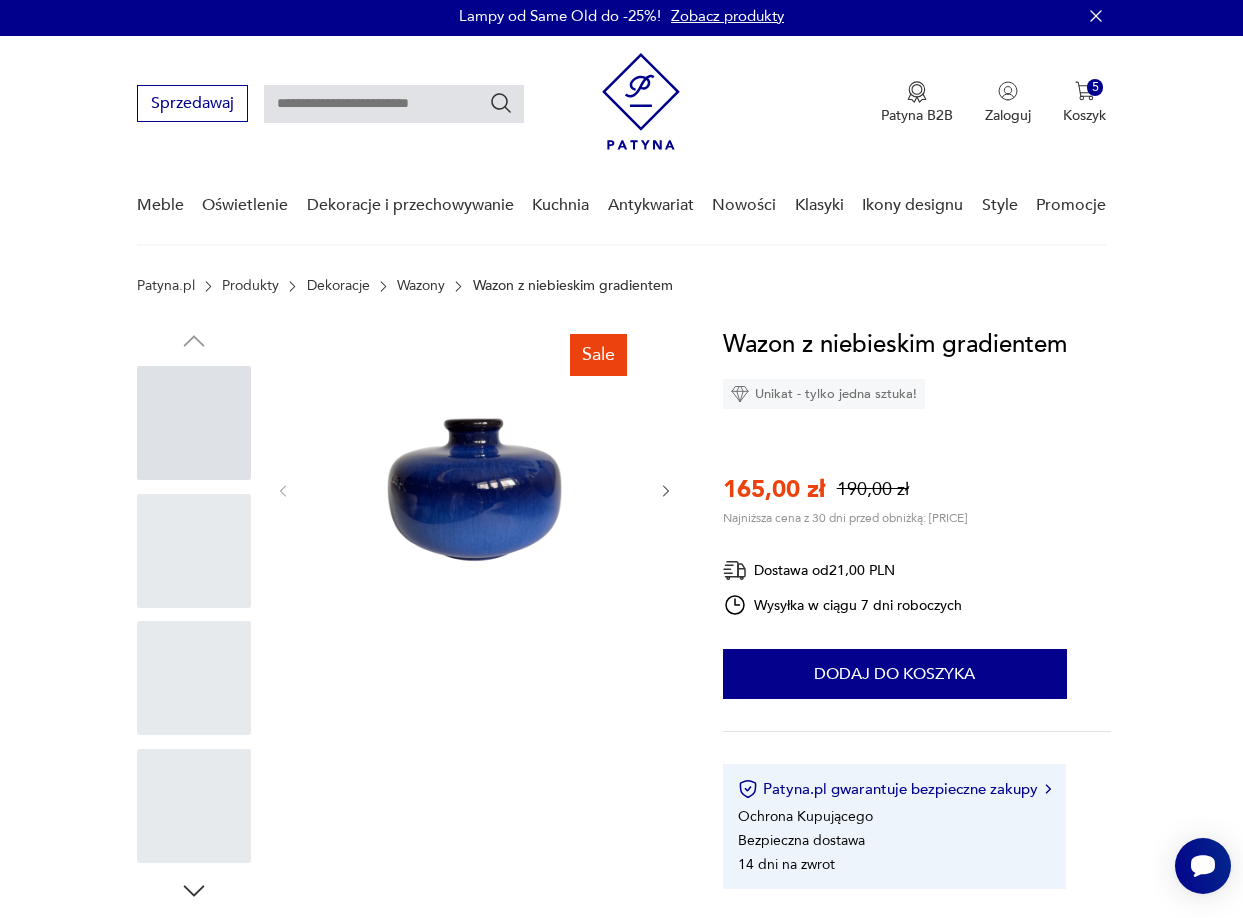 scroll, scrollTop: 0, scrollLeft: 0, axis: both 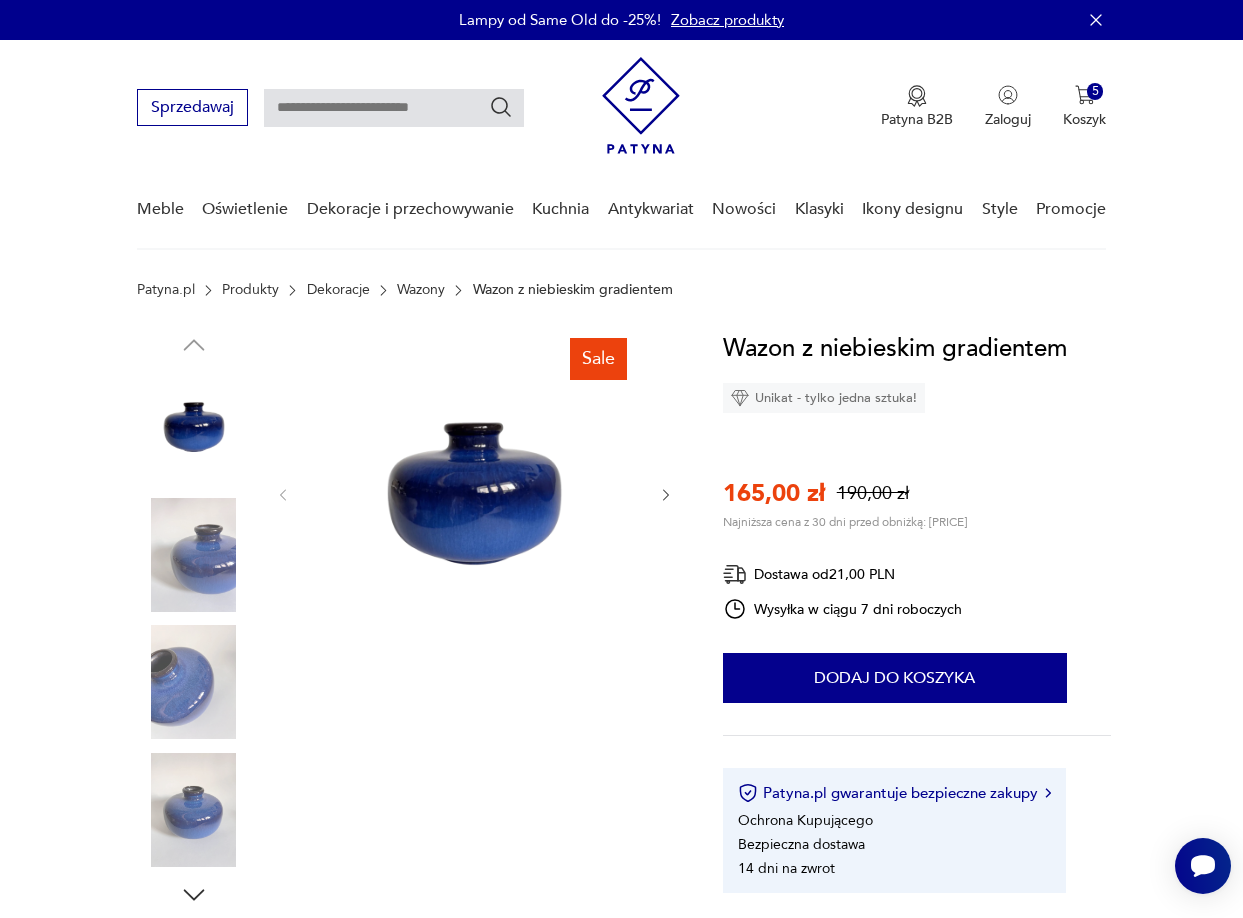 click on "Sale Opis produktu Wazon o niezwykle błyszczącym szkliwieniu! Kobalt w delikatnie zmieniającym się nasyceniu. Dno przecieka- wazon dekoracyjny. Wysokość 14cm, szerokość 19cm Rozwiń więcej Szczegóły produktu Stan: dobry Miasto sprzedawcy : [CITY] Wysokość : 14 cm Wysokość : 14 cm Liczba sztuk: 1 Tagi: vintage , ceramika , Prezent dla niej , design O sprzedawcy LosColoresWarsaw Store Zweryfikowany sprzedawca [CITY] Od [YEAR] lat z Patyną Dostawa i zwroty Dostępne formy dostawy: Kurier [PRICE] Paczkomat InPost [PRICE] Zwroty: Jeśli z jakiegokolwiek powodu chcesz zwrócić zamówiony przedmiot, masz na to [DURATION] od momentu otrzymania przesyłki. Wazon z niebieskim gradientem Unikat - tylko jedna sztuka! [PRICE] [PRICE] Najniższa cena z 30 dni przed obniżką: [PRICE] Dostawa od [PRICE] Wysyłka w ciągu 7 dni roboczych 1 Dodaj do koszyka Patyna.pl gwarantuje bezpieczne zakupy Ochrona Kupującego Bezpieczna dostawa 14 dni na zwrot Opis produktu Stan:" at bounding box center (621, 923) 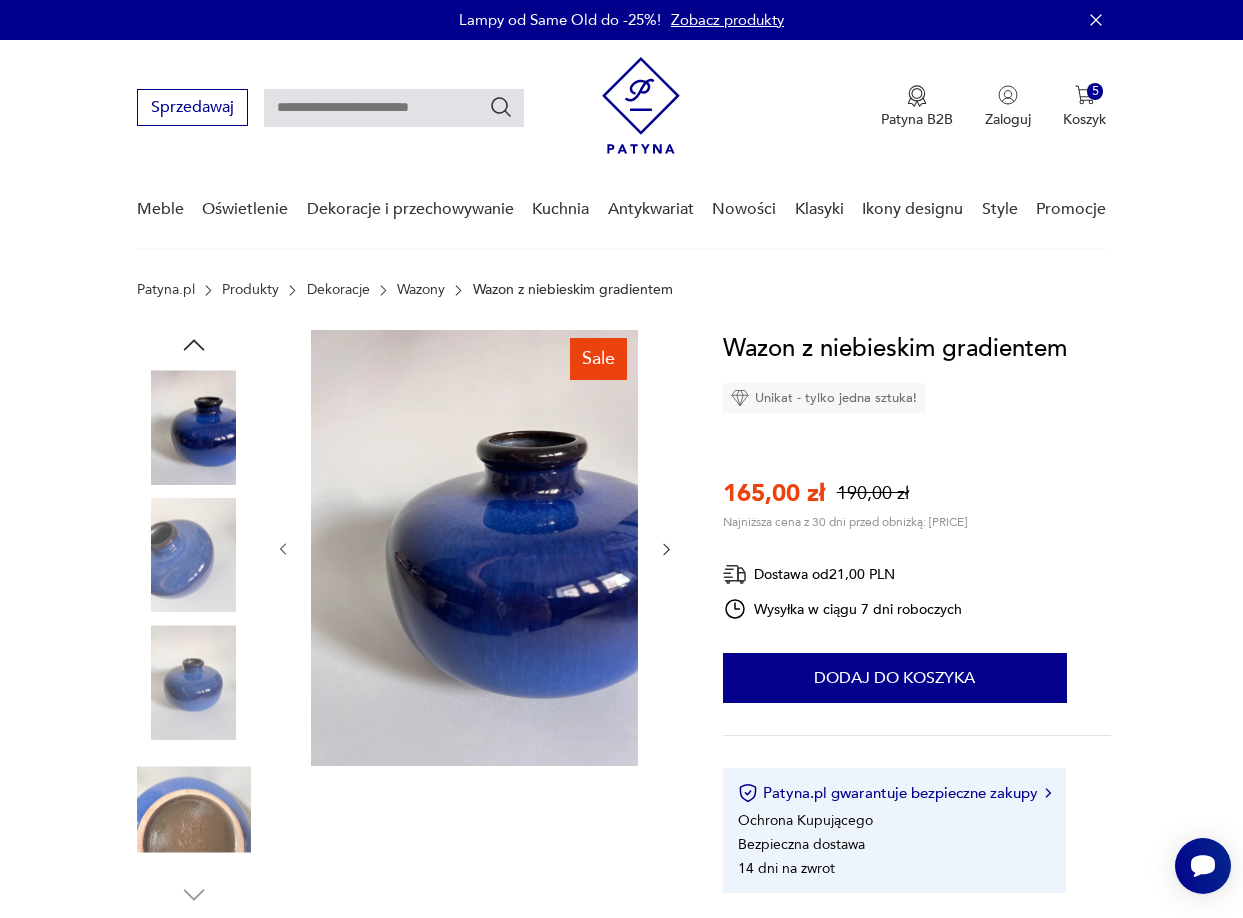 click at bounding box center [475, 549] 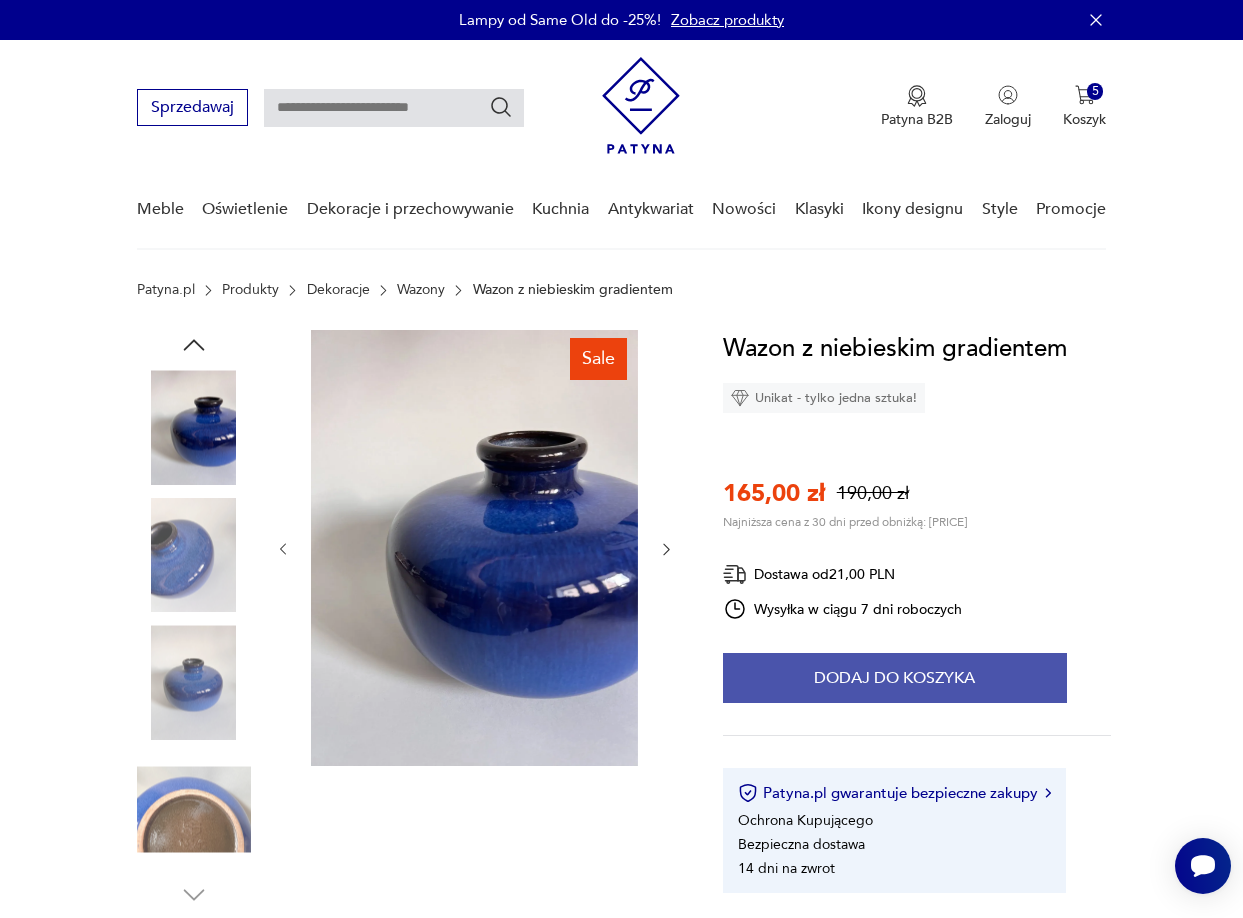 click on "Dodaj do koszyka" at bounding box center [895, 678] 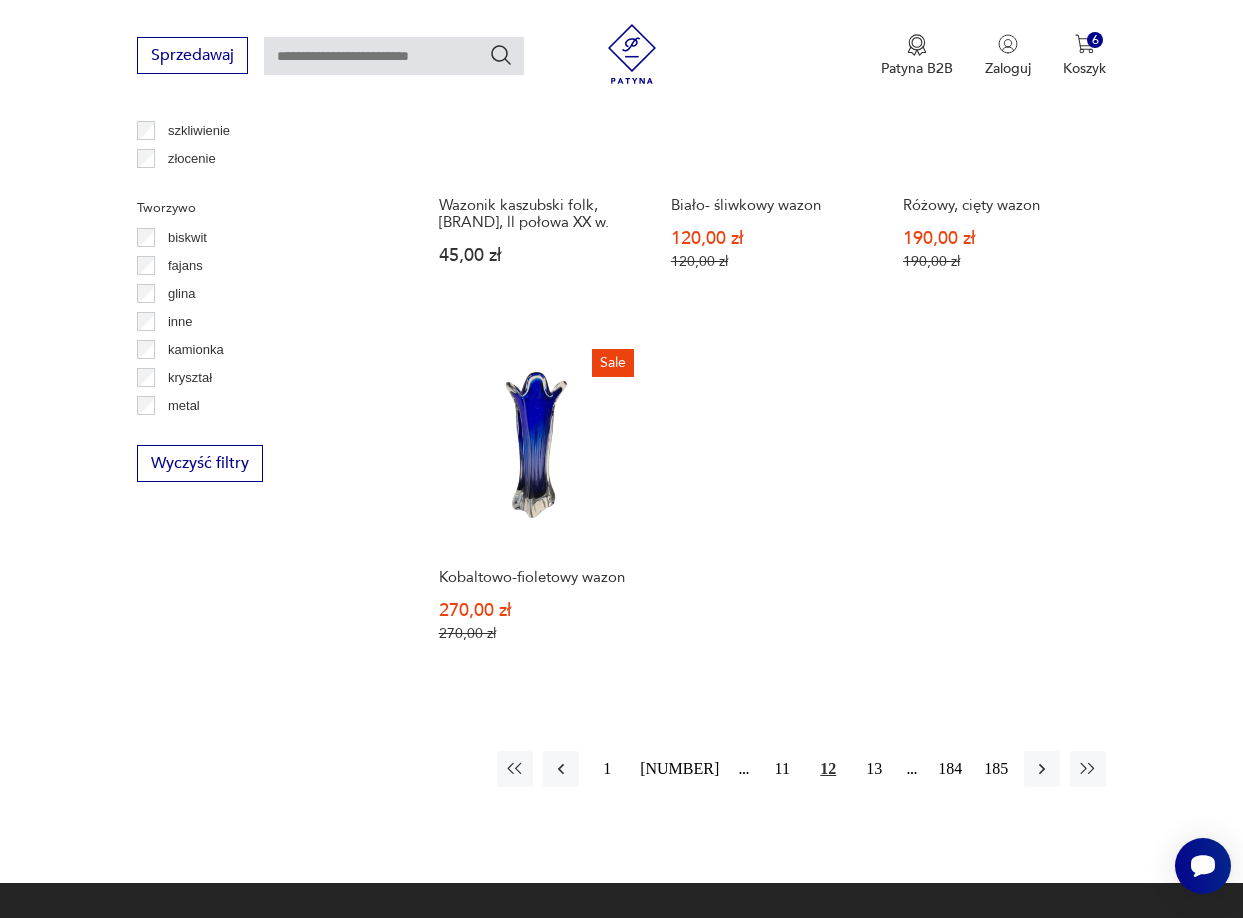 scroll, scrollTop: 2629, scrollLeft: 0, axis: vertical 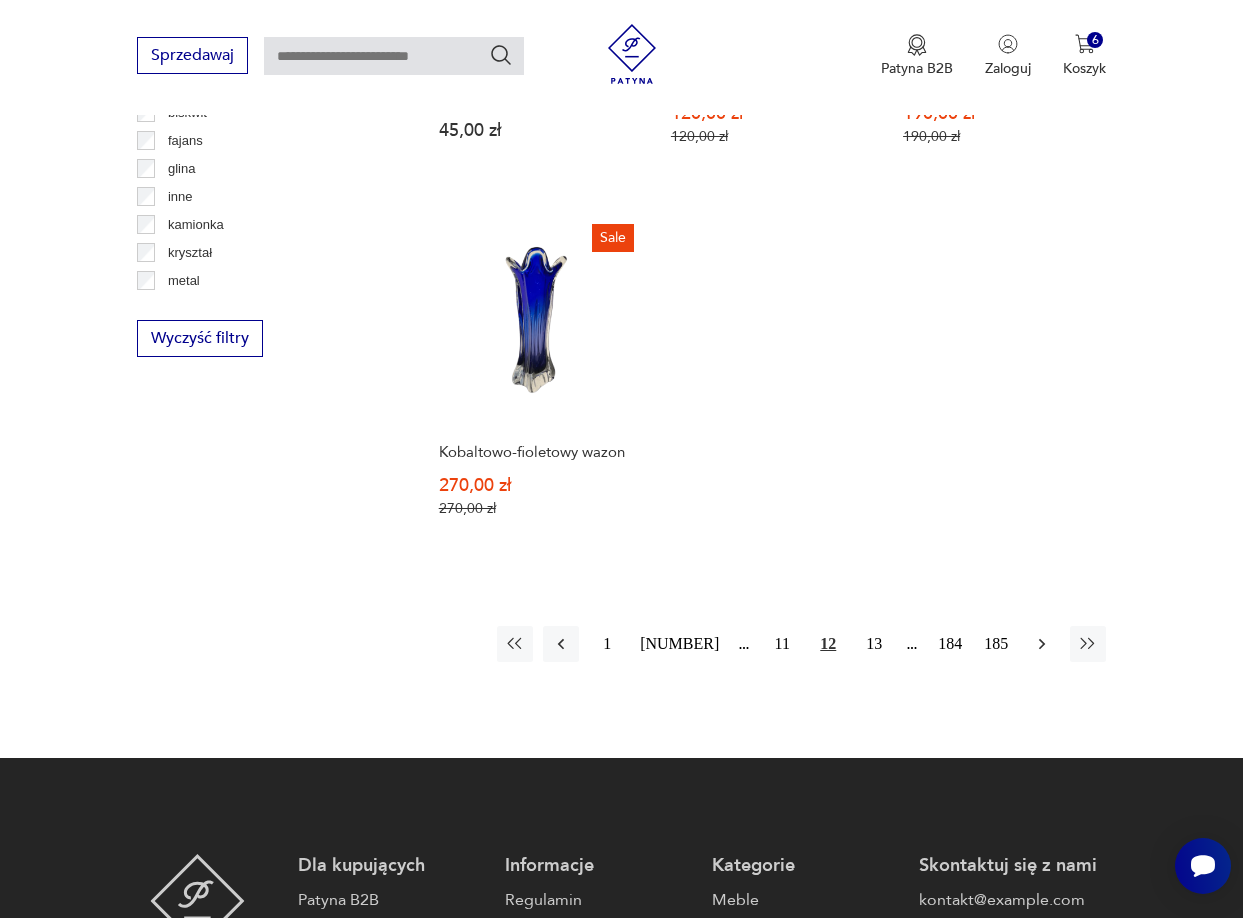 click at bounding box center (1042, 644) 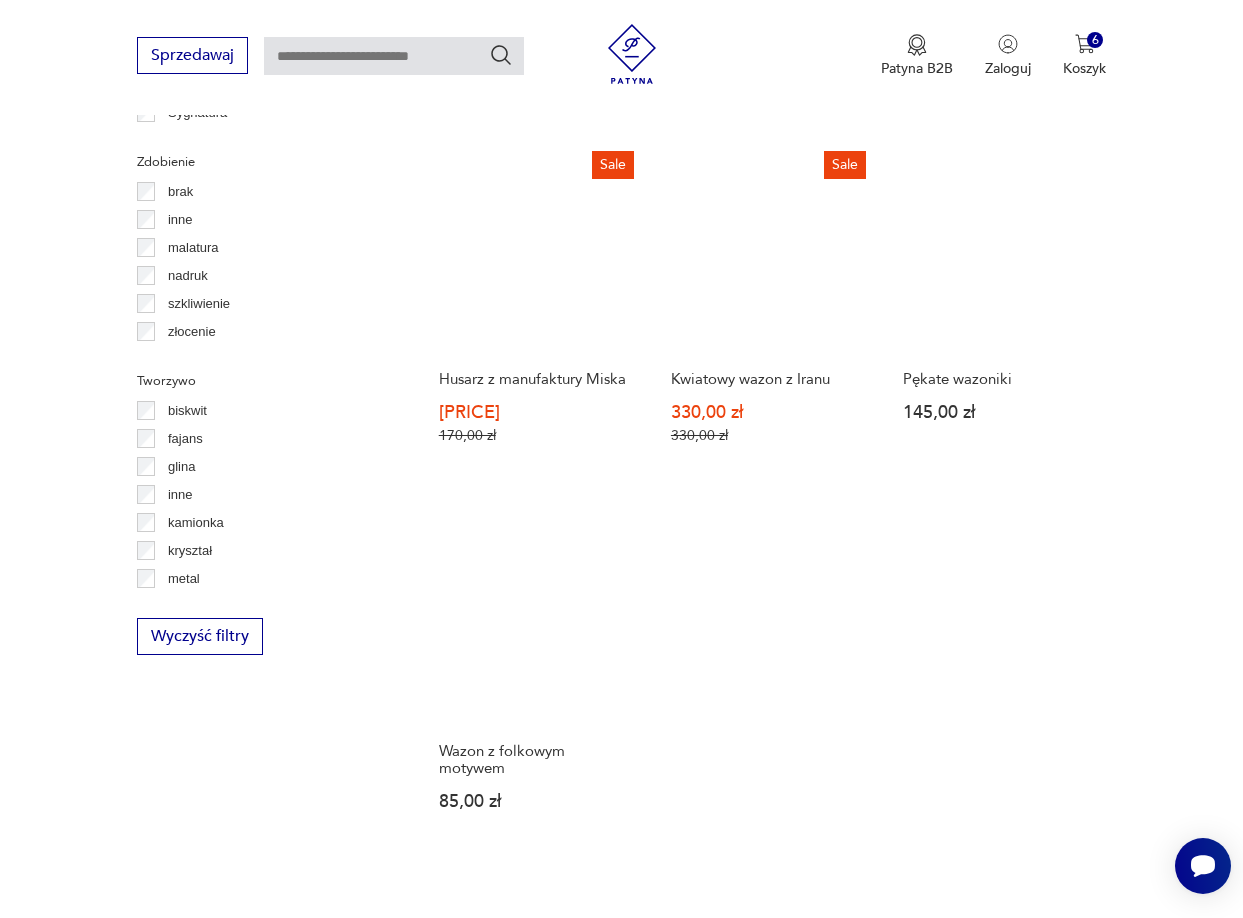 scroll, scrollTop: 2831, scrollLeft: 0, axis: vertical 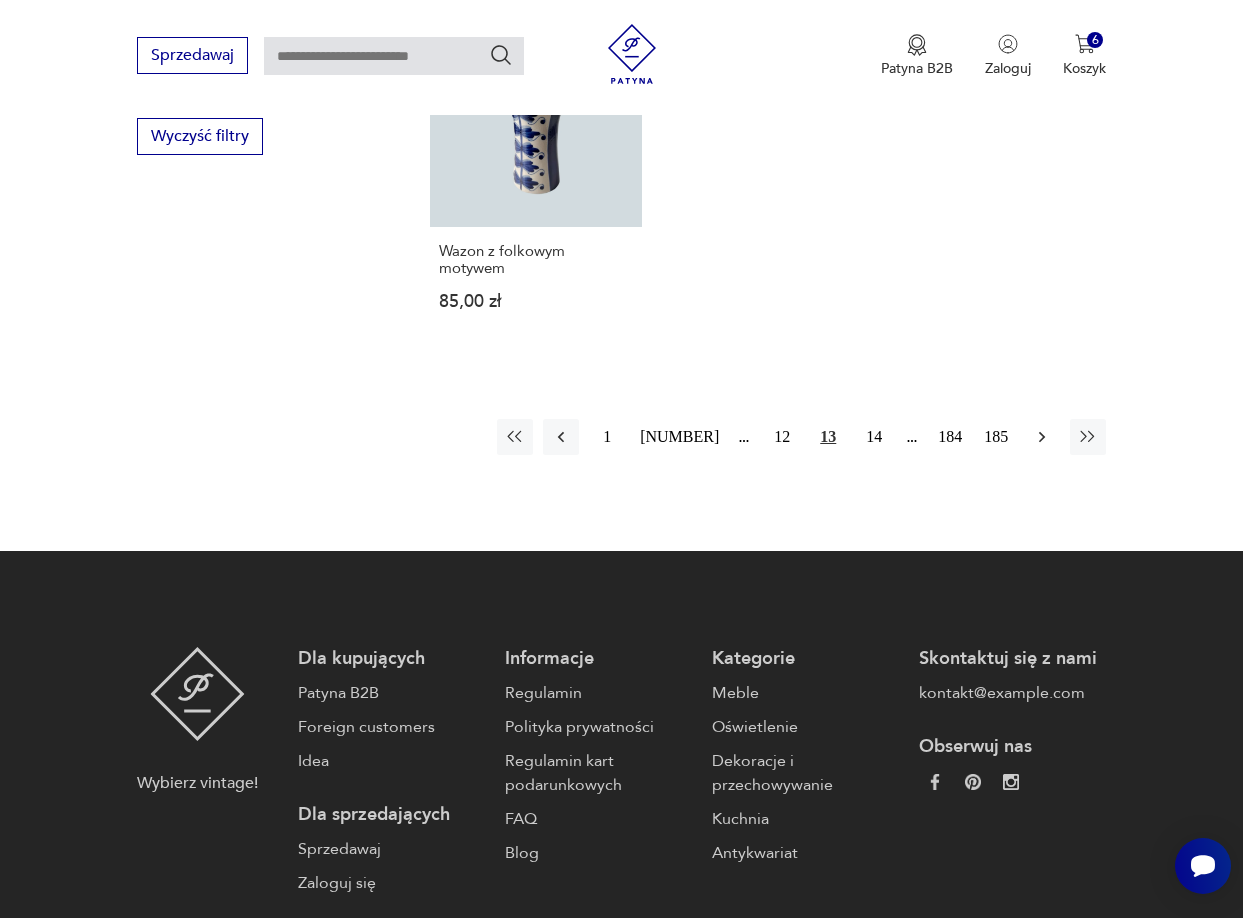 click at bounding box center (1042, 437) 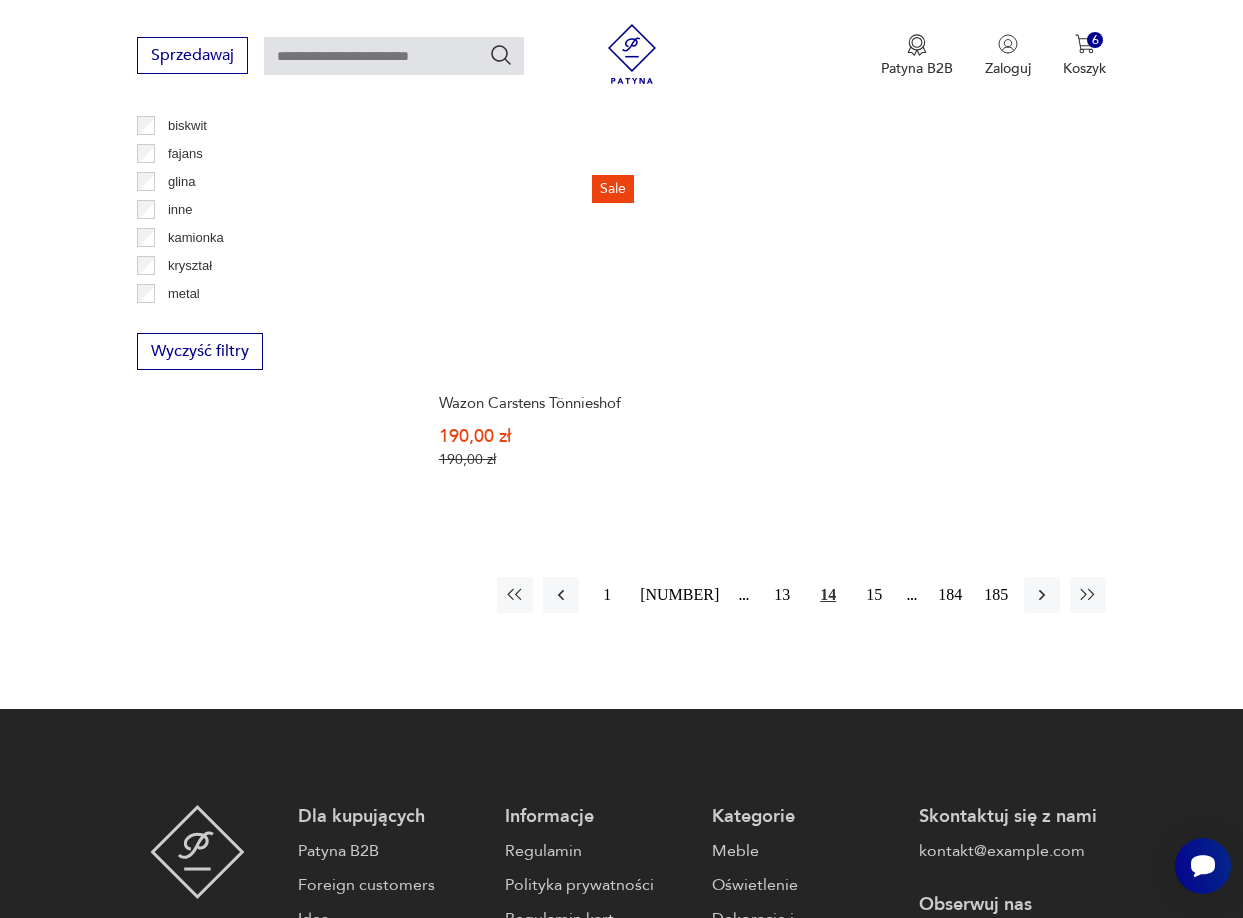 scroll, scrollTop: 2631, scrollLeft: 0, axis: vertical 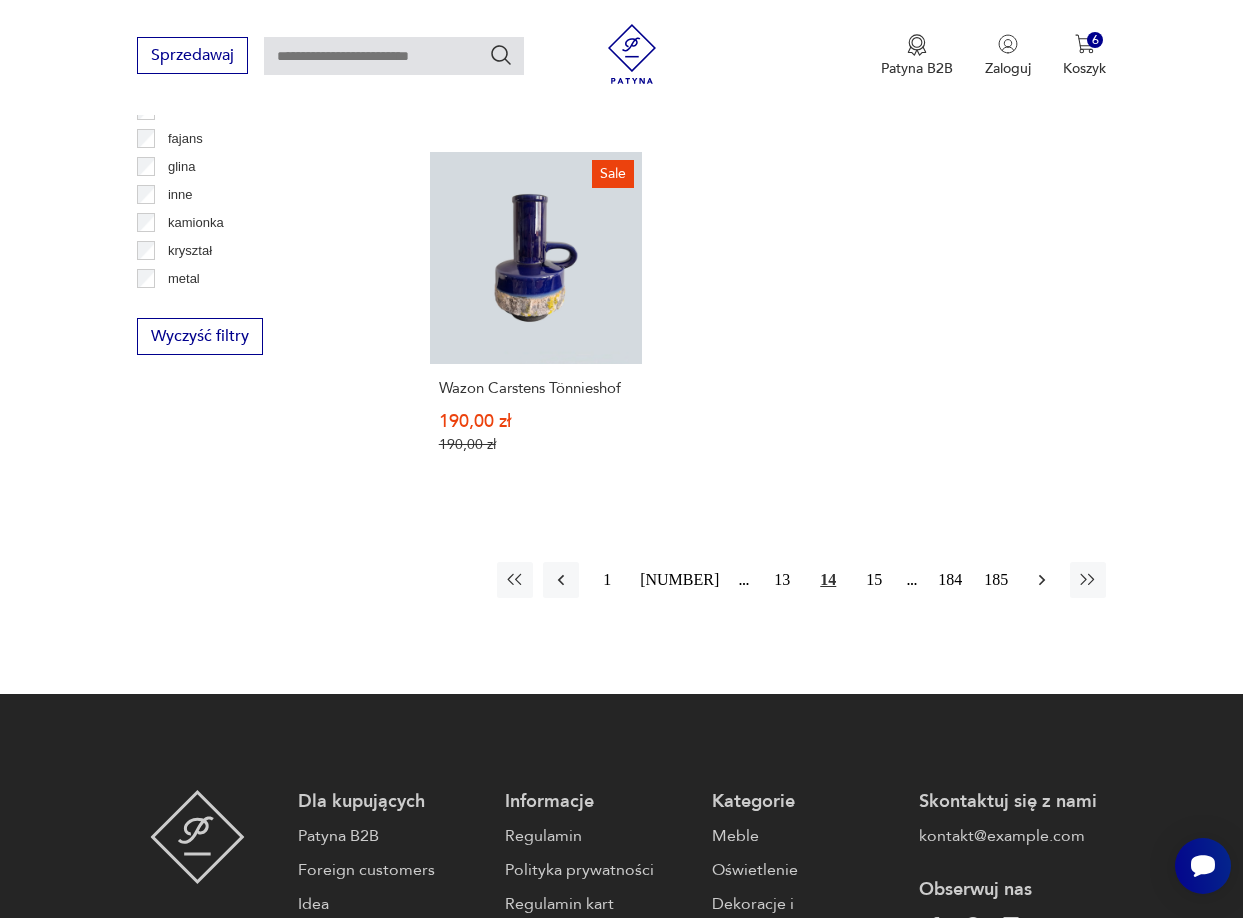 click at bounding box center (1042, 580) 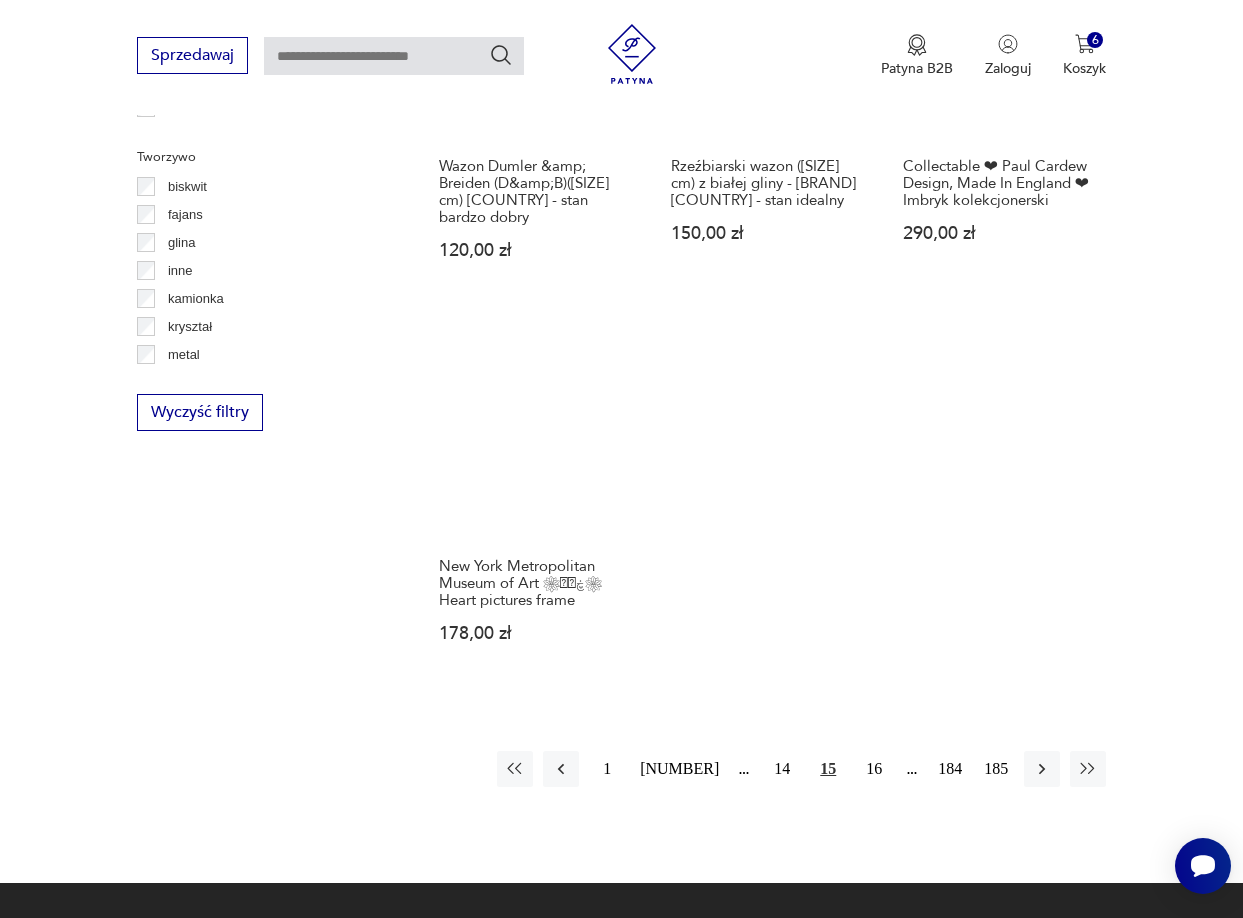 scroll, scrollTop: 2731, scrollLeft: 0, axis: vertical 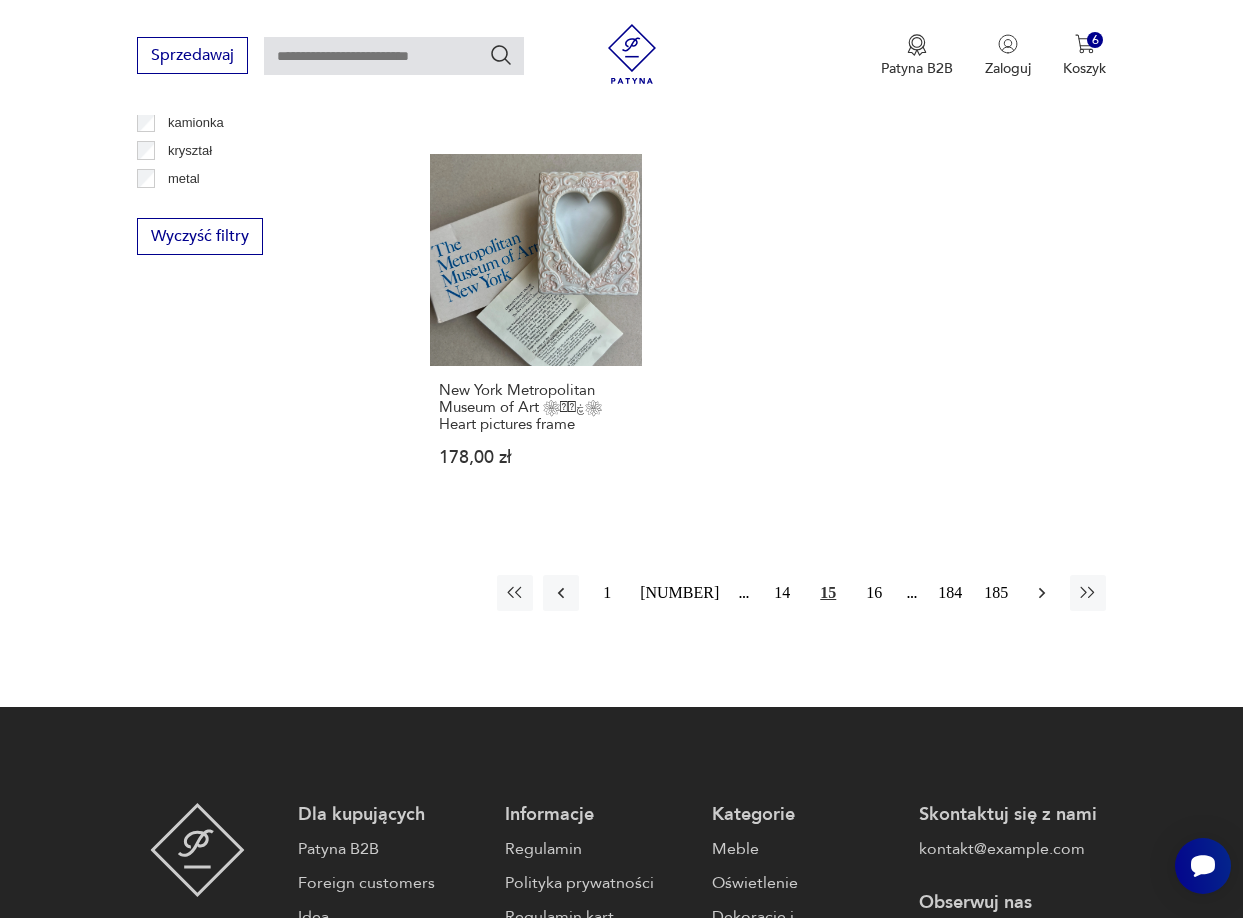 click at bounding box center (1042, 593) 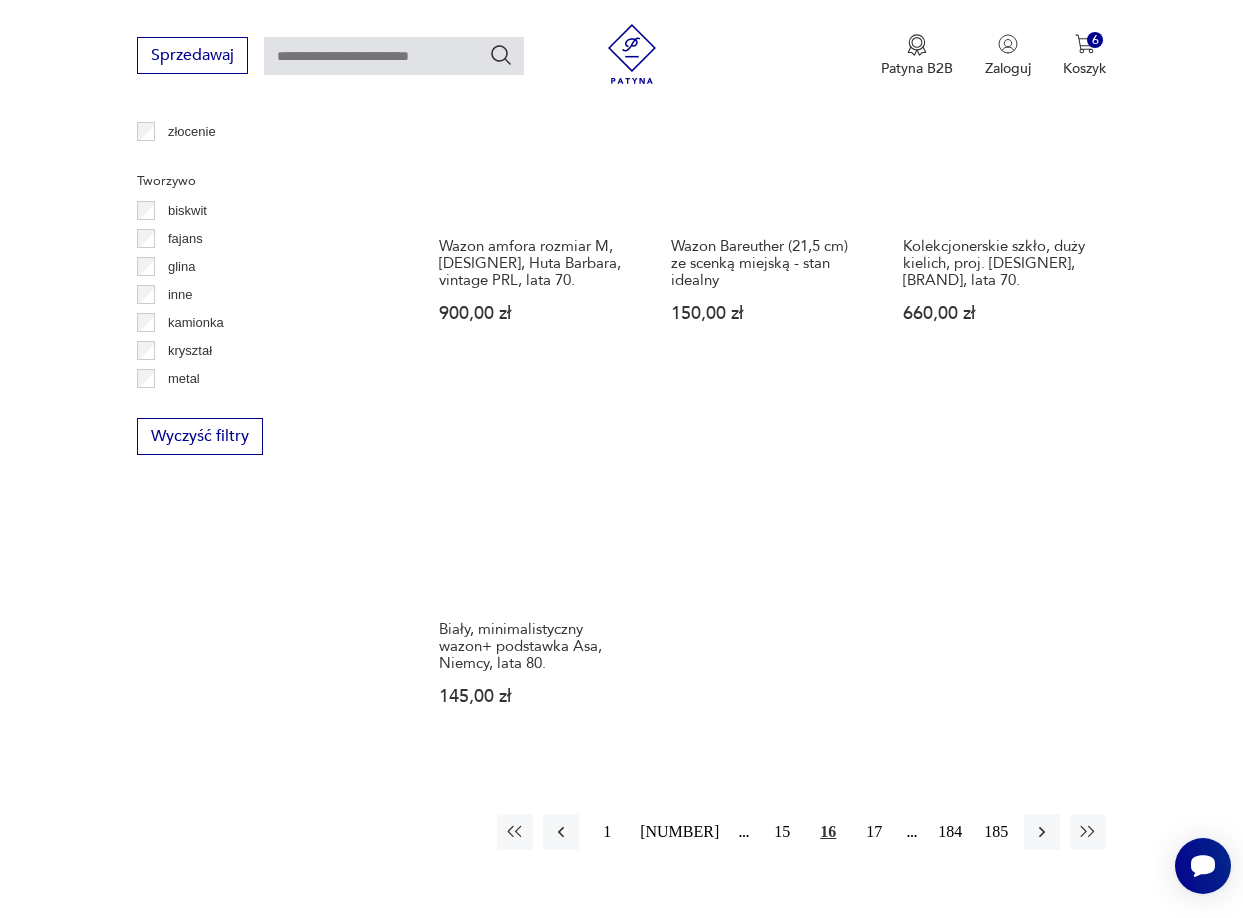 scroll, scrollTop: 2731, scrollLeft: 0, axis: vertical 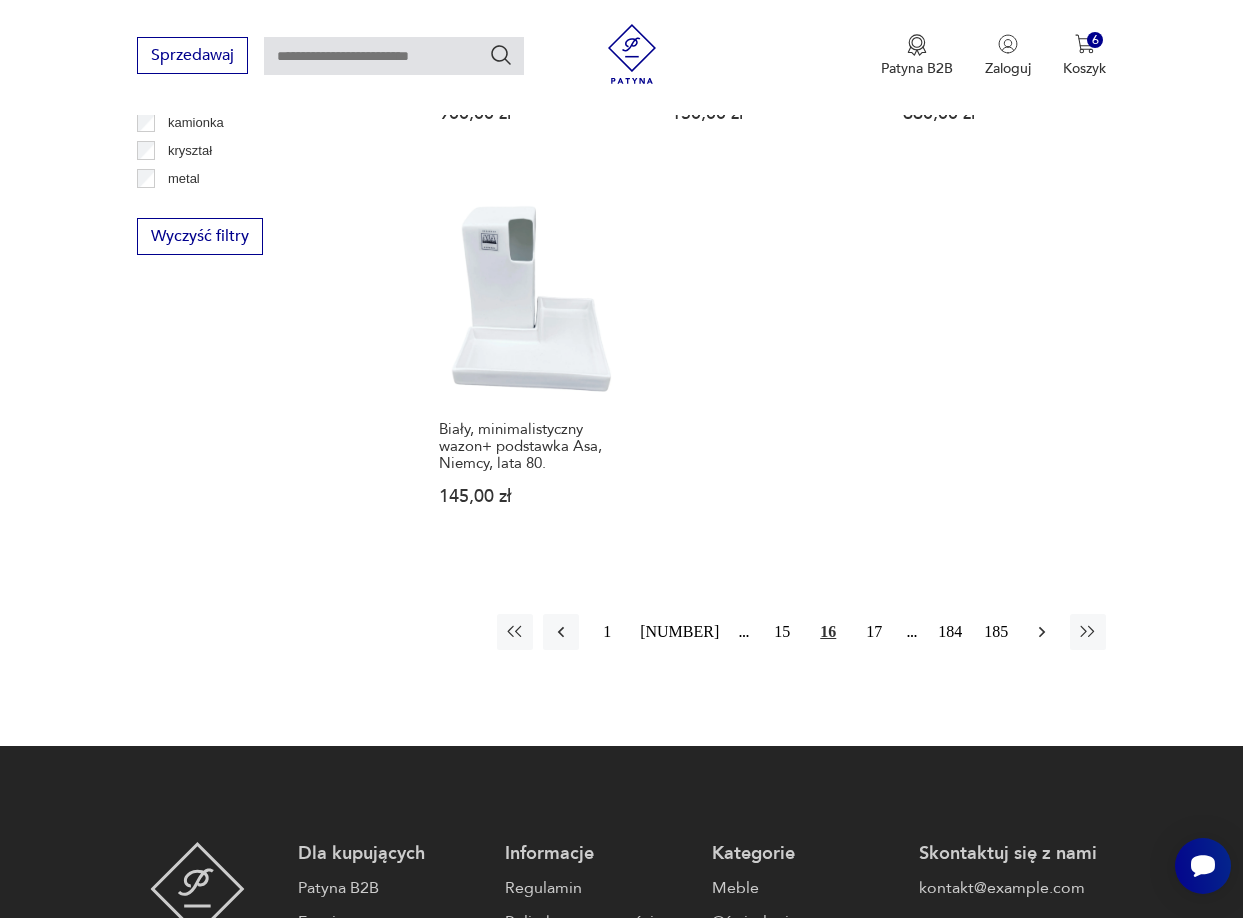 click at bounding box center [1042, 632] 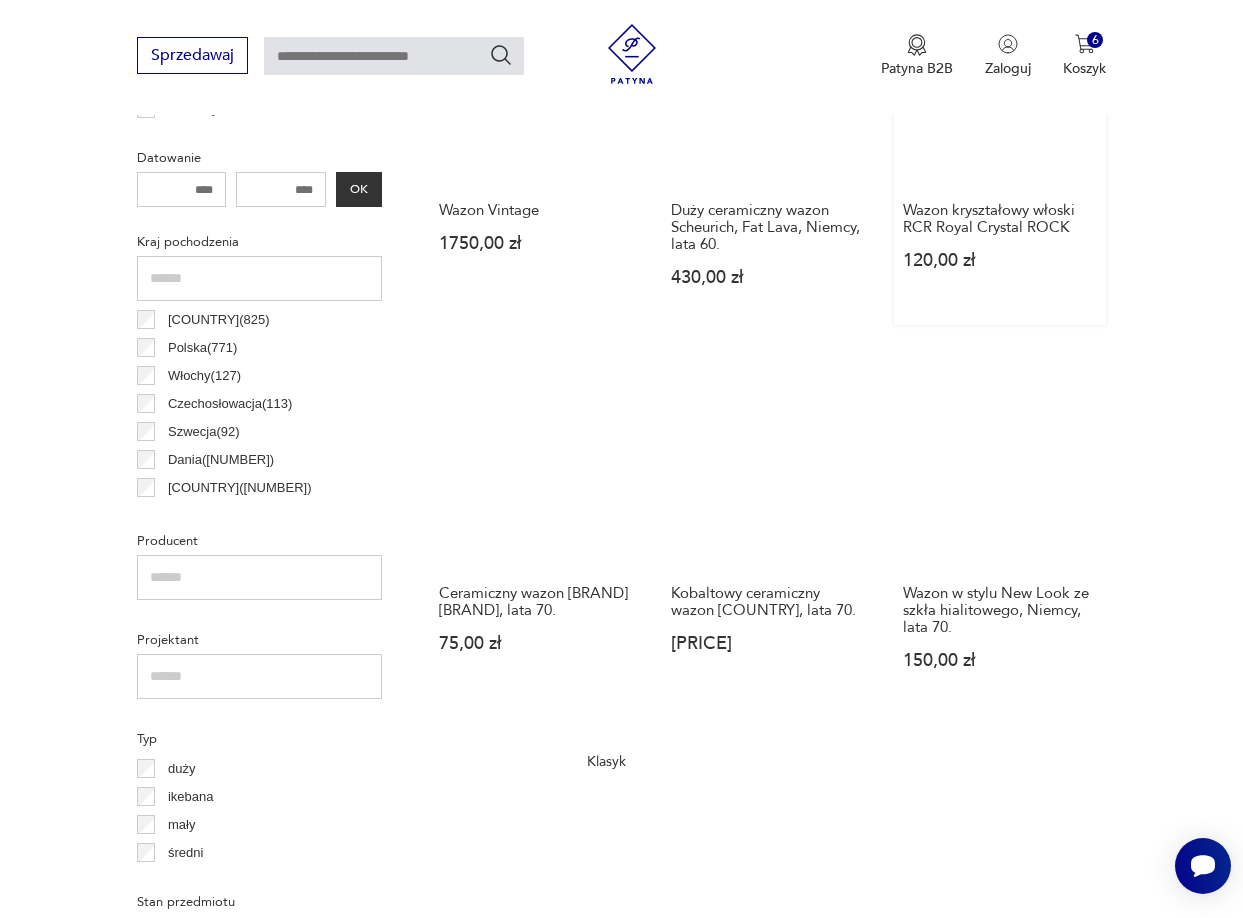 scroll, scrollTop: 1131, scrollLeft: 0, axis: vertical 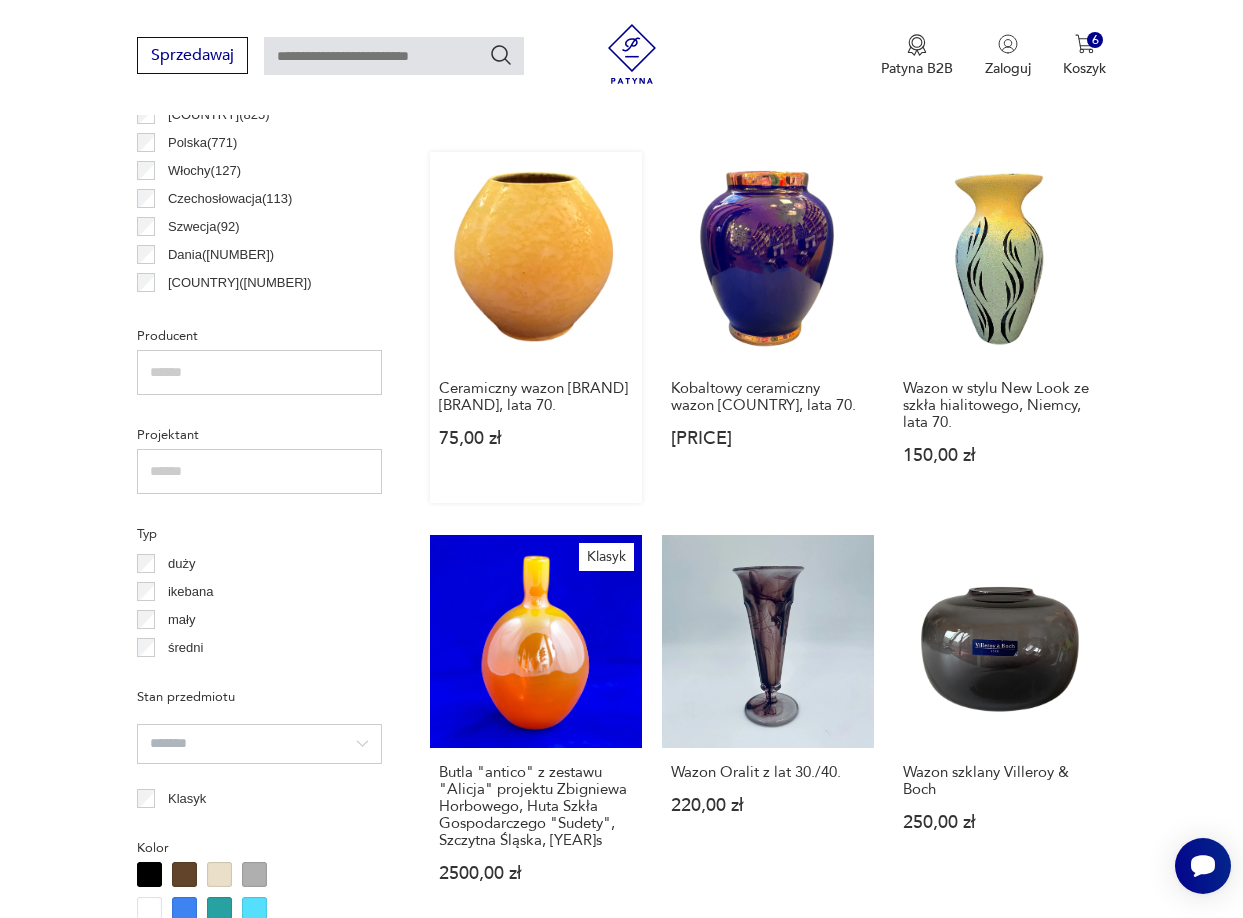 click on "Ceramiczny wazon [BRAND] [BRAND], [COUNTRY], lata 70. [PRICE]" at bounding box center (536, 327) 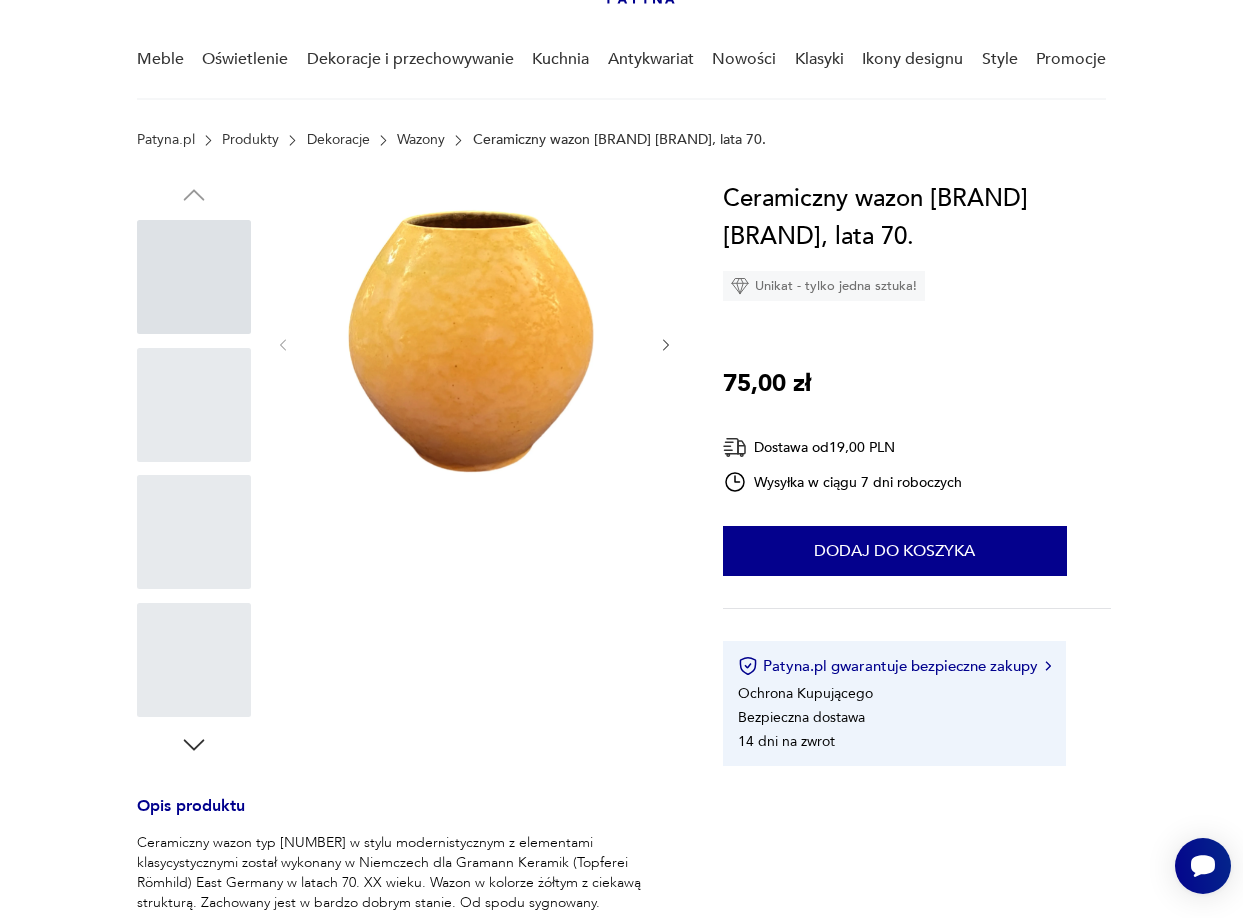 scroll, scrollTop: 0, scrollLeft: 0, axis: both 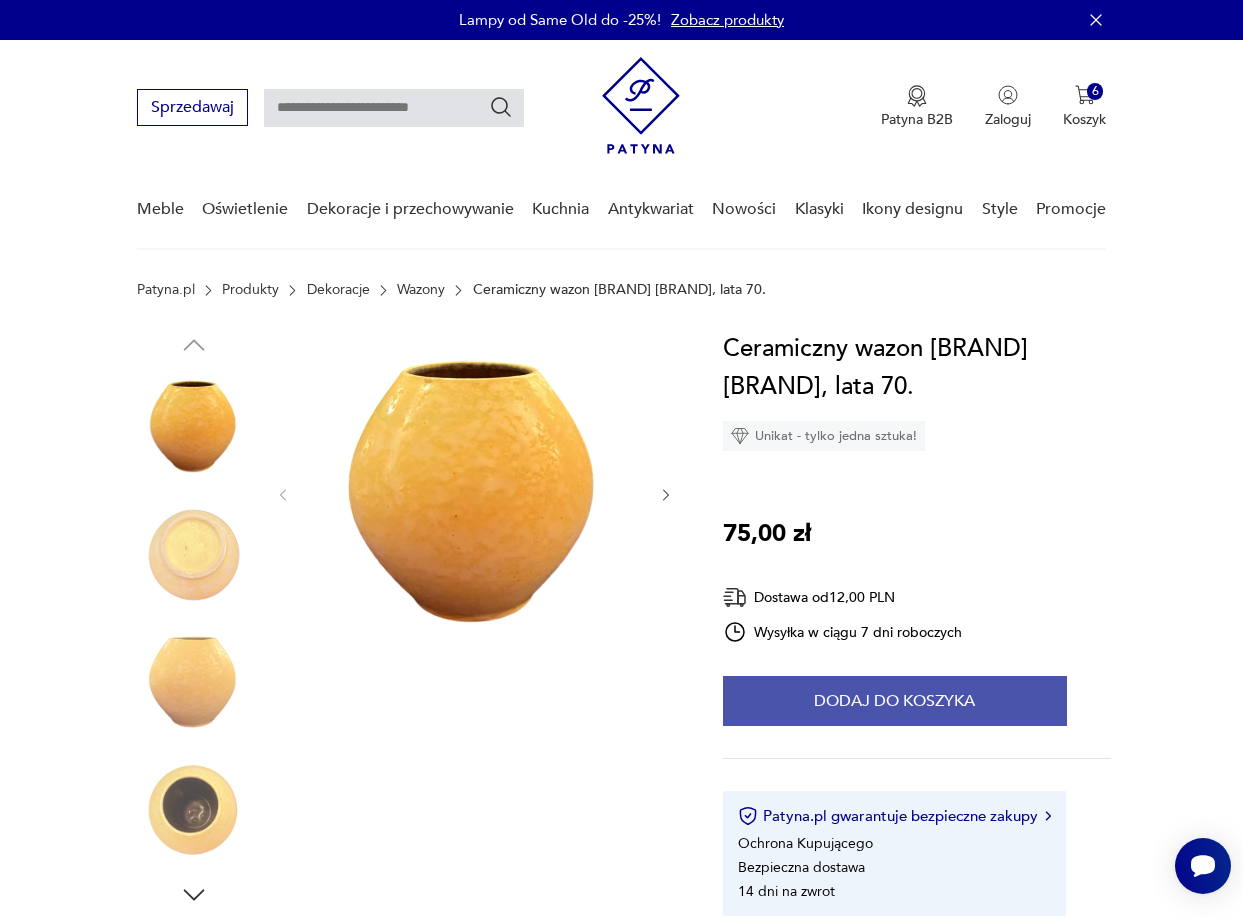 click on "Dodaj do koszyka" at bounding box center (895, 701) 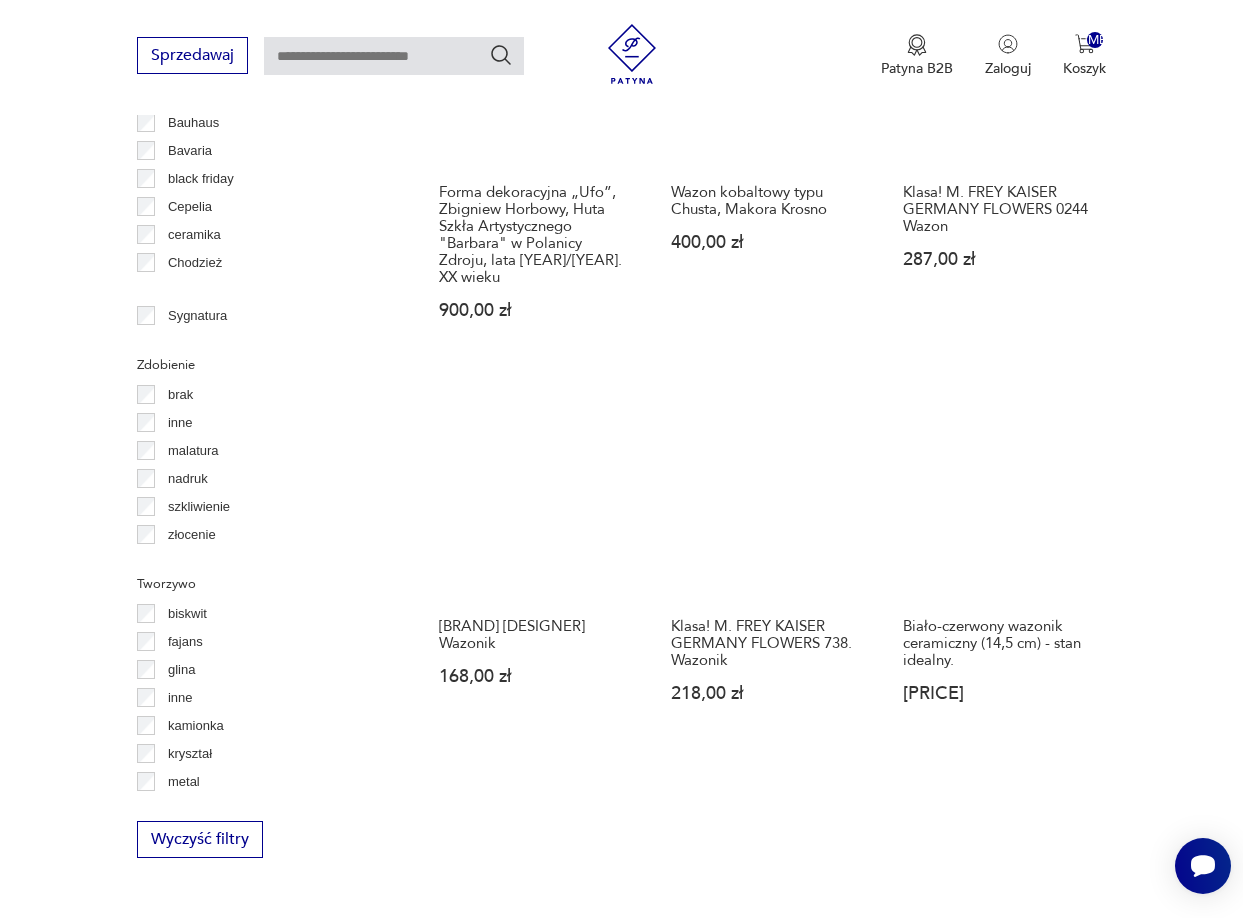 scroll, scrollTop: 2129, scrollLeft: 0, axis: vertical 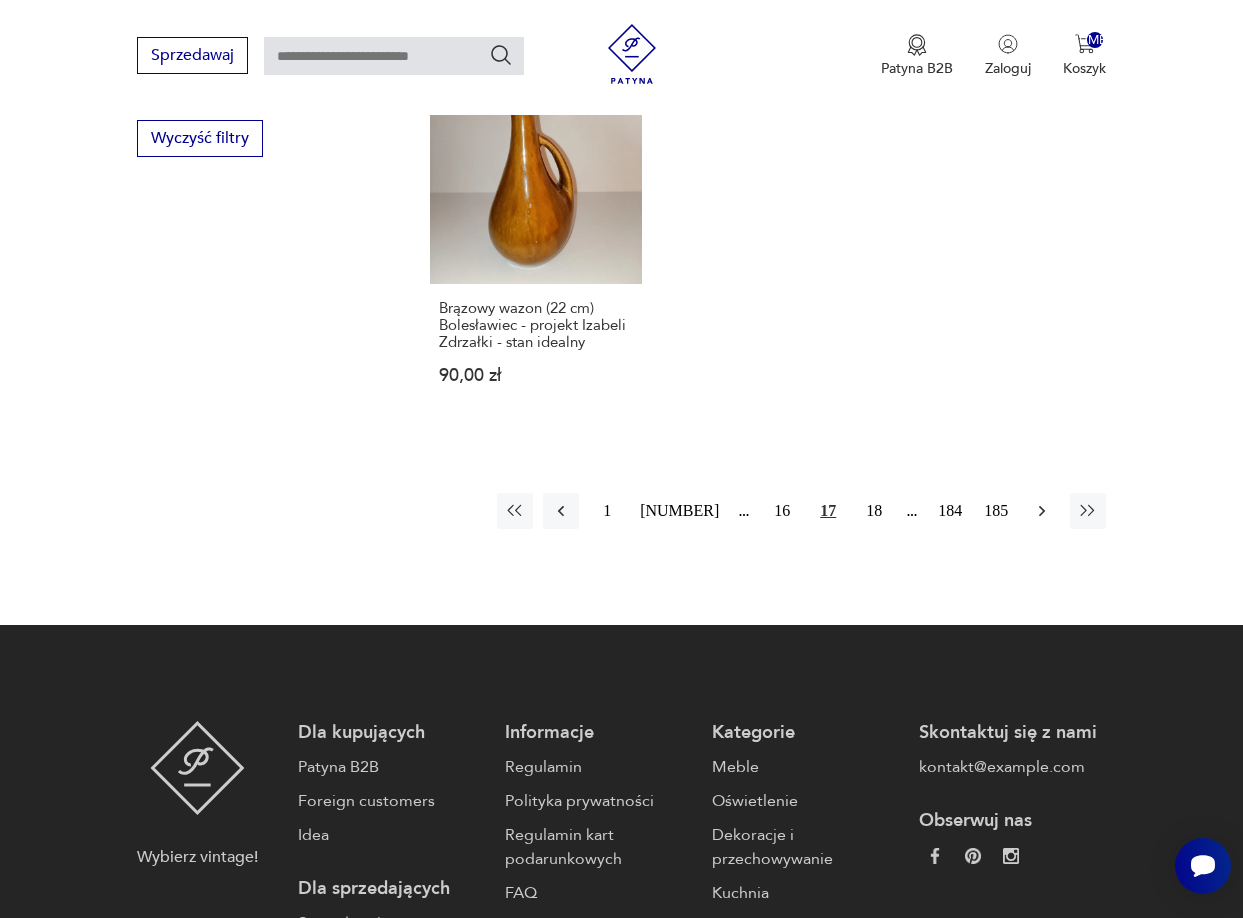 click at bounding box center [1042, 511] 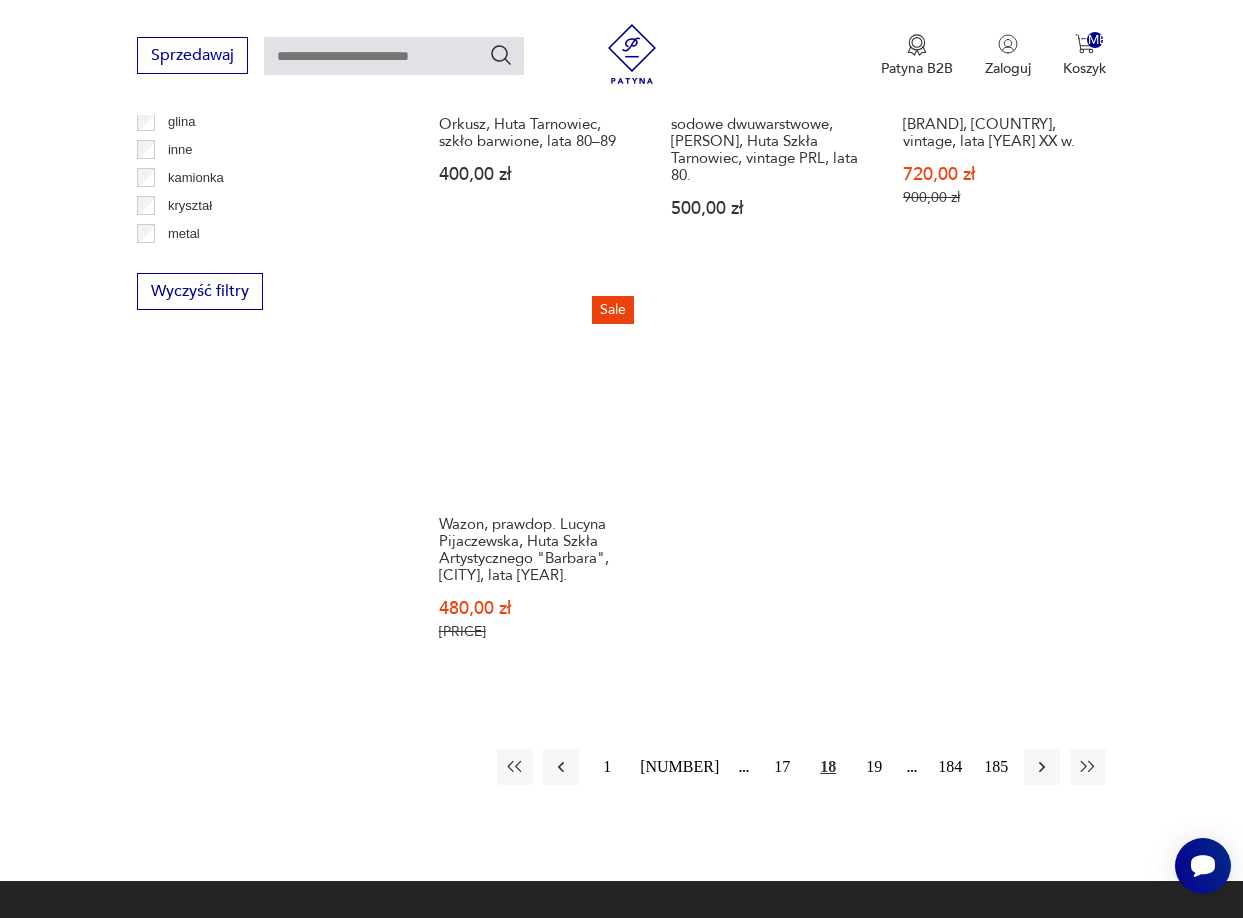 scroll, scrollTop: 2731, scrollLeft: 0, axis: vertical 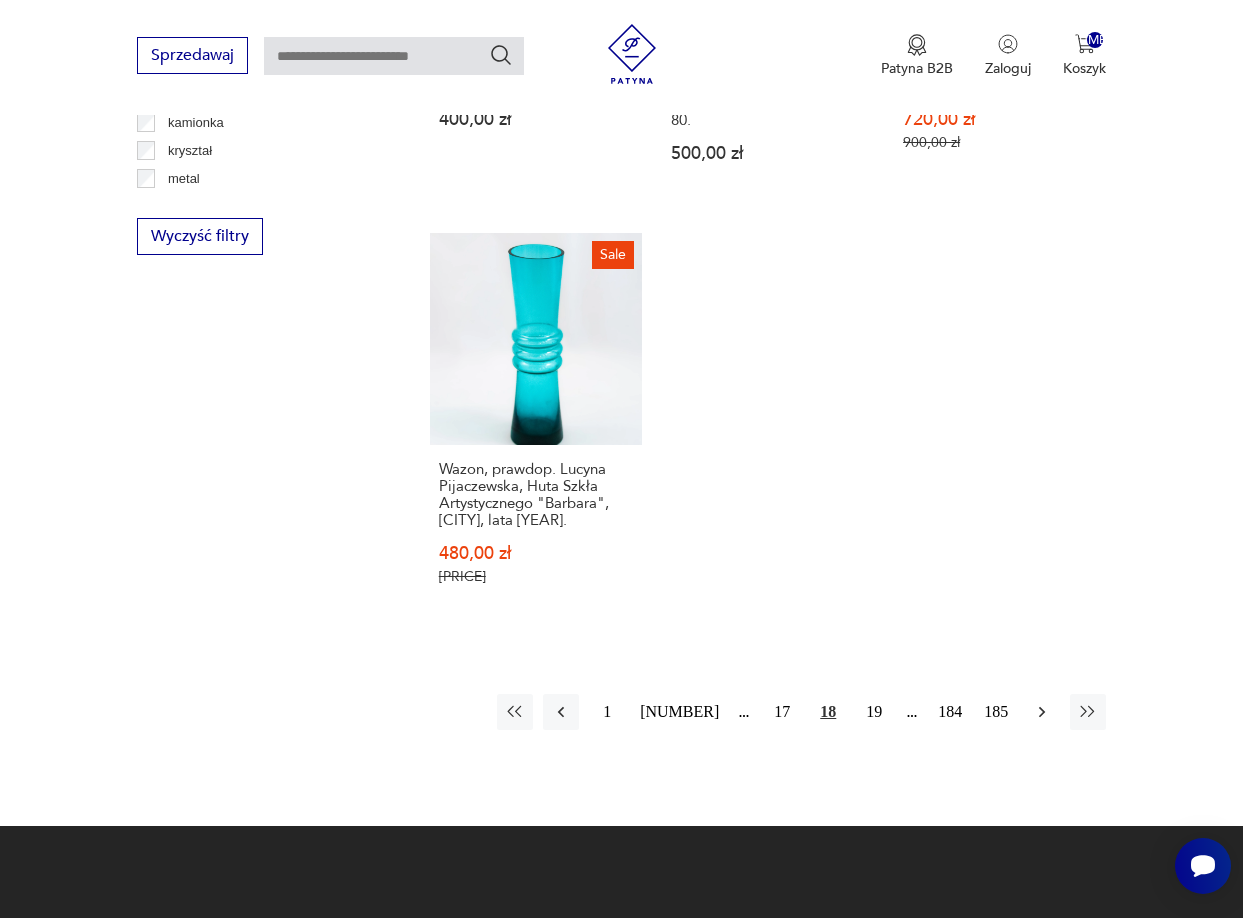 click at bounding box center (1042, 712) 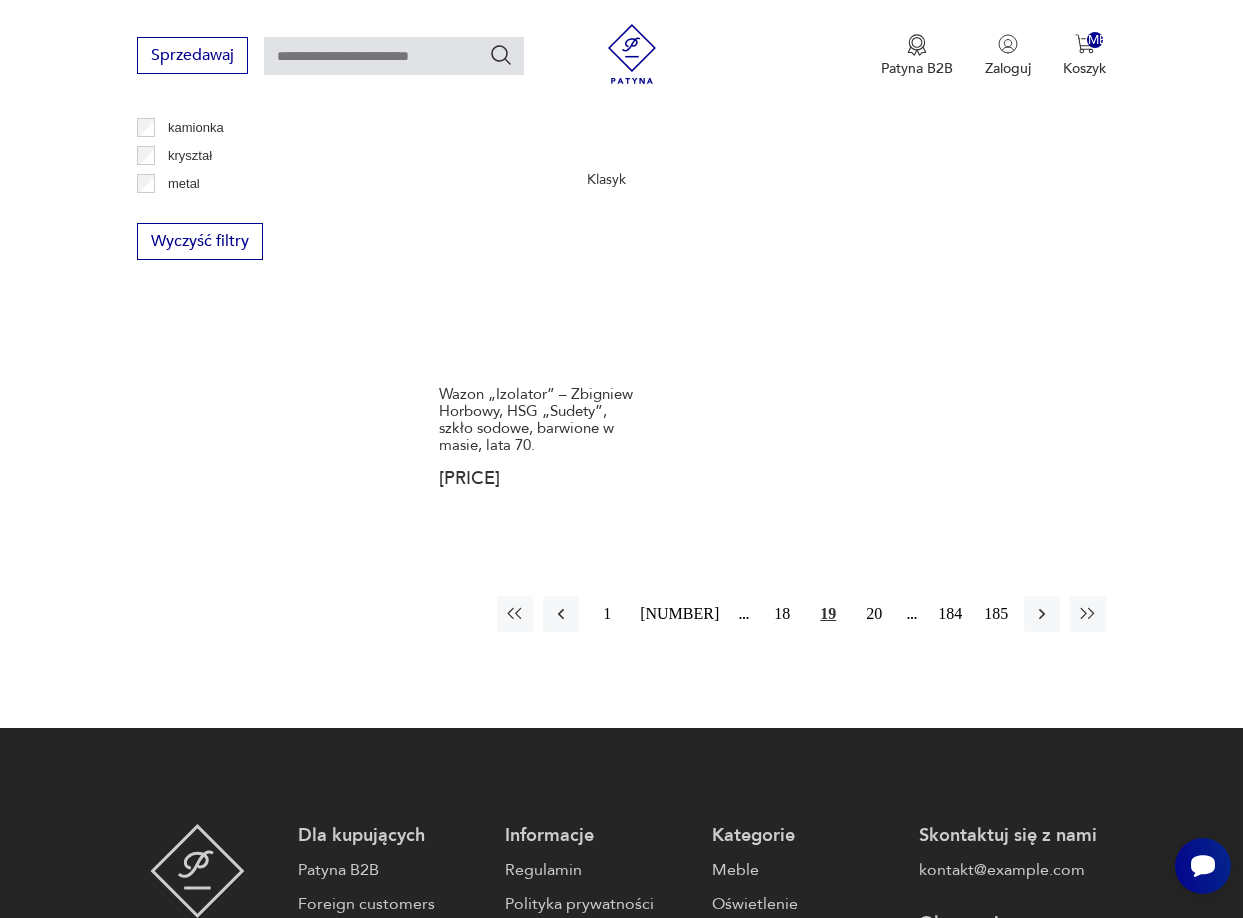 scroll, scrollTop: 2731, scrollLeft: 0, axis: vertical 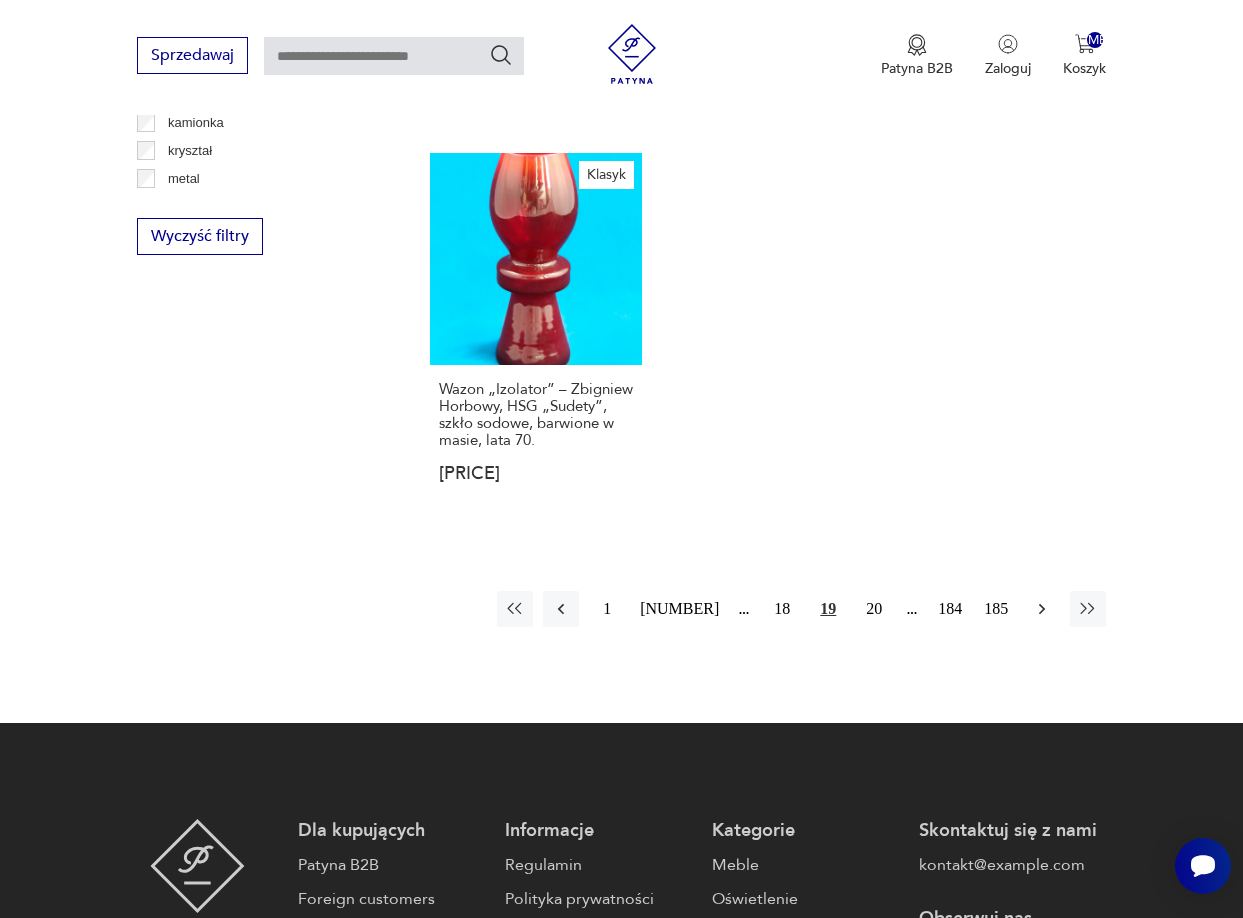 click at bounding box center [1042, 609] 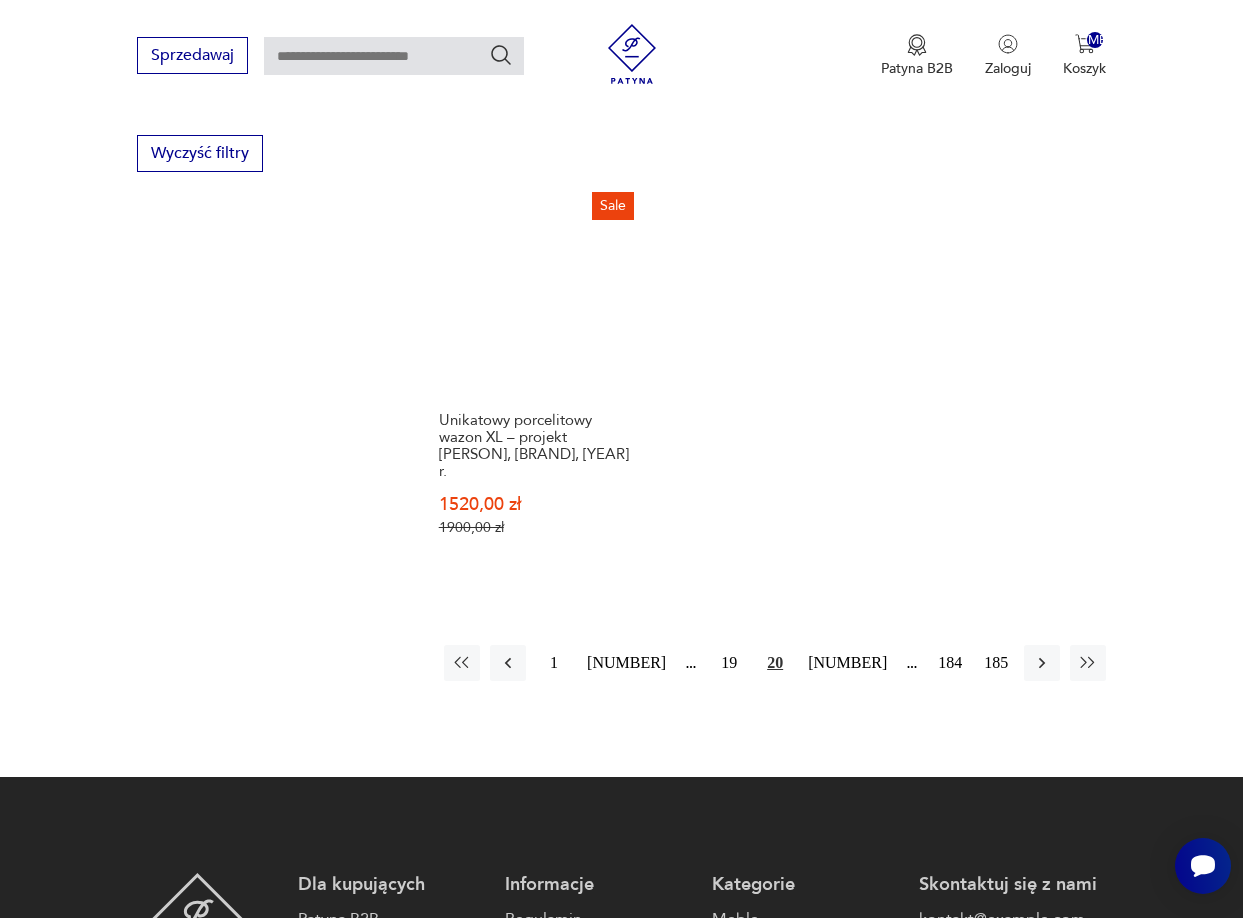 scroll, scrollTop: 2831, scrollLeft: 0, axis: vertical 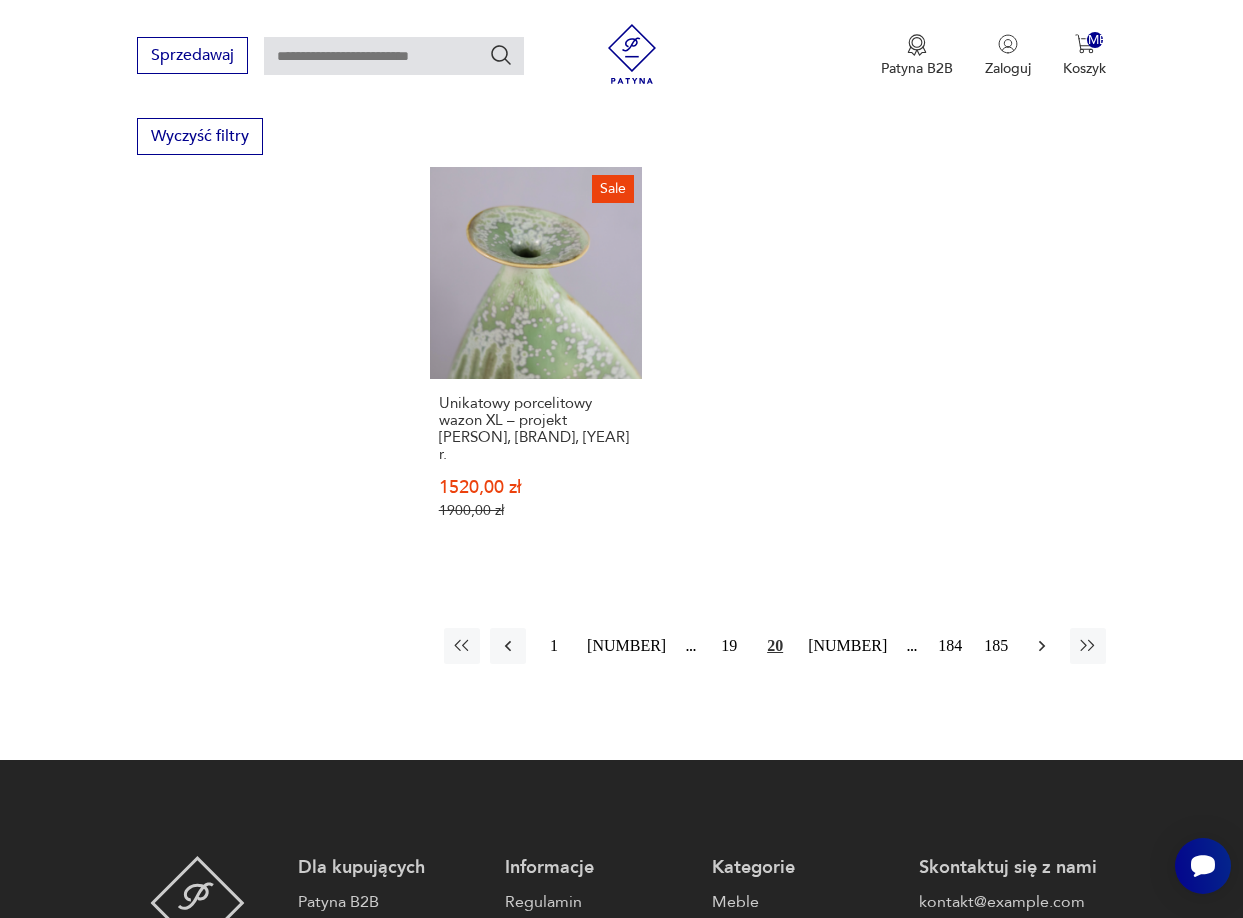 click at bounding box center (1042, 646) 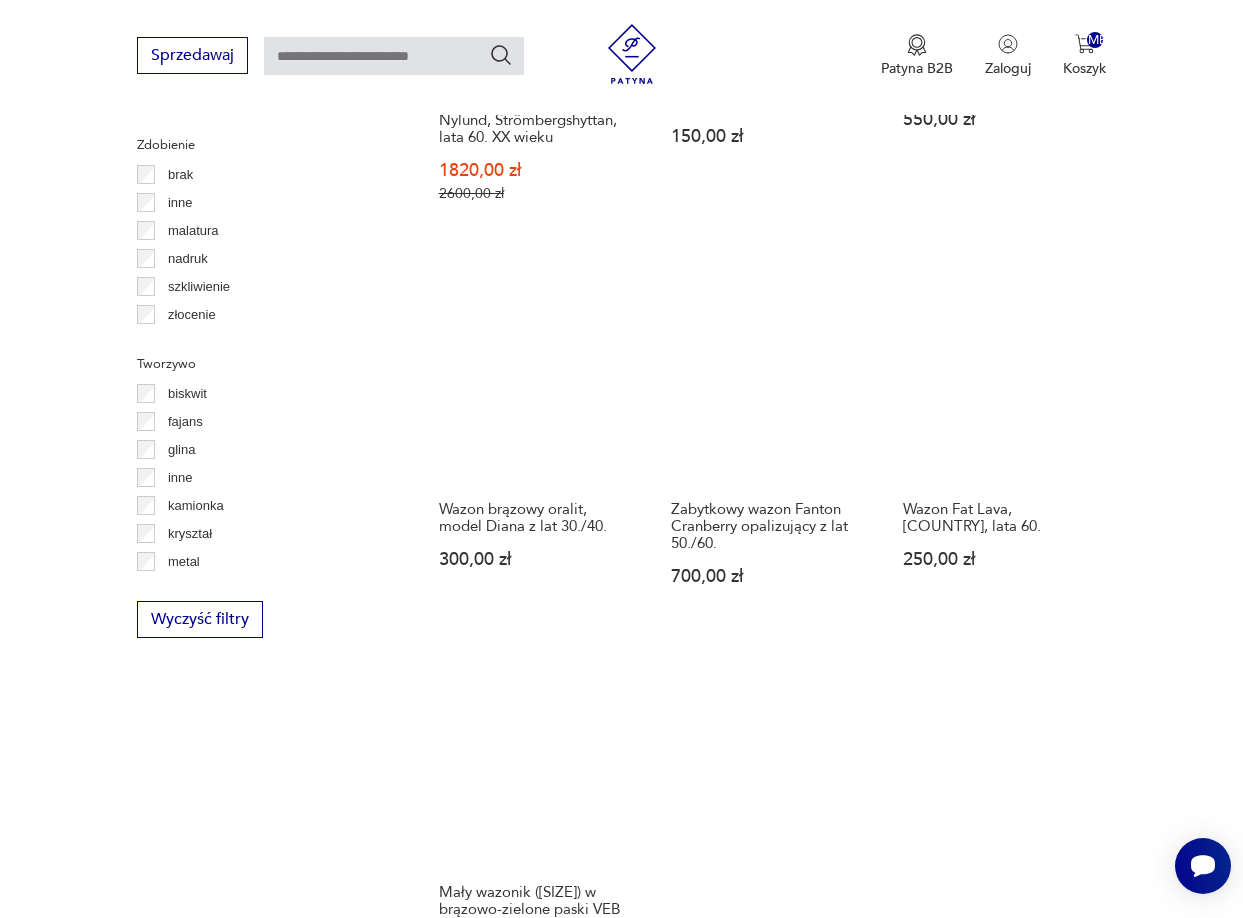 scroll, scrollTop: 2431, scrollLeft: 0, axis: vertical 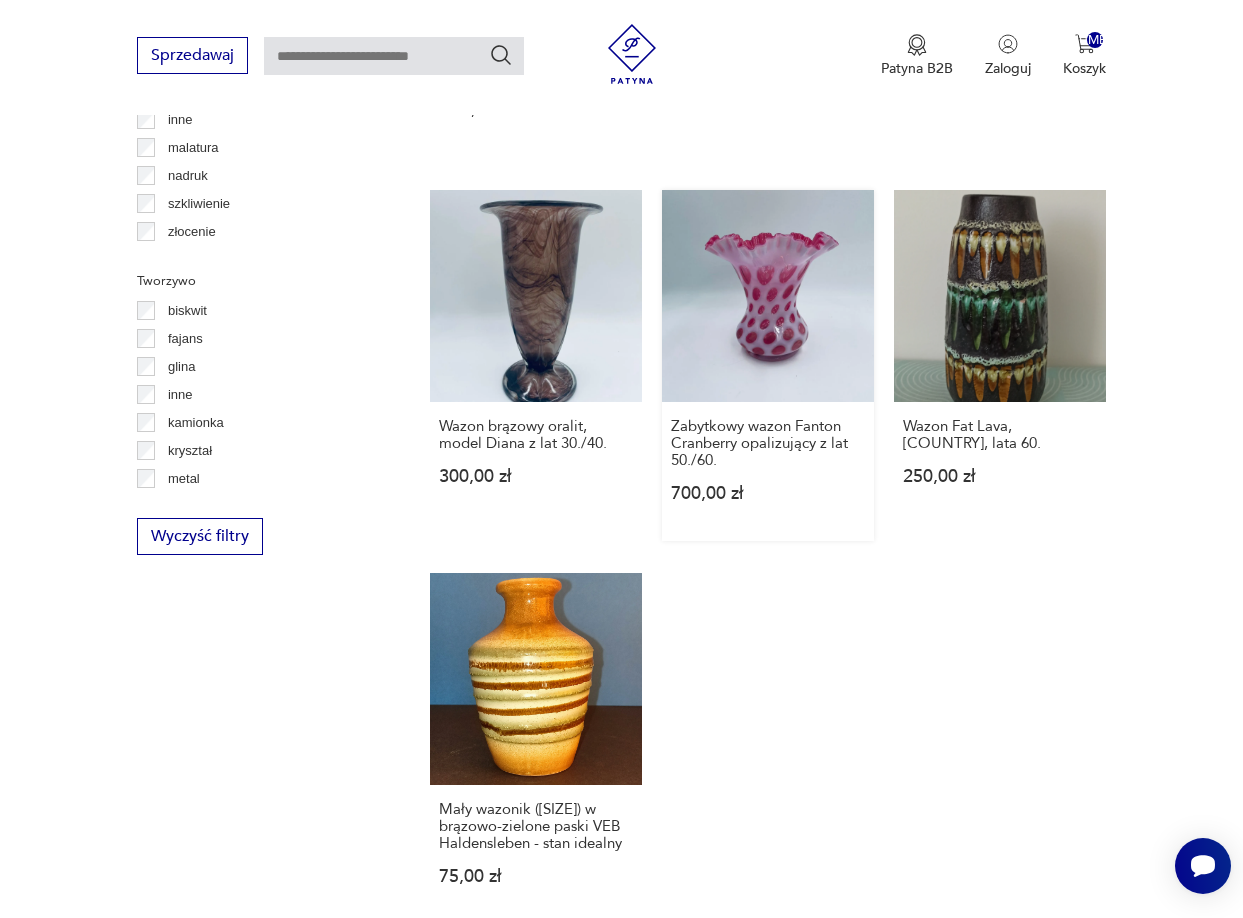 click on "Zabytkowy wazon Fanton Cranberry opalizujący z lat 50./60. [PRICE]" at bounding box center [768, 365] 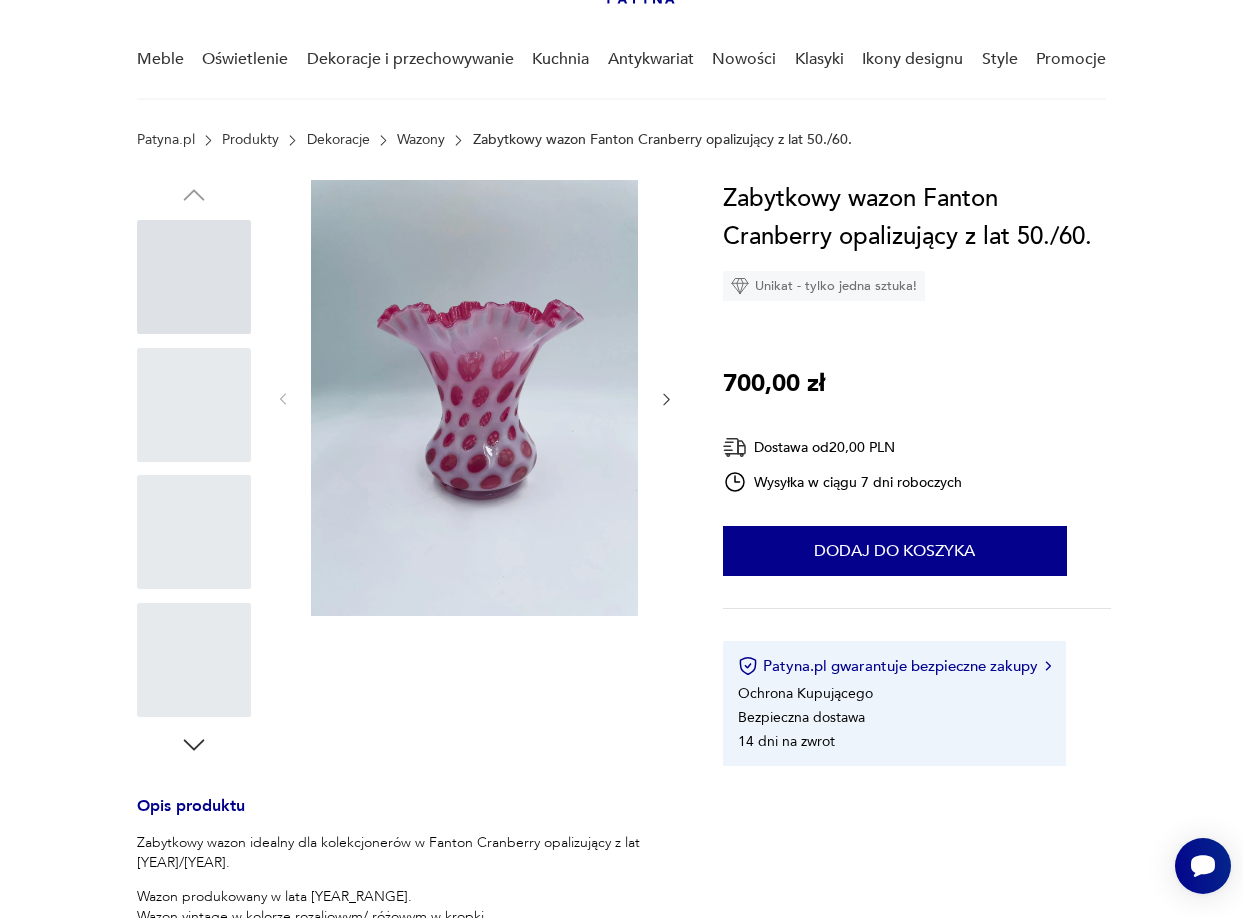 scroll, scrollTop: 0, scrollLeft: 0, axis: both 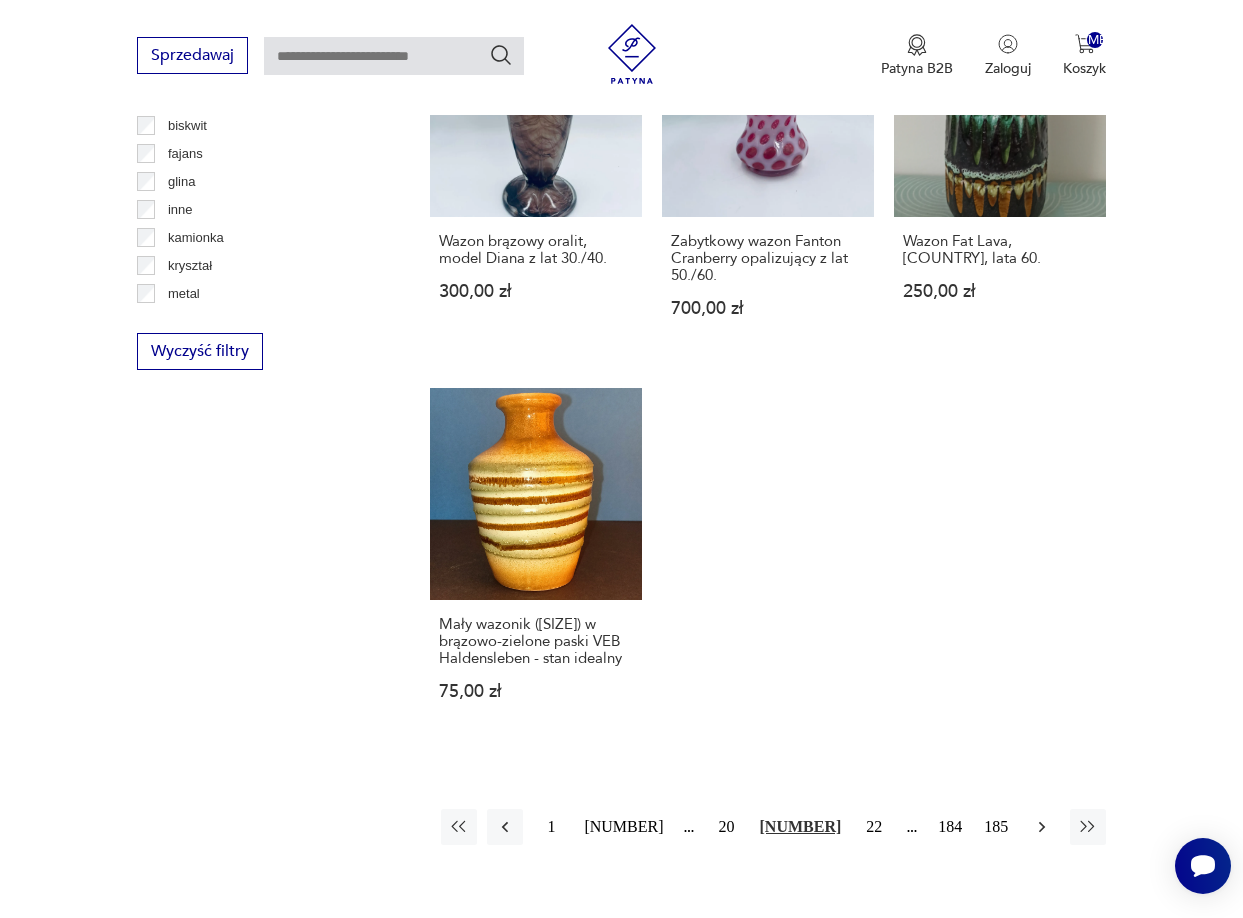 click at bounding box center (1042, 827) 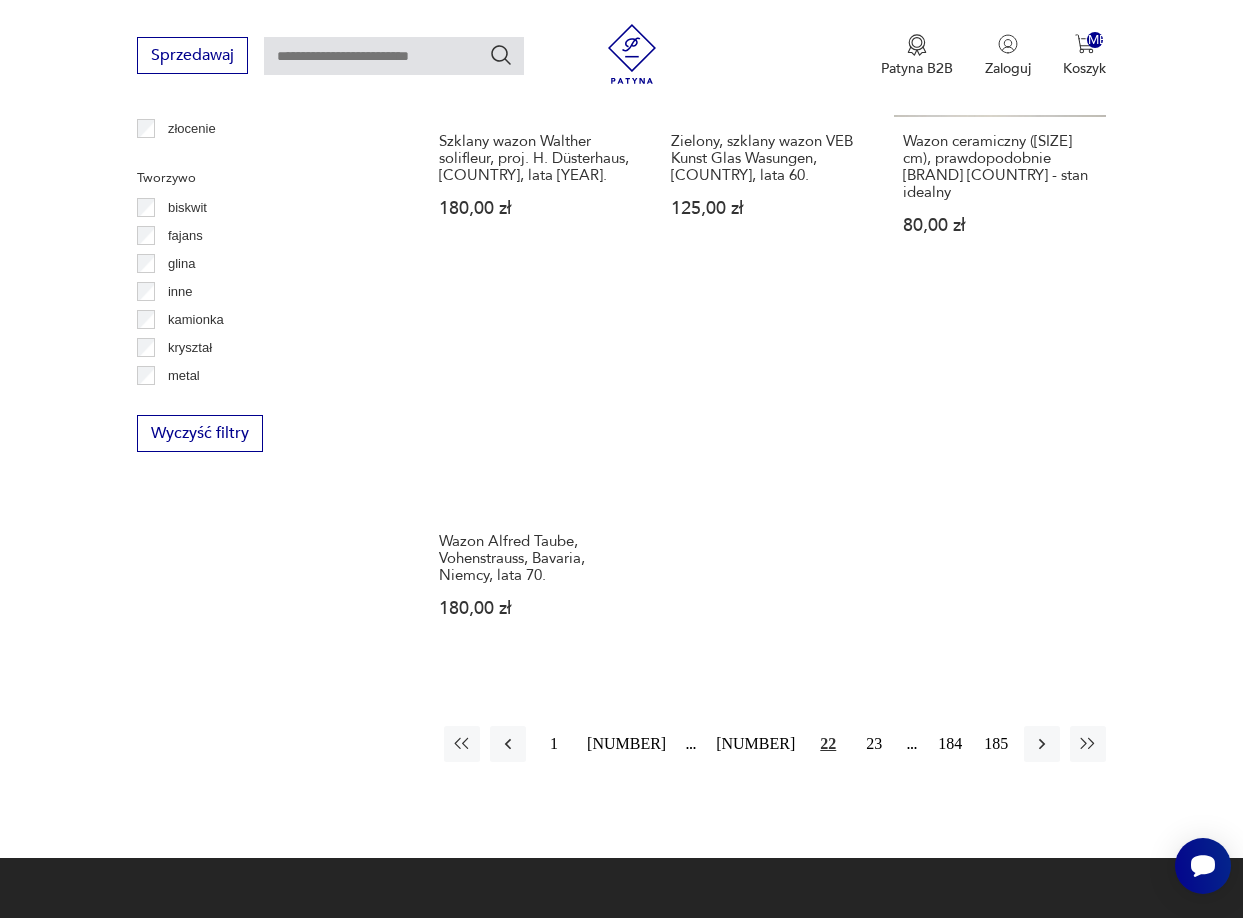 scroll, scrollTop: 2631, scrollLeft: 0, axis: vertical 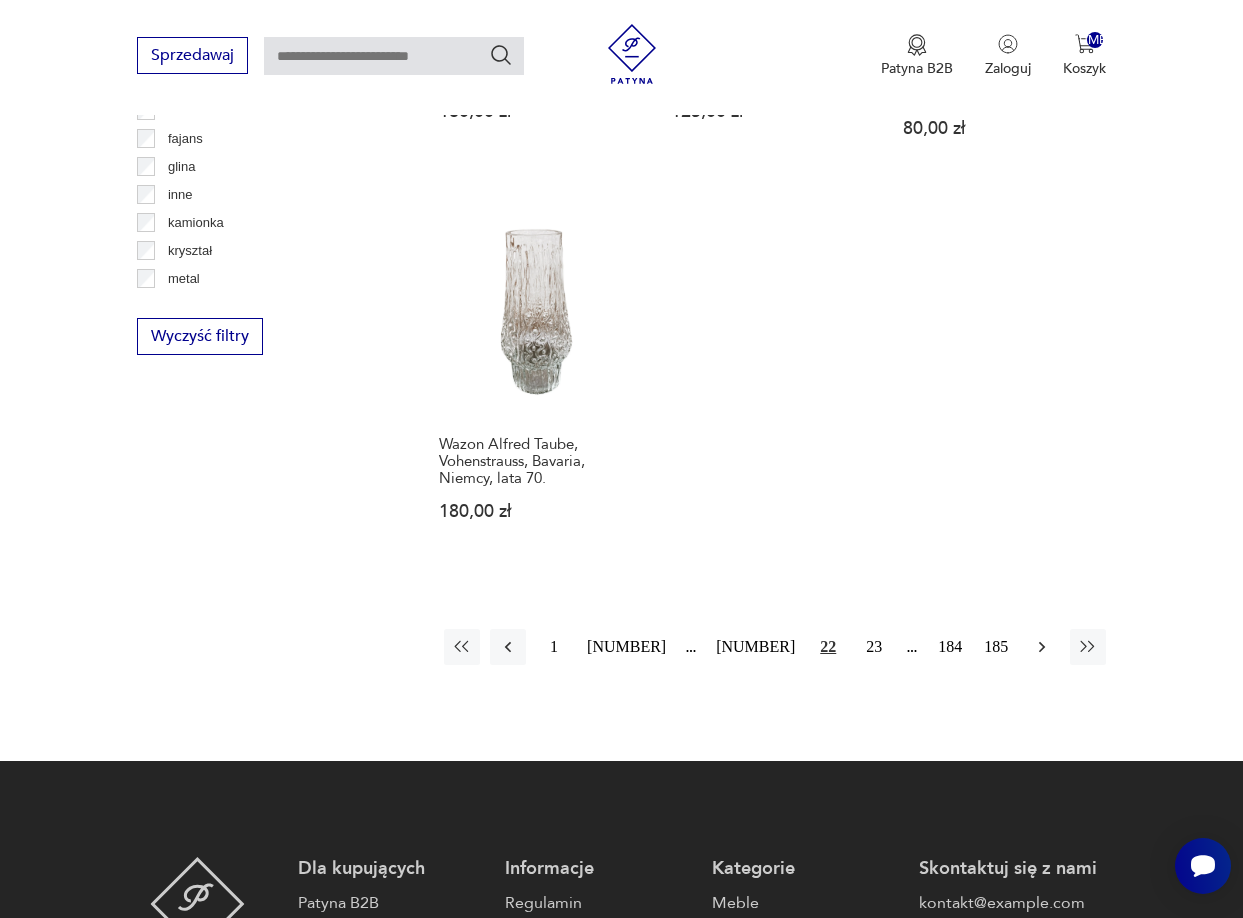 click at bounding box center [1042, 647] 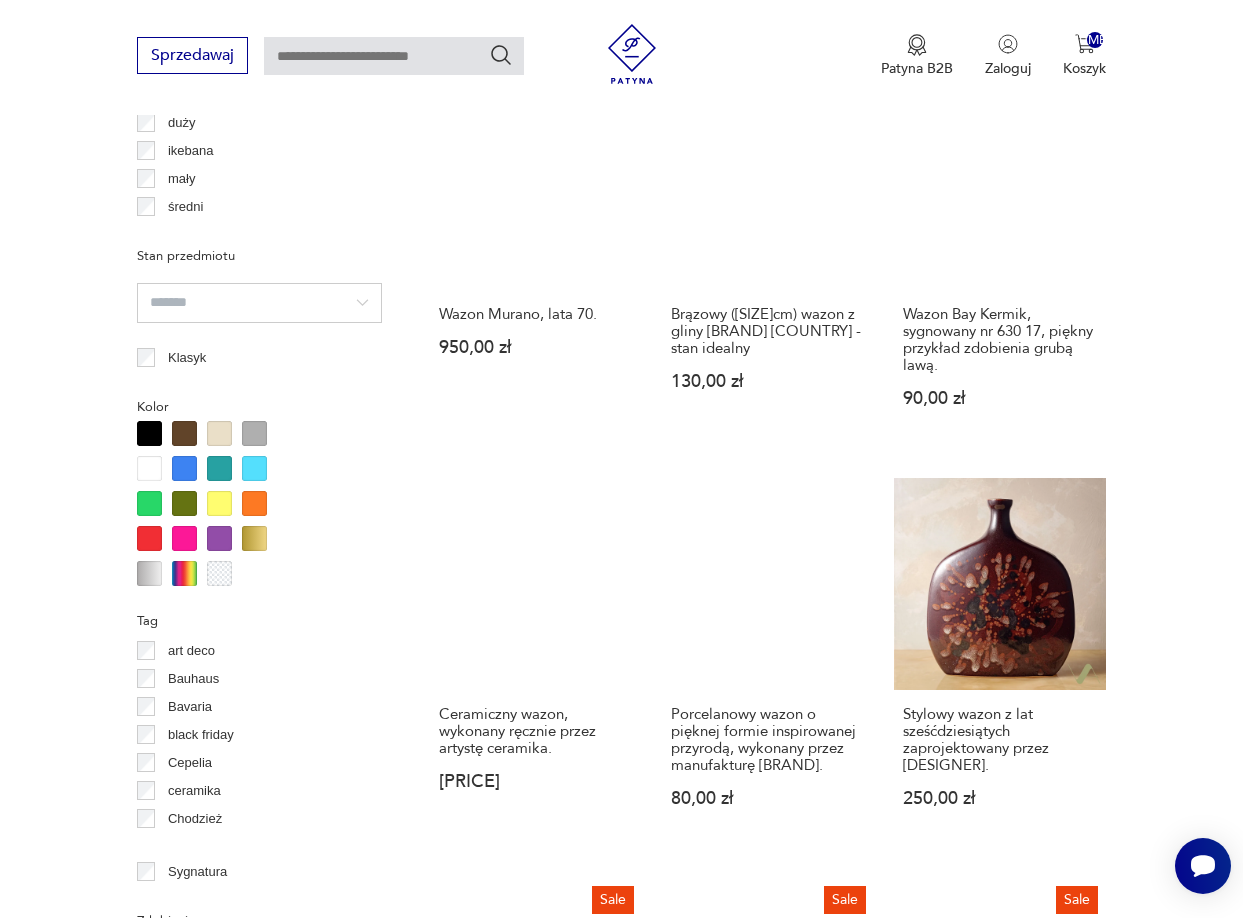 scroll, scrollTop: 1731, scrollLeft: 0, axis: vertical 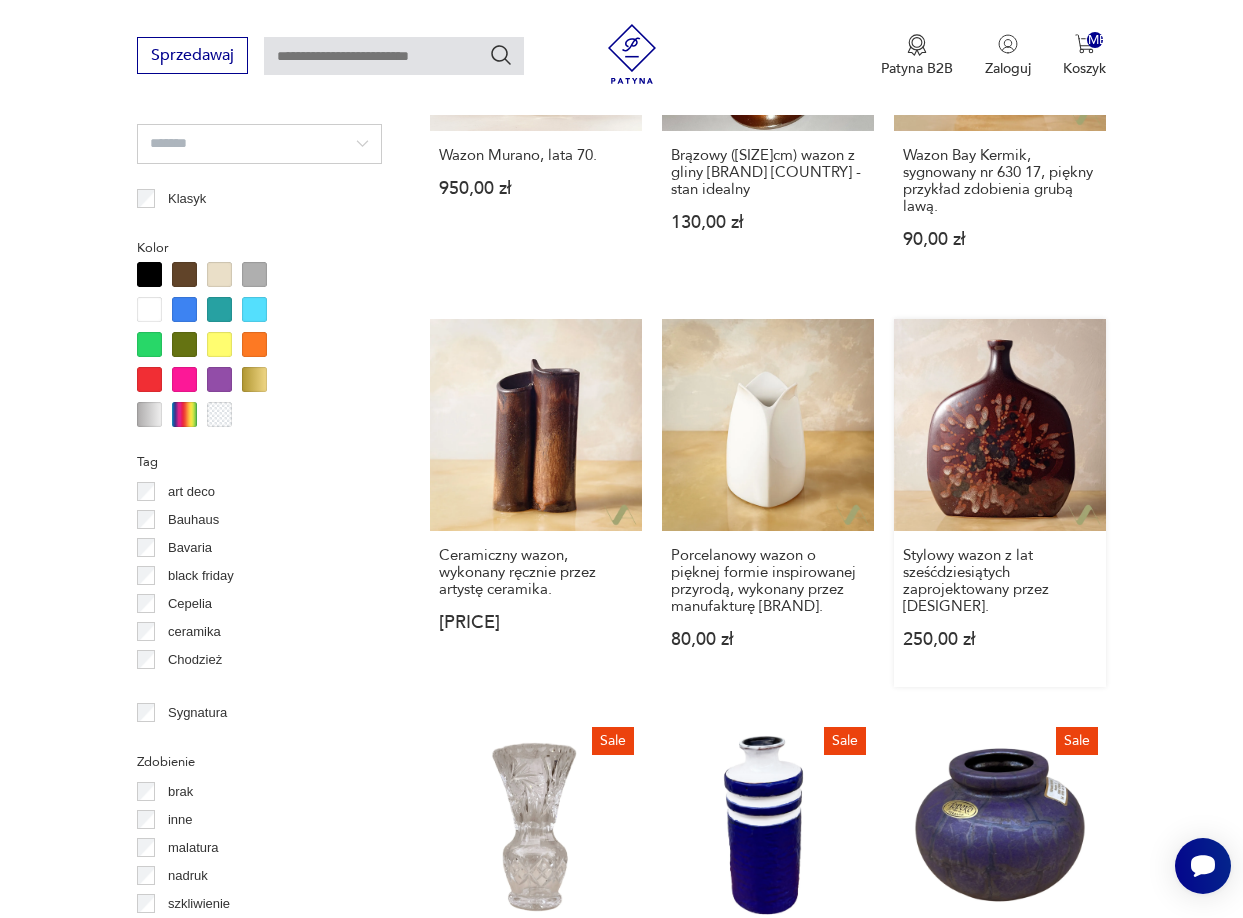 click on "Stylowy wazon z lat sześćdziesiątych zaprojektowany przez Antonina Skodę. 250,00 zł" at bounding box center [1000, 503] 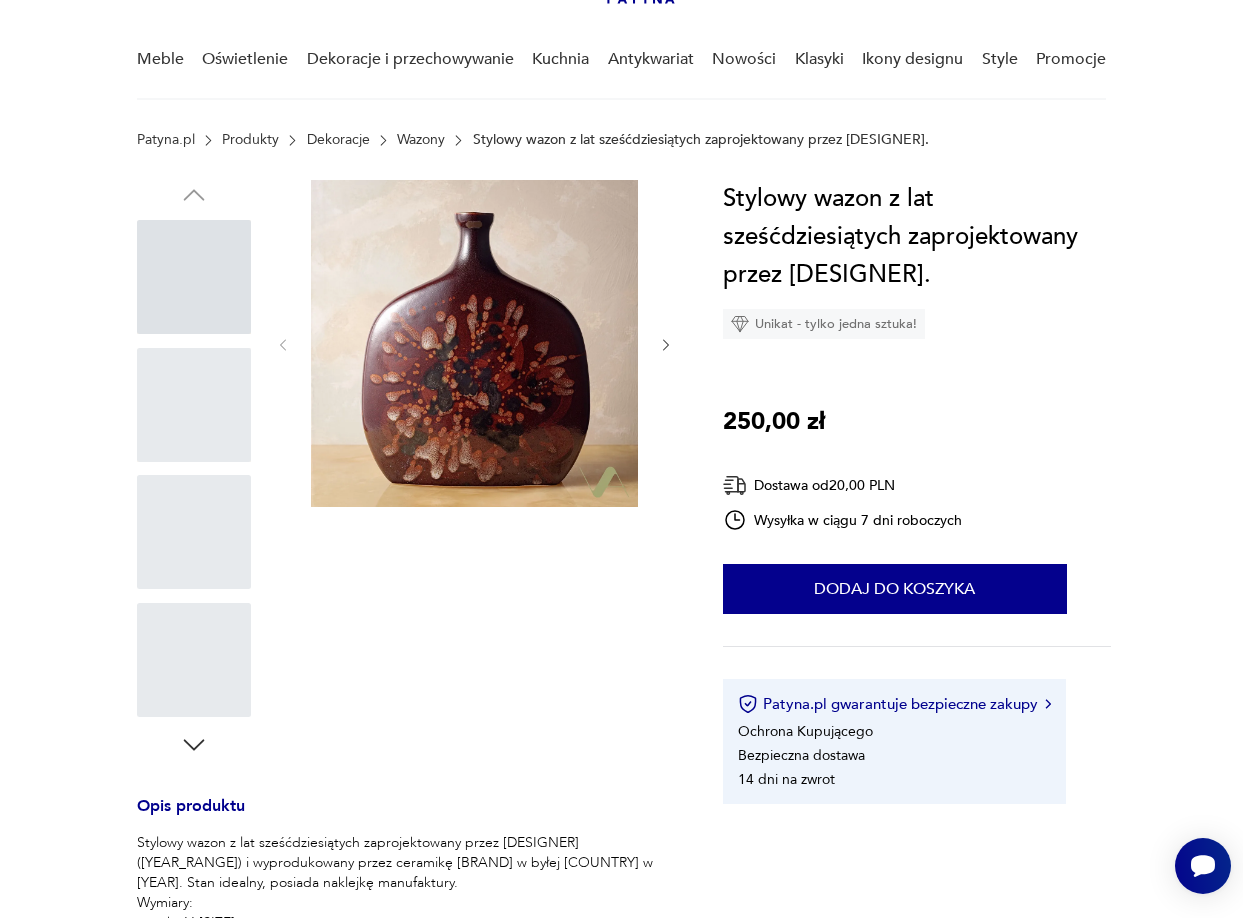 scroll, scrollTop: 0, scrollLeft: 0, axis: both 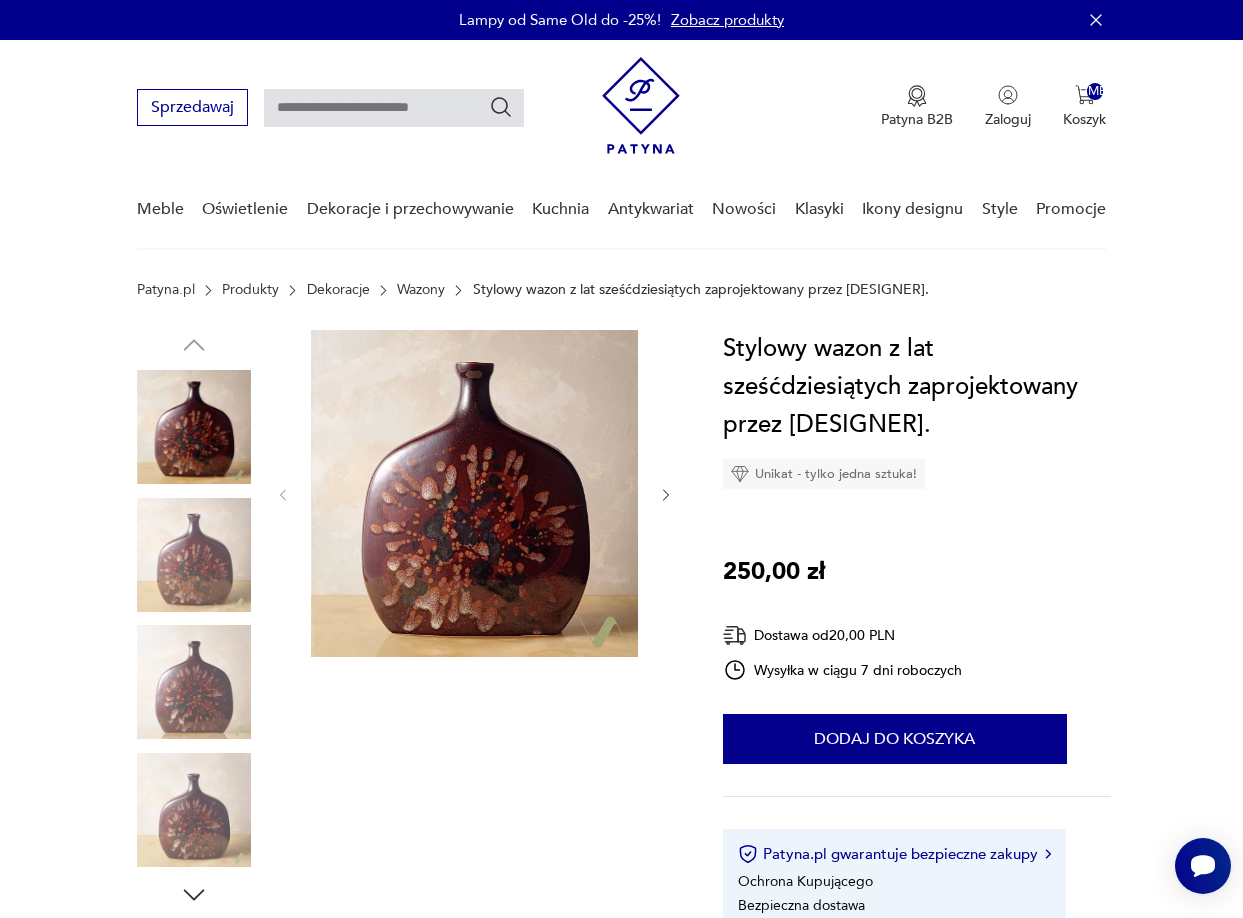 click at bounding box center (666, 494) 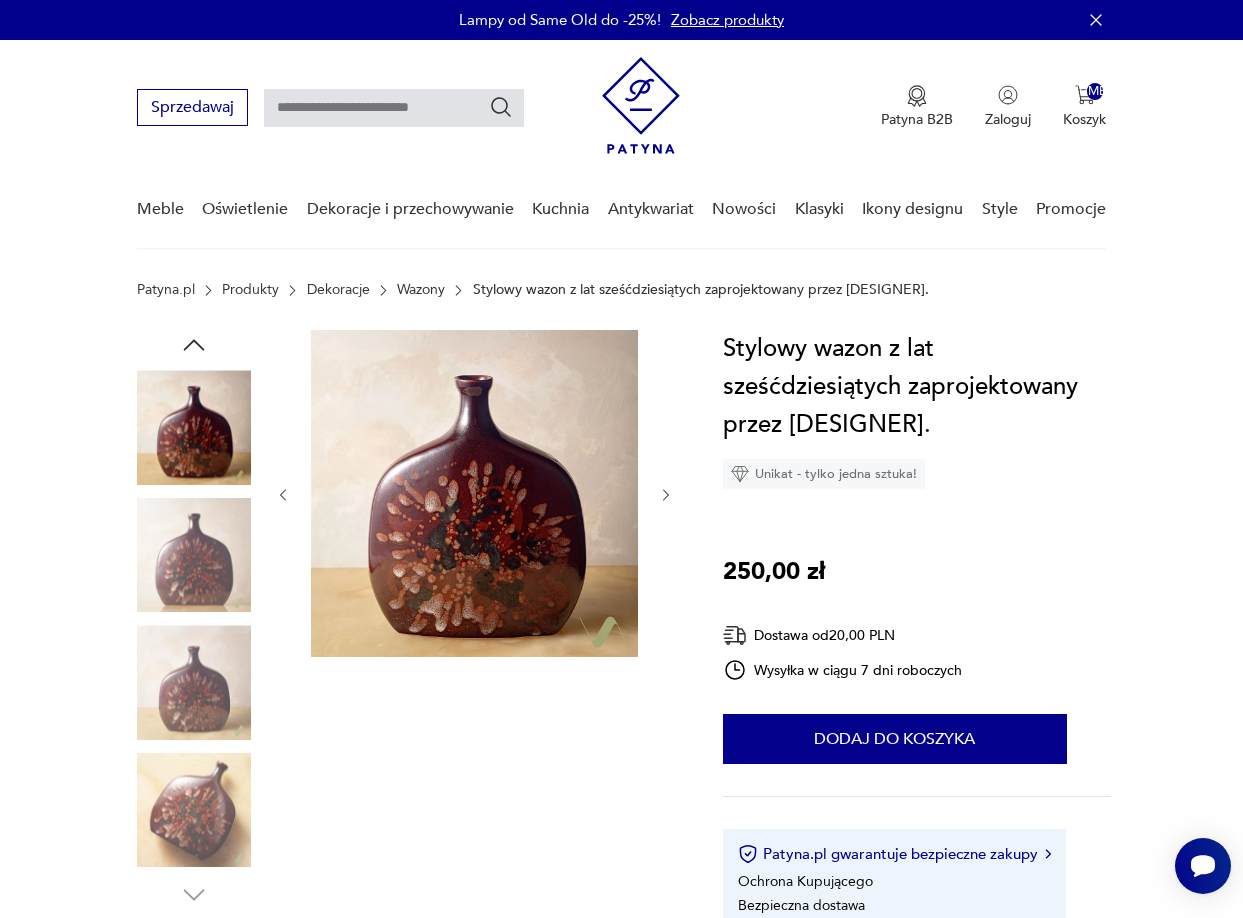 click at bounding box center [666, 494] 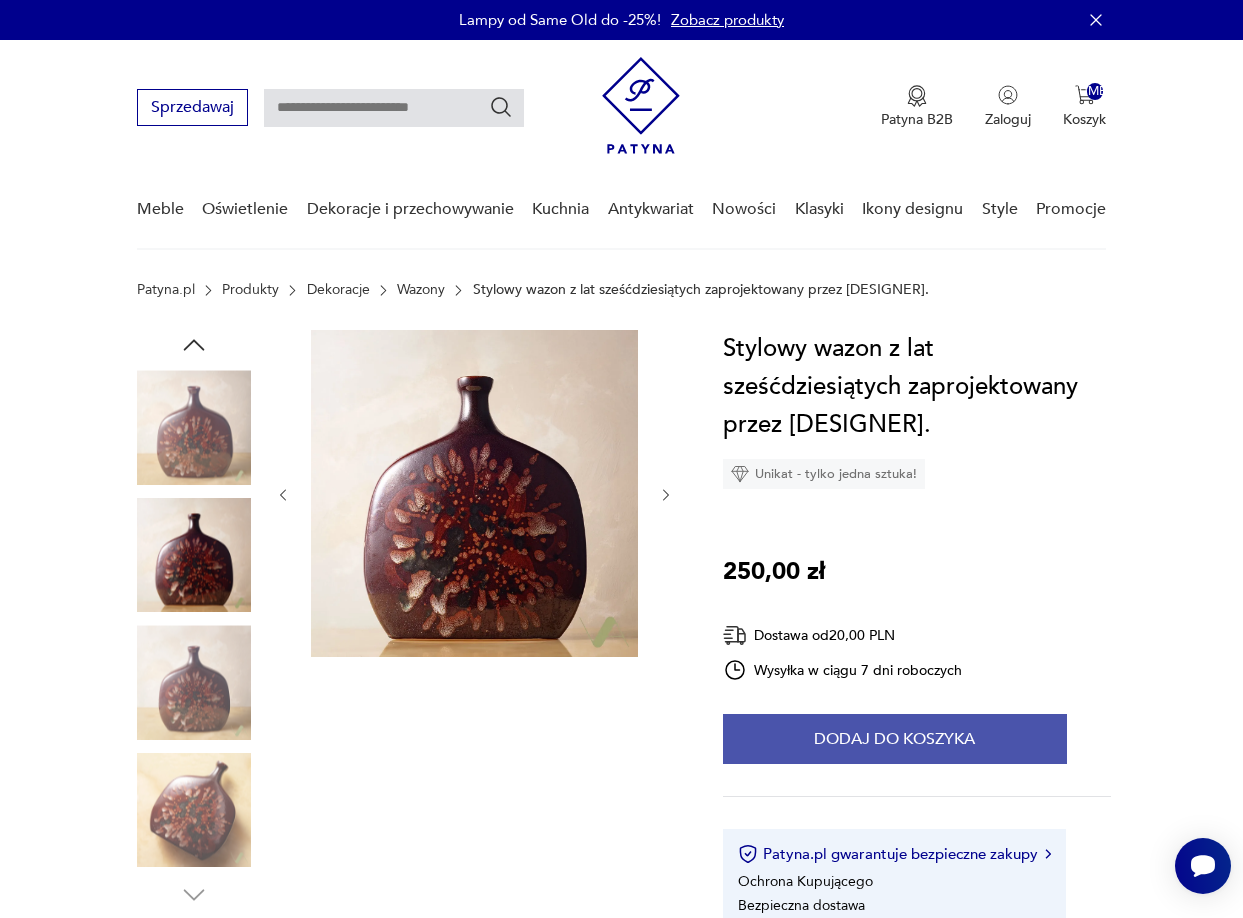 click on "Dodaj do koszyka" at bounding box center [895, 739] 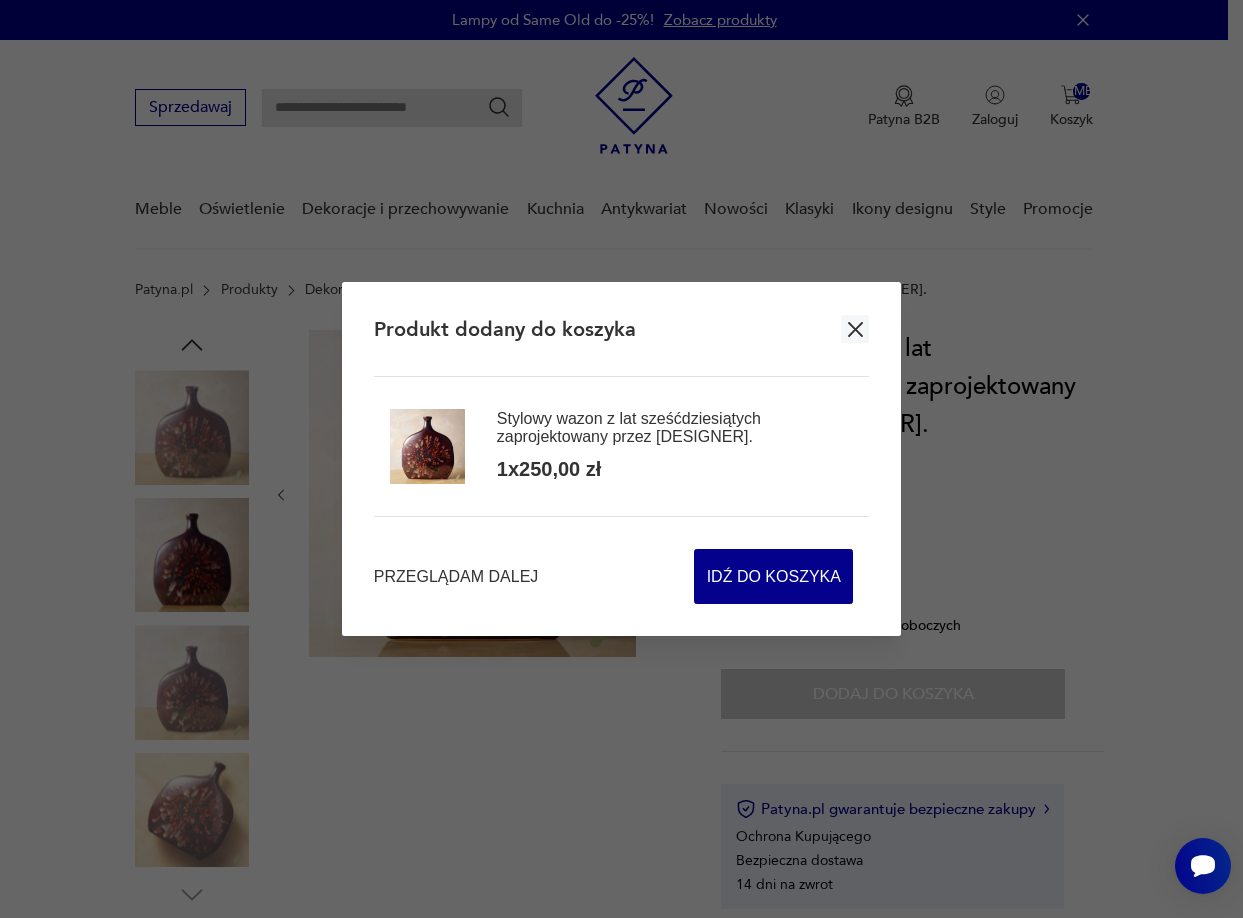 click at bounding box center [855, 329] 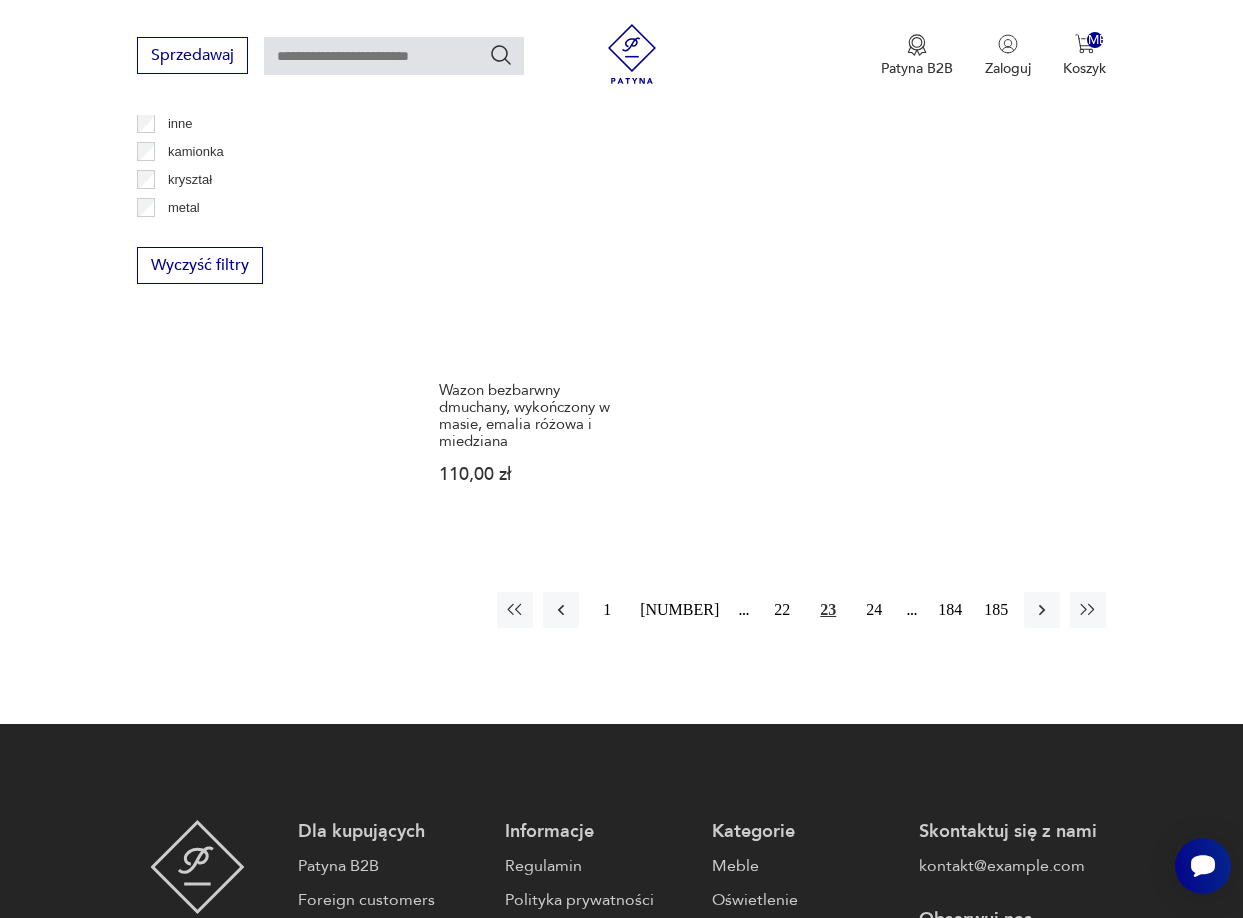 scroll, scrollTop: 2714, scrollLeft: 0, axis: vertical 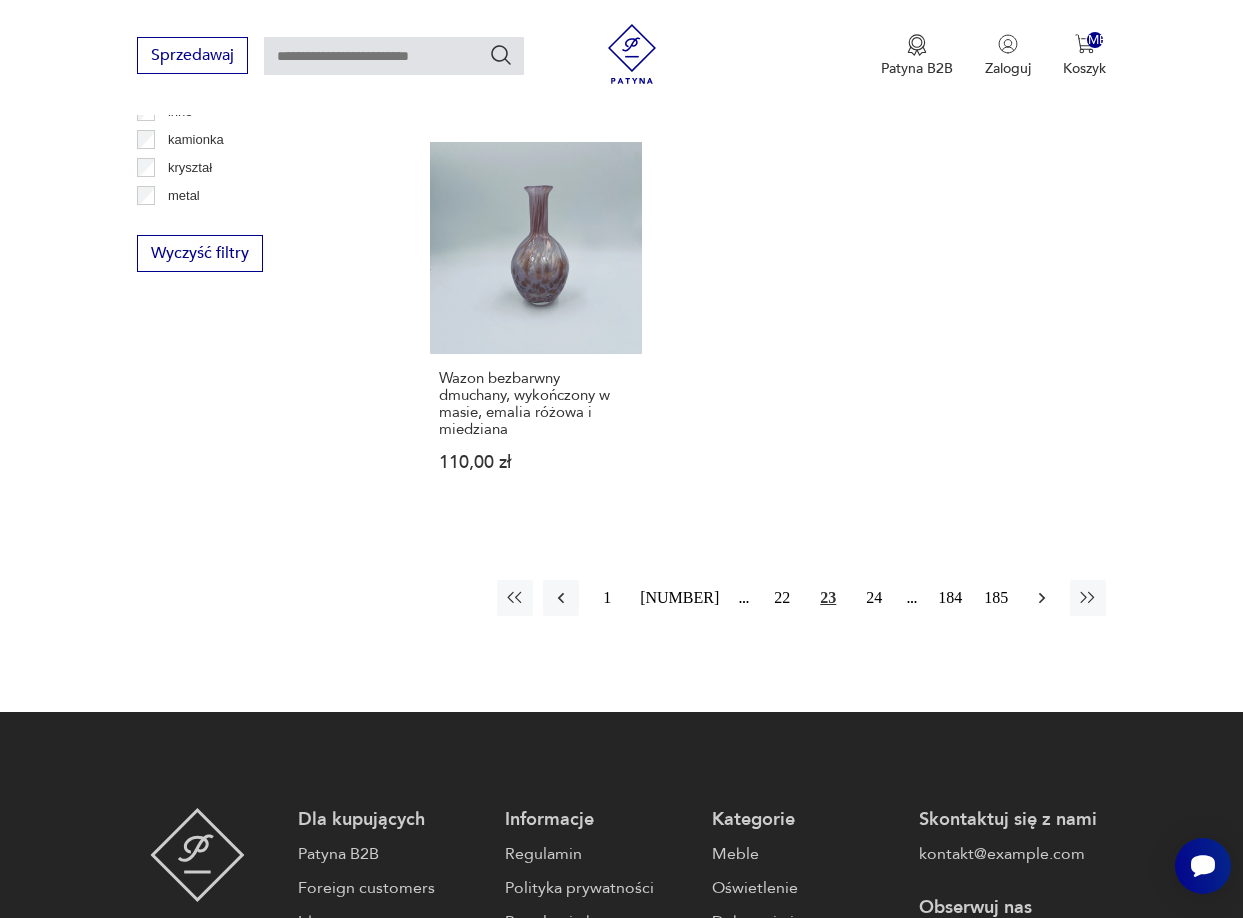 click at bounding box center [1042, 598] 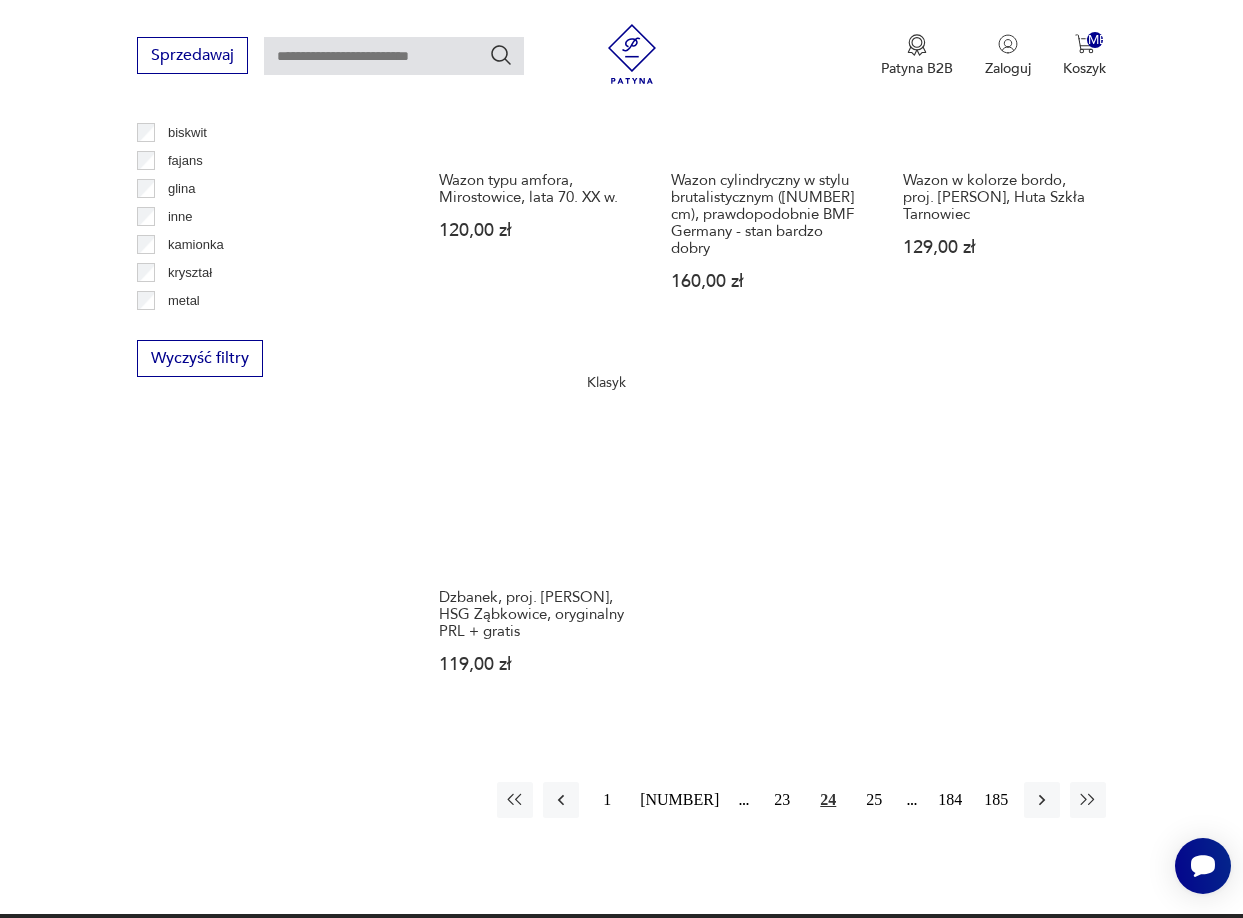 scroll, scrollTop: 2731, scrollLeft: 0, axis: vertical 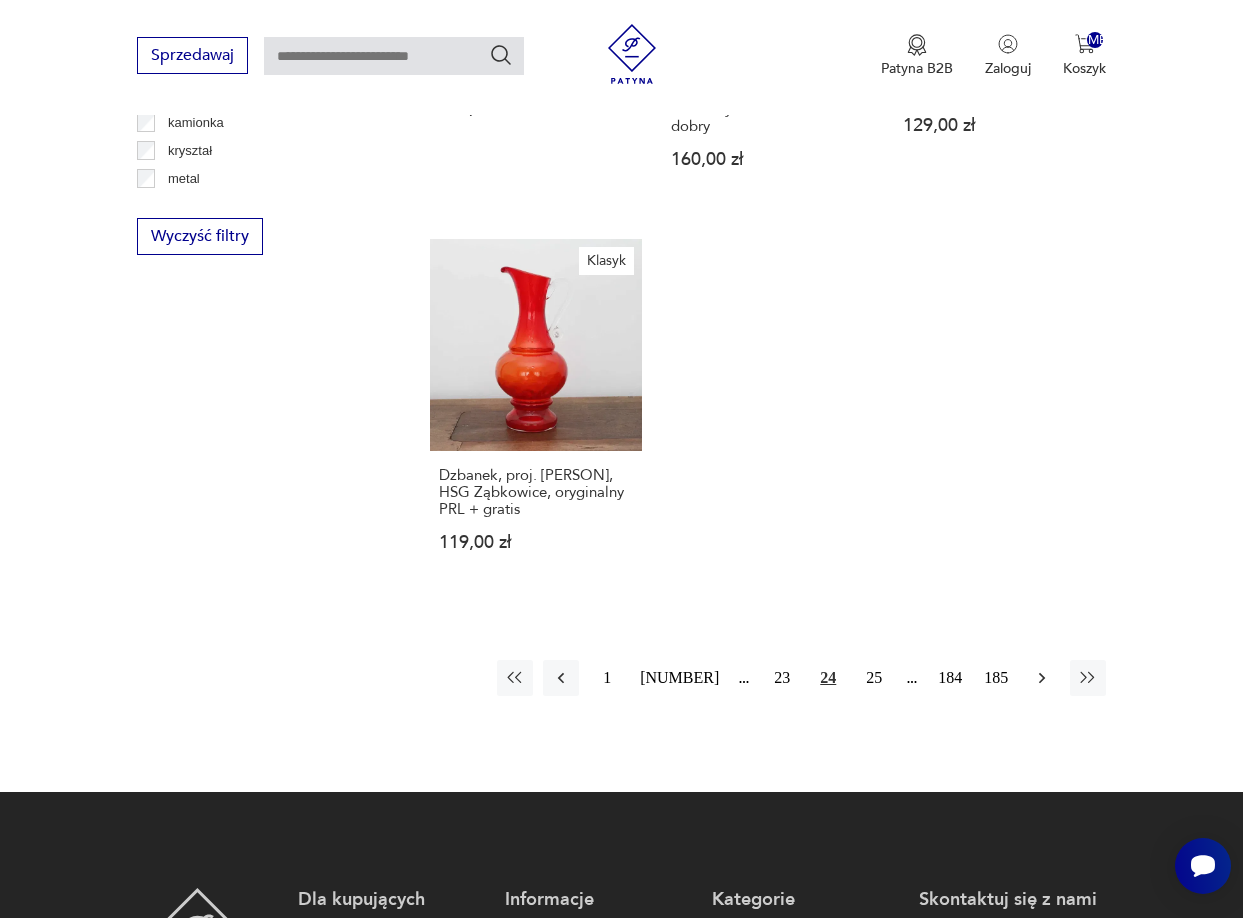 click at bounding box center [1042, 678] 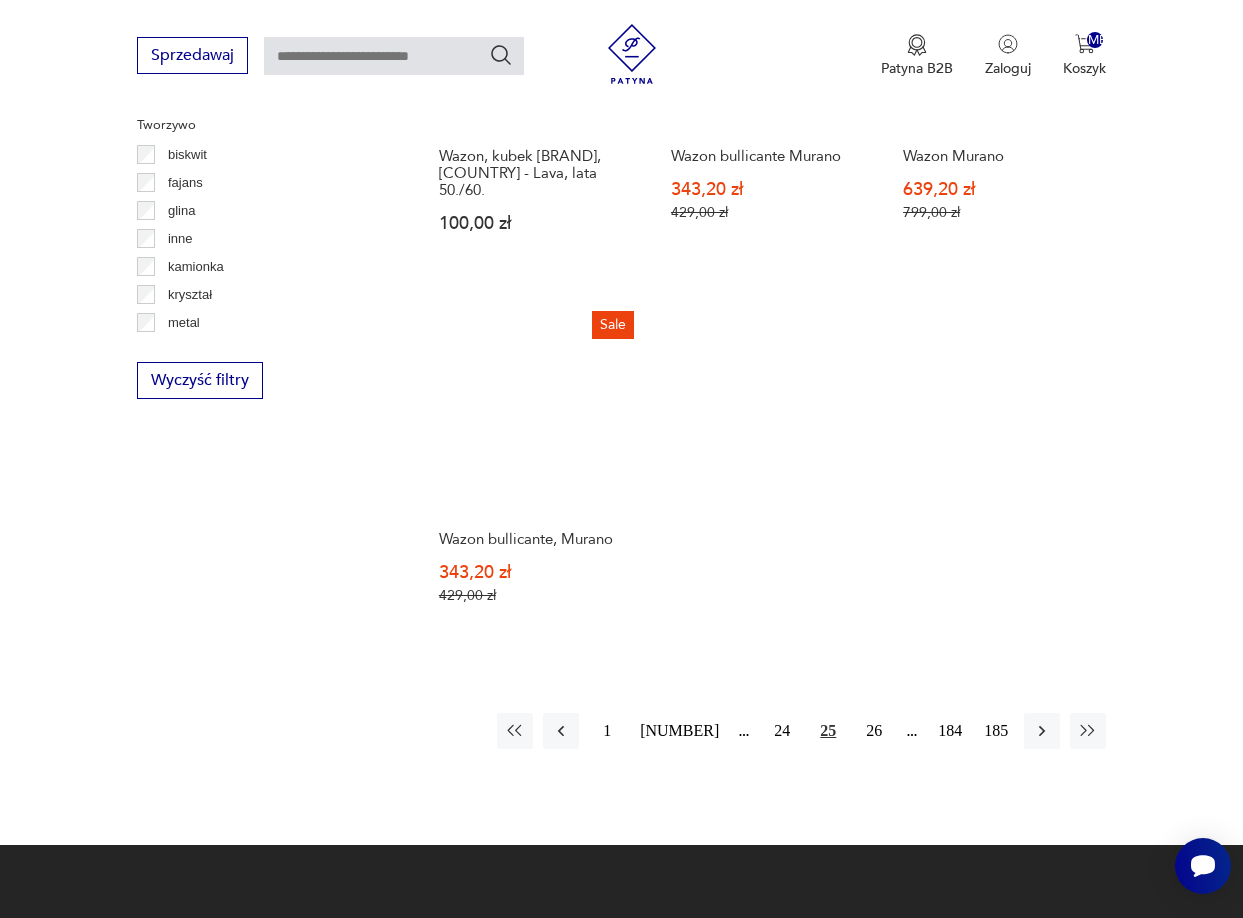 scroll, scrollTop: 2831, scrollLeft: 0, axis: vertical 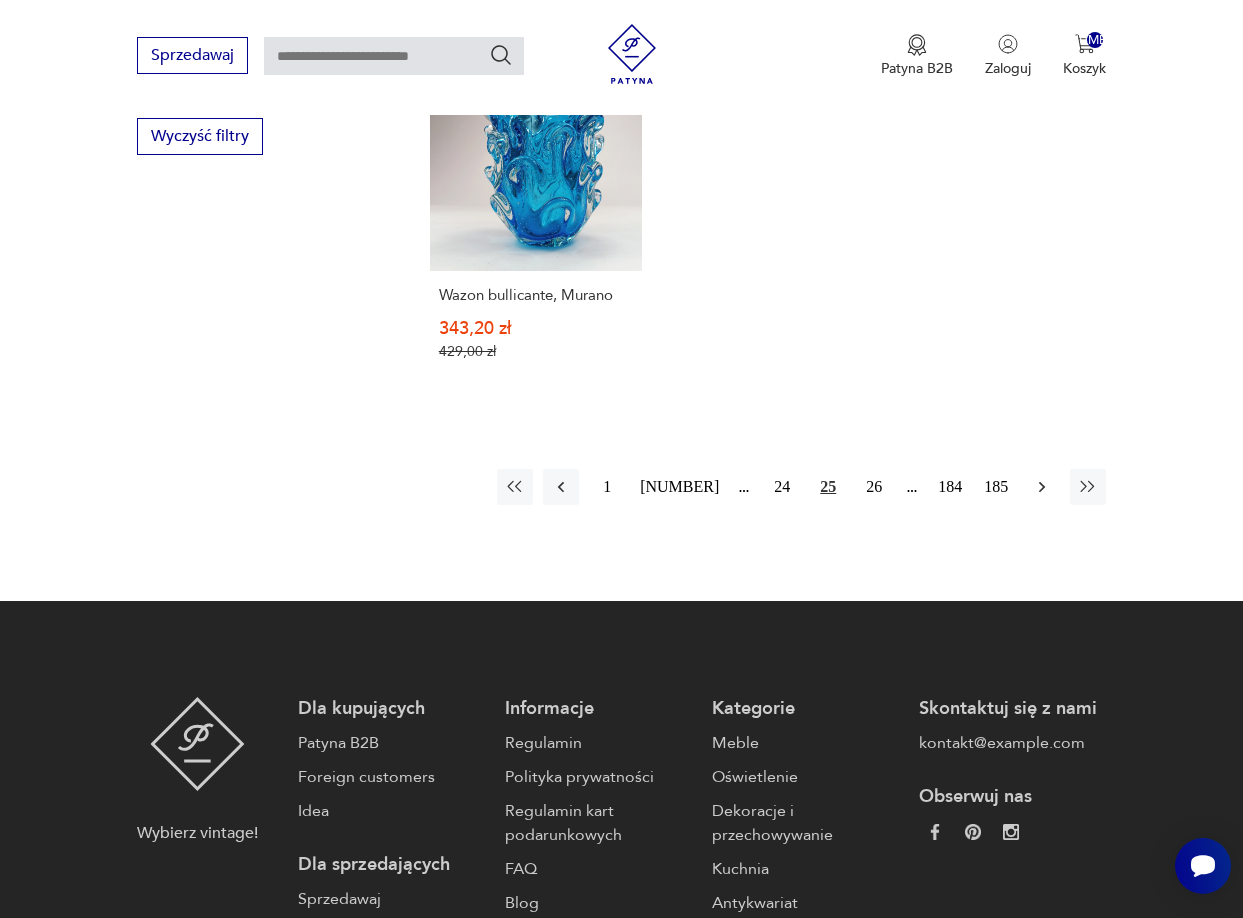 click at bounding box center [1042, 487] 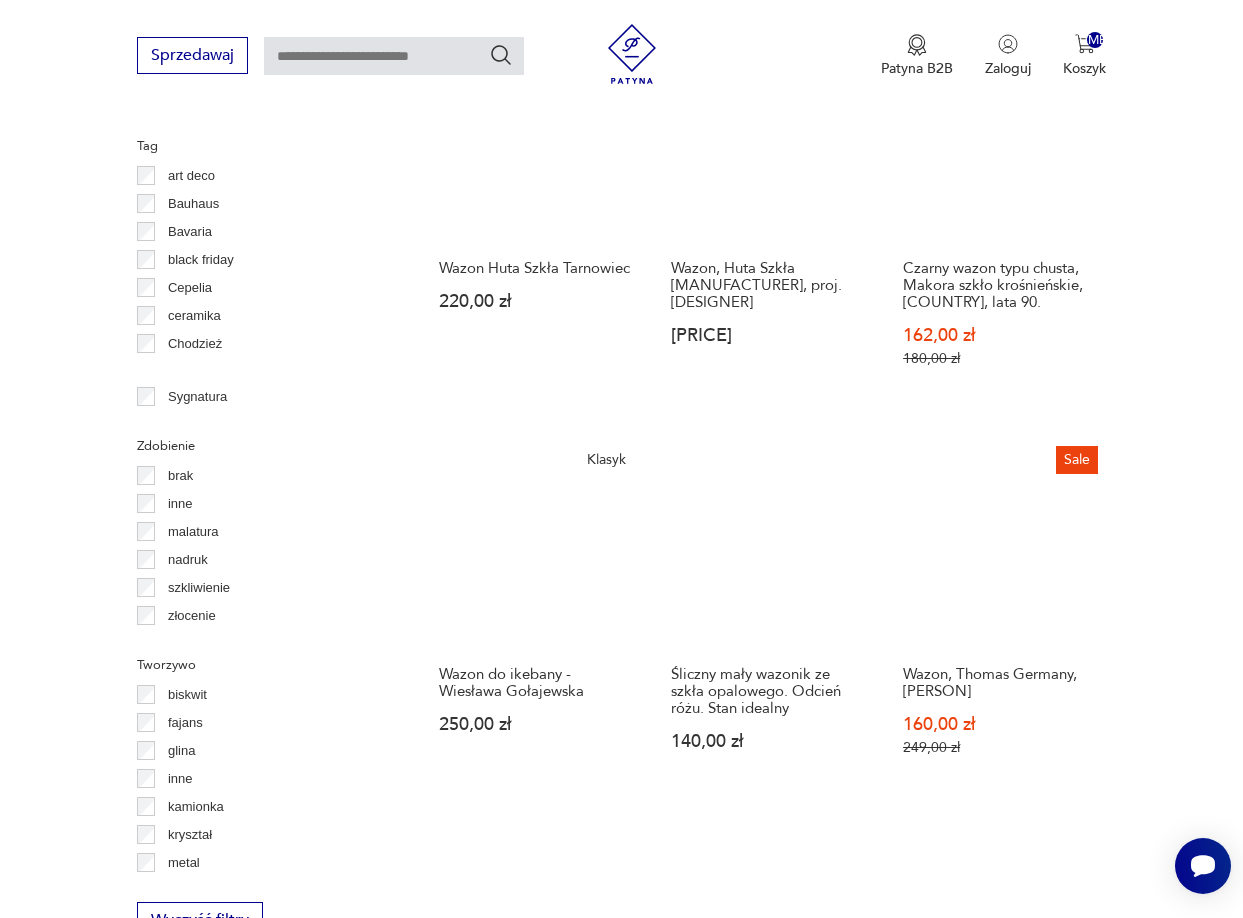 scroll, scrollTop: 2231, scrollLeft: 0, axis: vertical 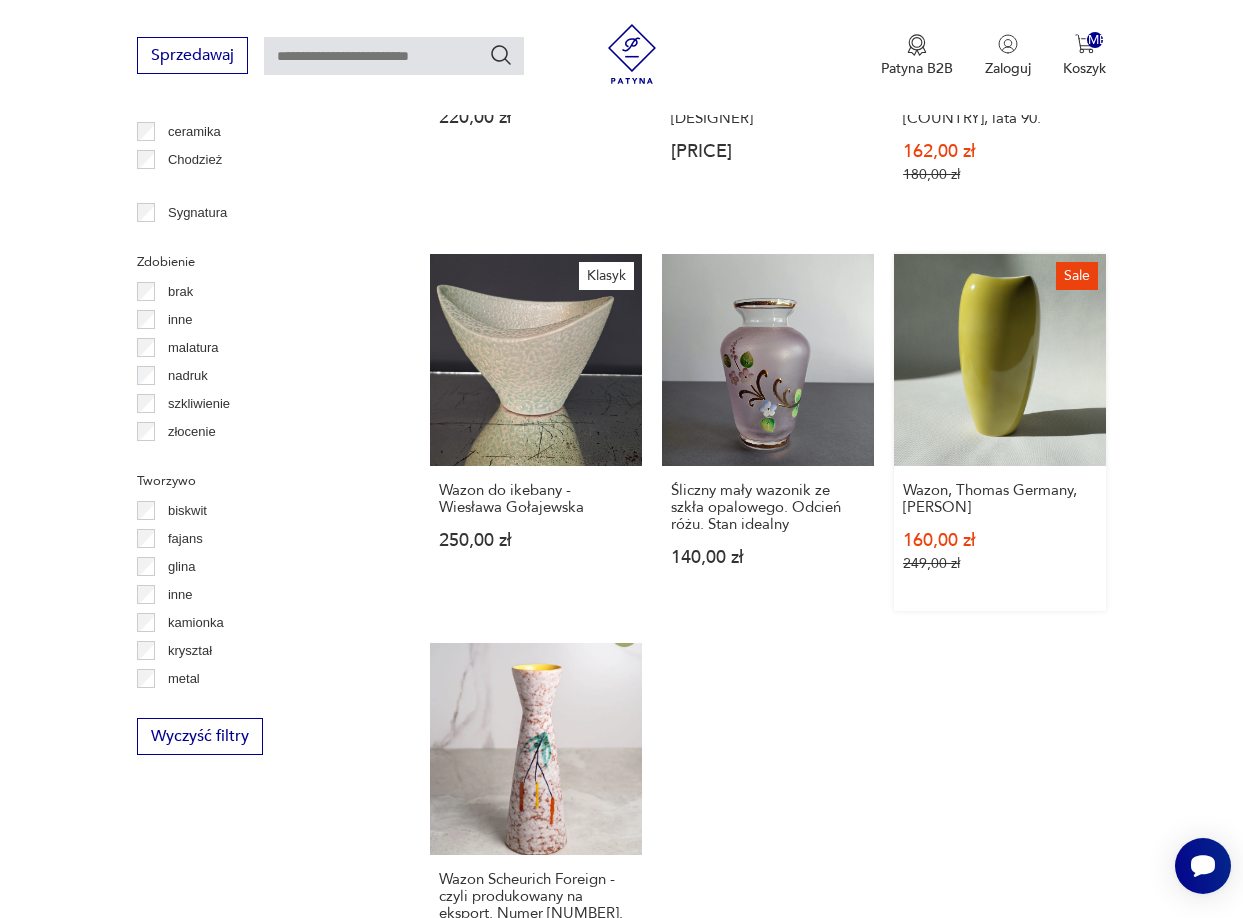 click on "Sale Wazon, [BRAND], [PERSON] Design [PRICE] [PRICE]" at bounding box center (1000, 432) 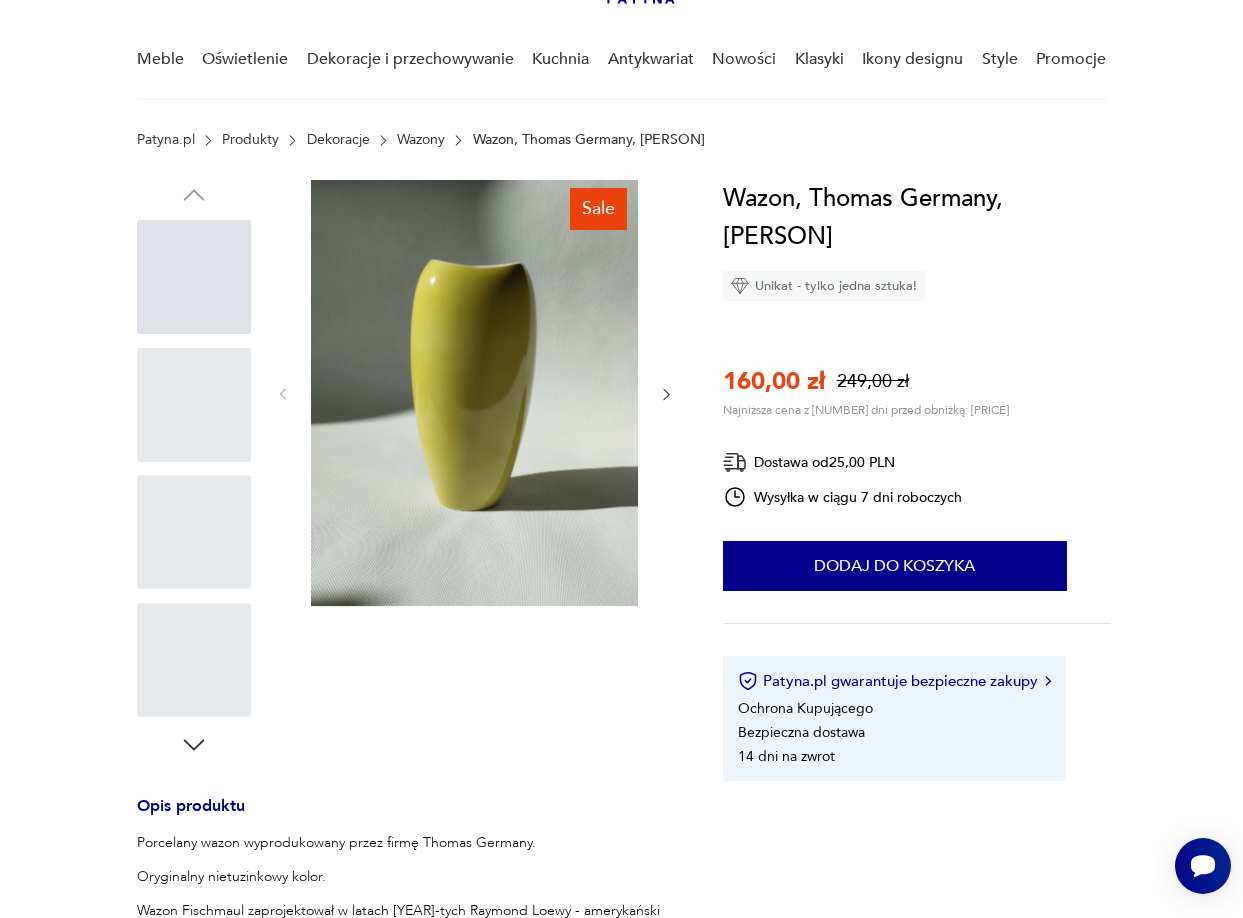 scroll, scrollTop: 0, scrollLeft: 0, axis: both 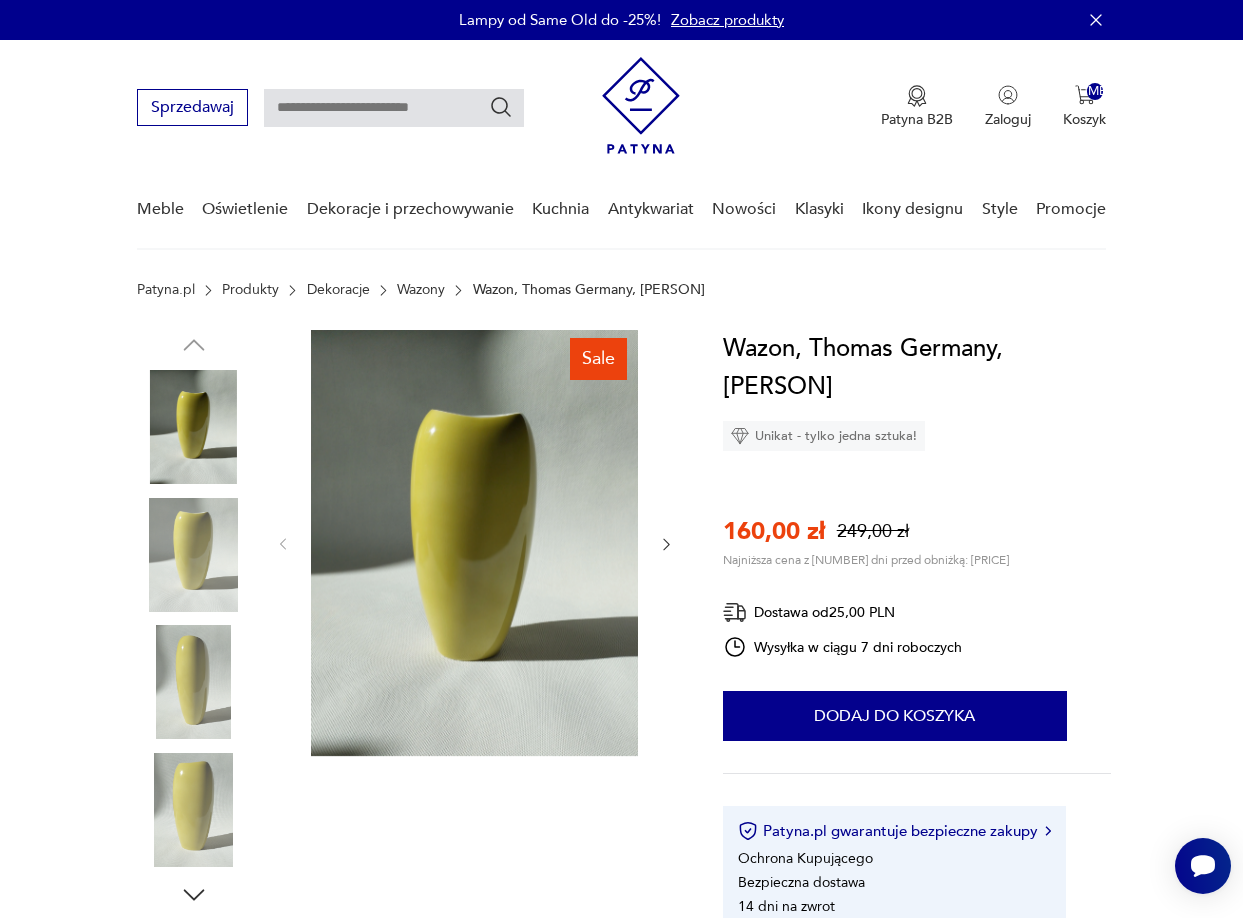 click at bounding box center (666, 544) 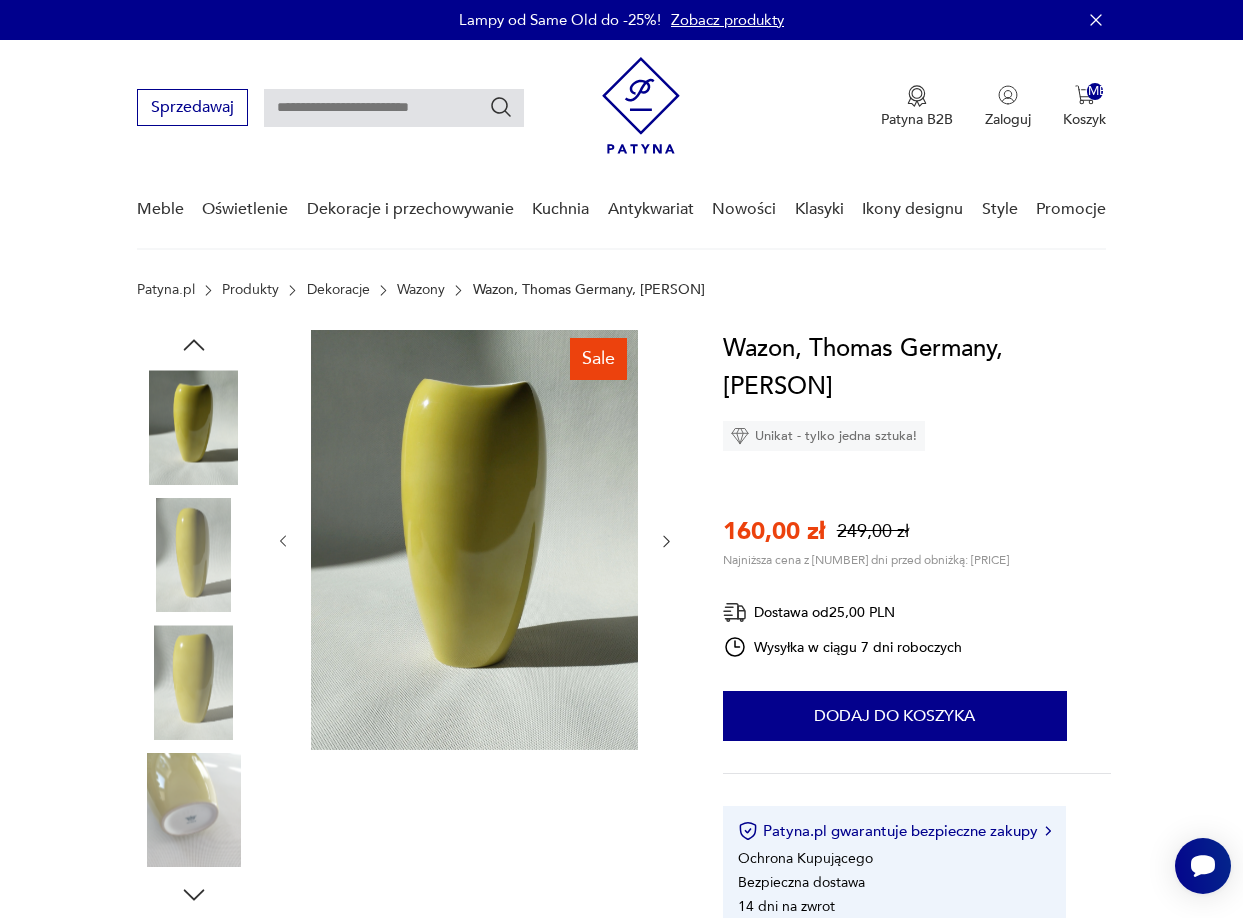 click at bounding box center [666, 541] 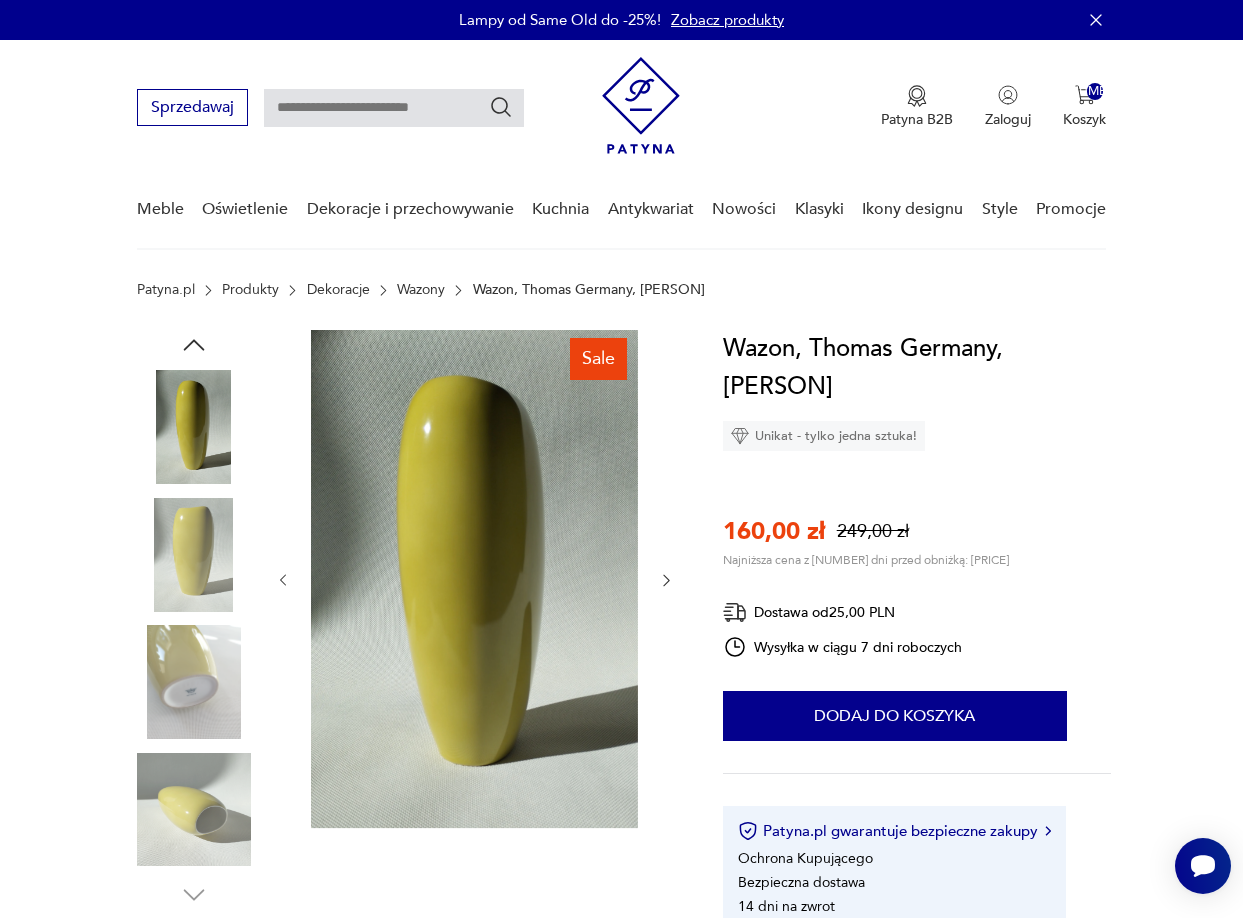 click at bounding box center [475, 580] 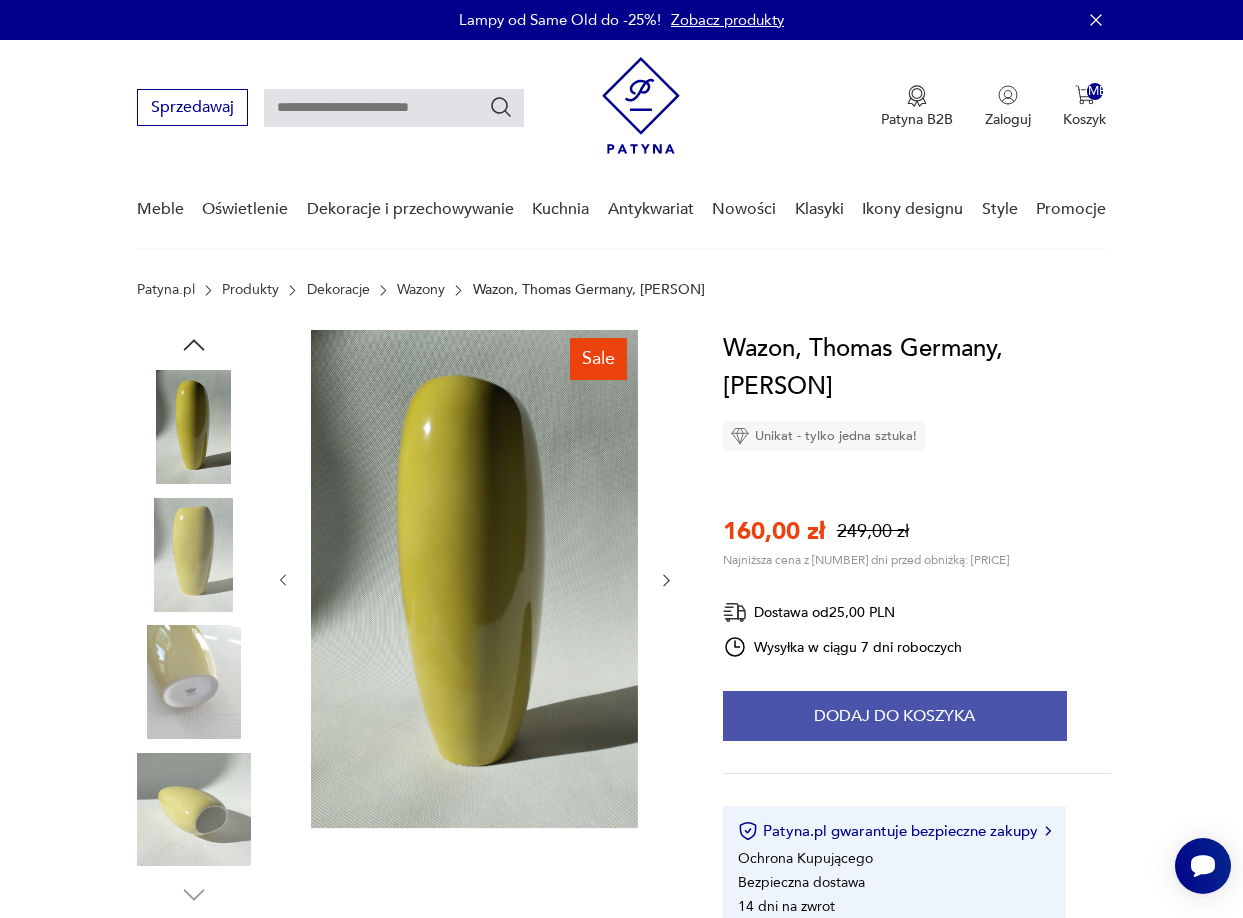 click on "Dodaj do koszyka" at bounding box center [895, 716] 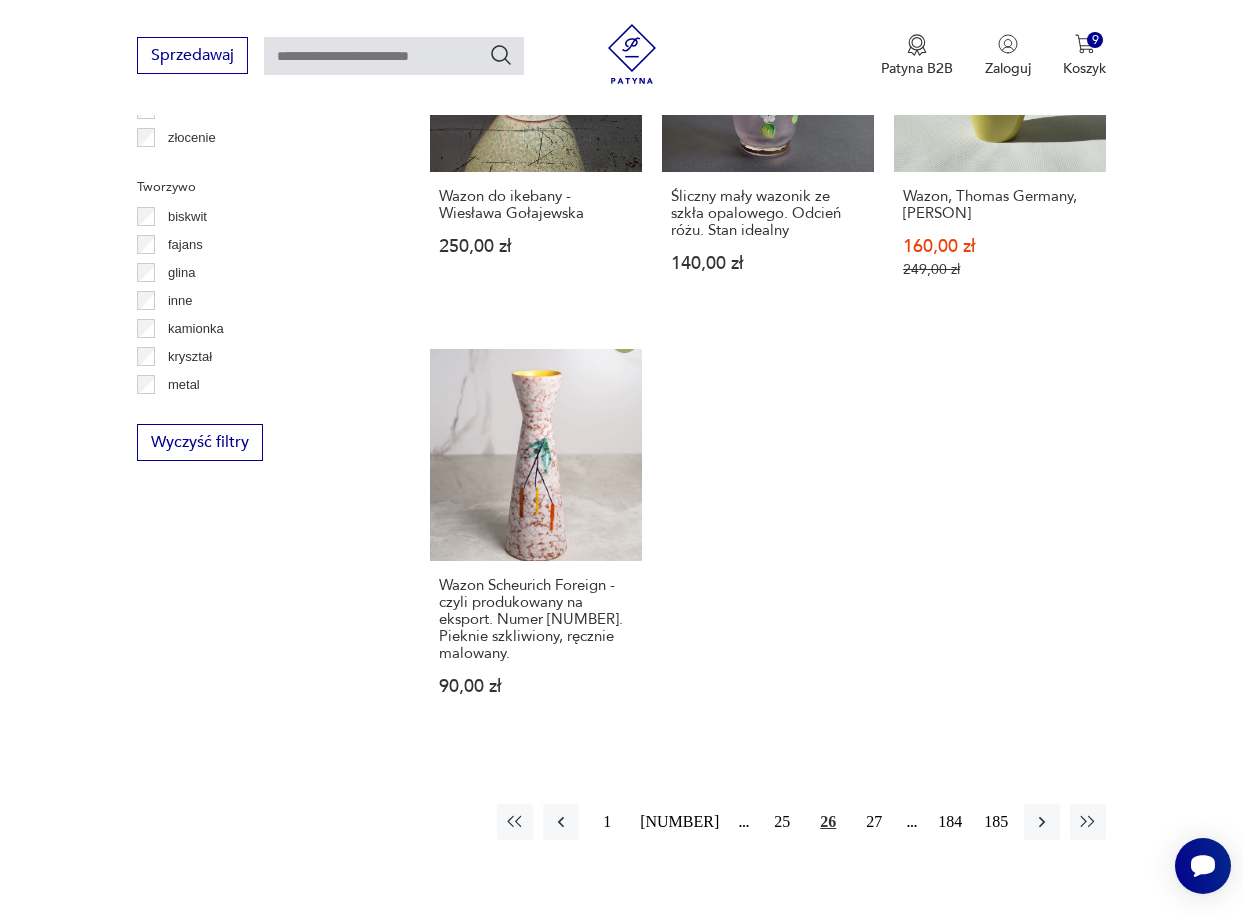 scroll, scrollTop: 2714, scrollLeft: 0, axis: vertical 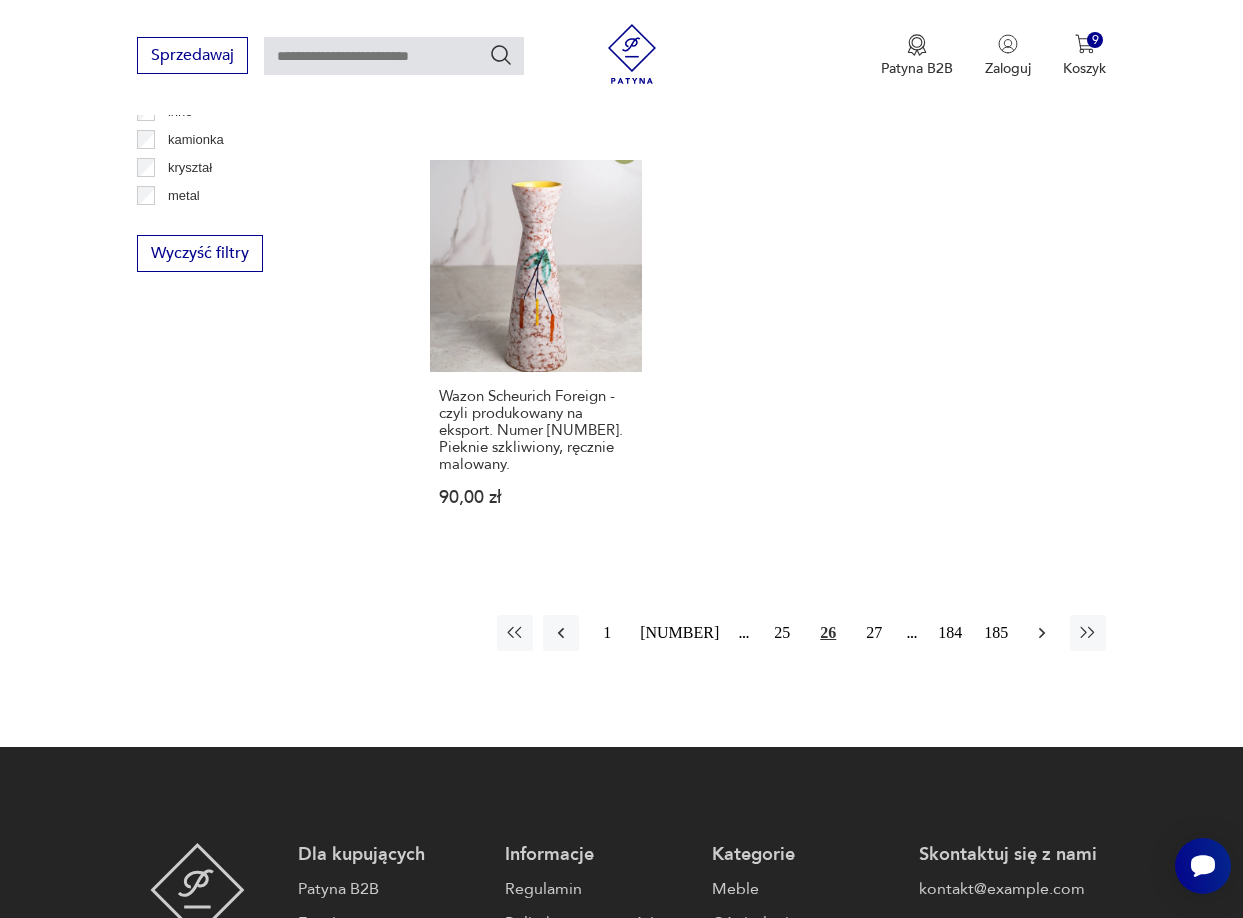 click at bounding box center (1042, 633) 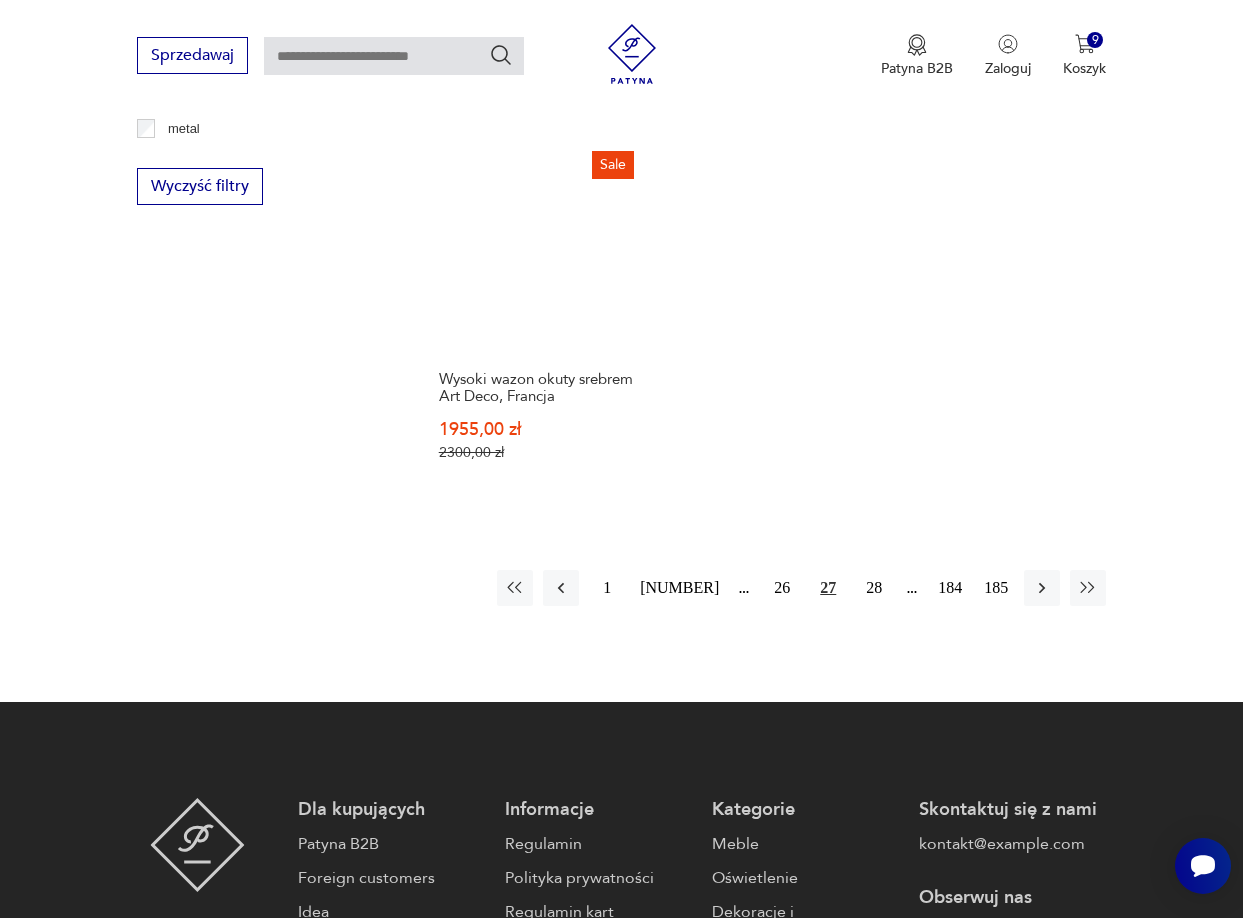scroll, scrollTop: 2831, scrollLeft: 0, axis: vertical 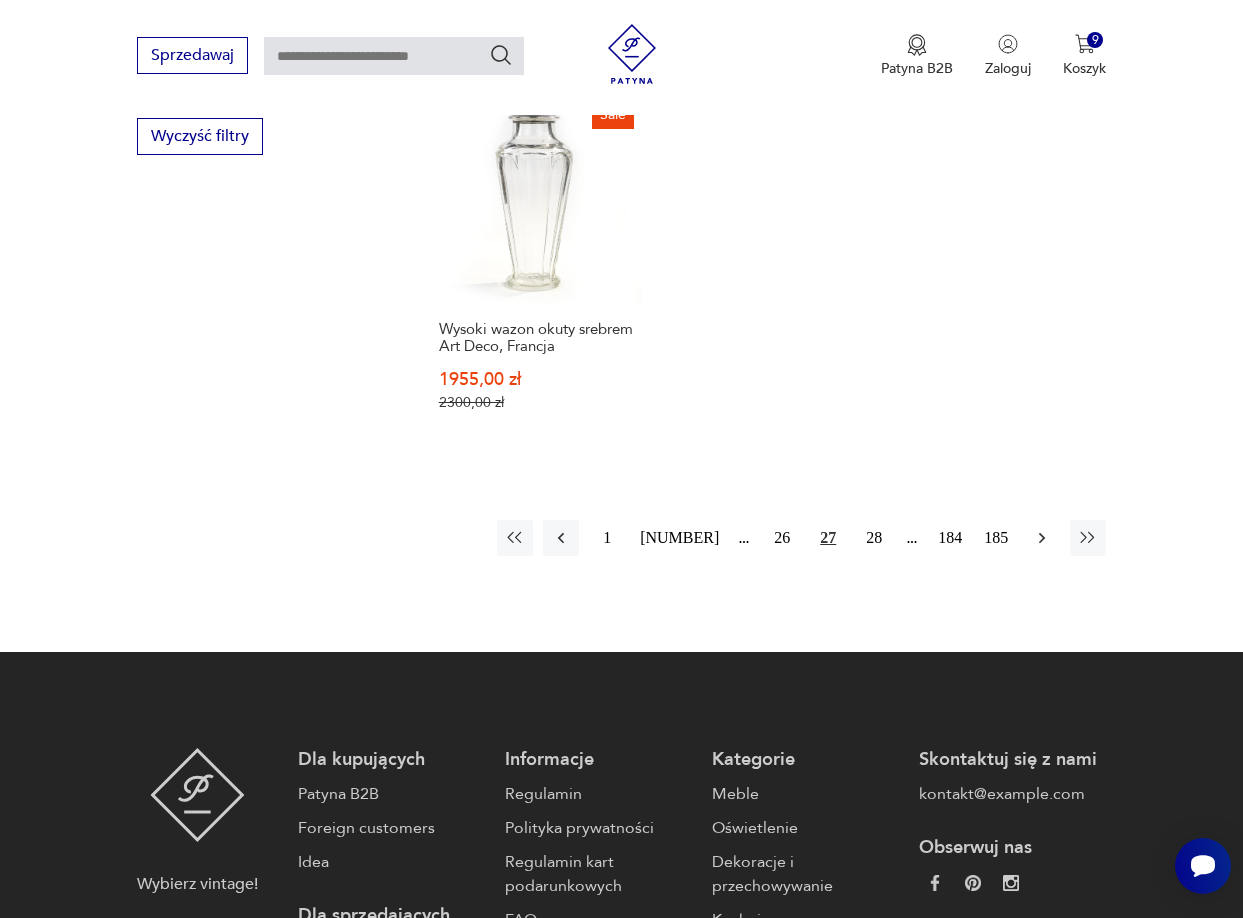 click at bounding box center (1042, 538) 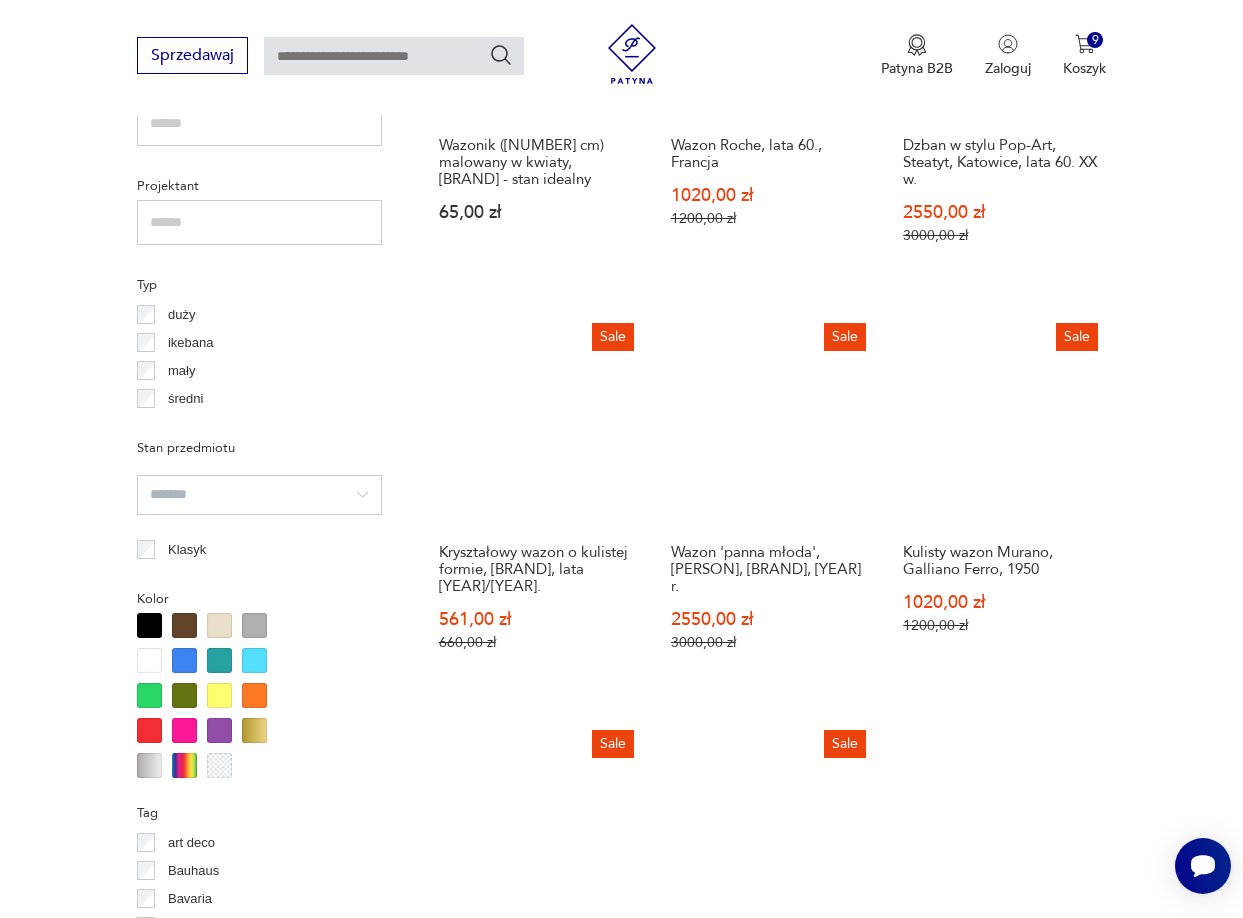 scroll, scrollTop: 1331, scrollLeft: 0, axis: vertical 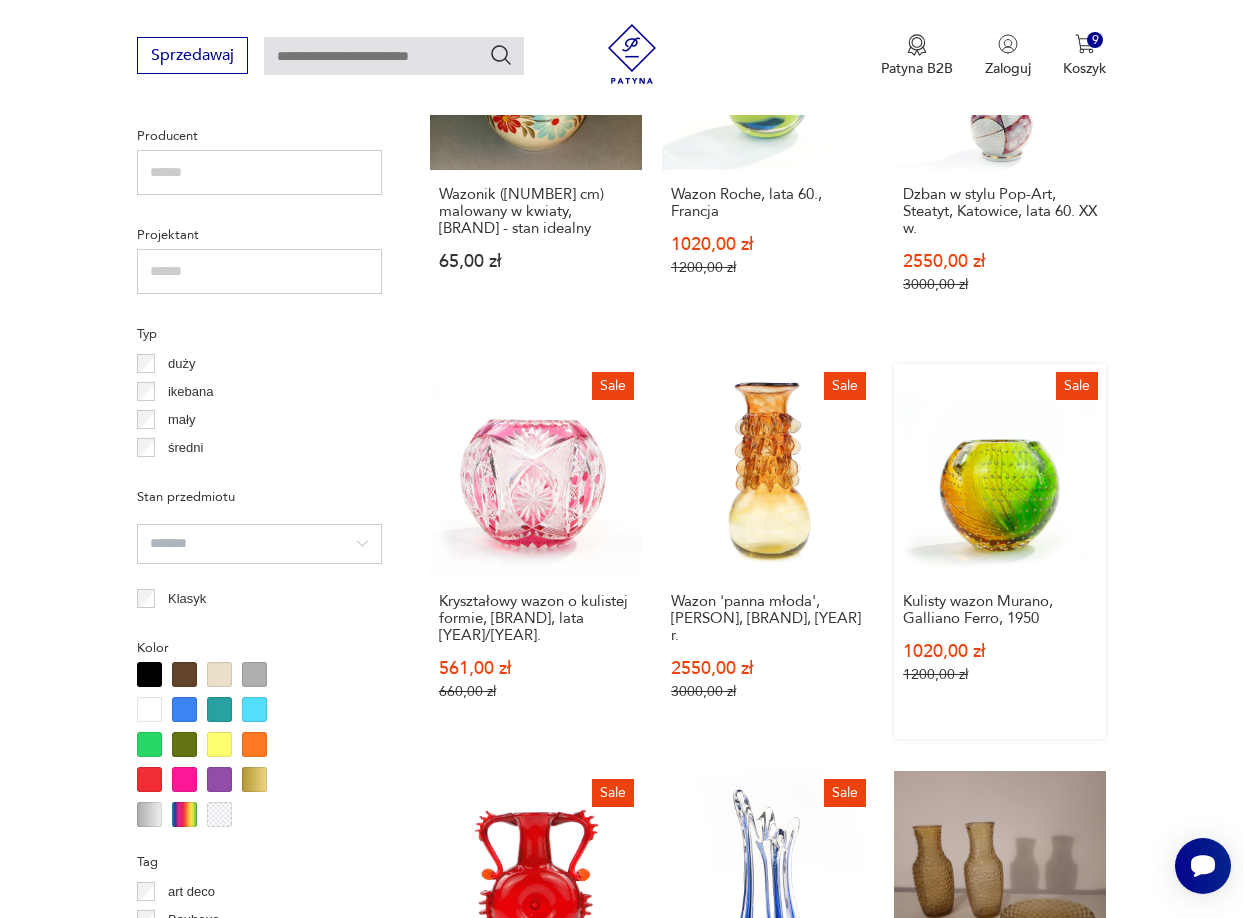 click on "Sale Kulisty wazon Murano, Galliano Ferro, [YEAR] [PRICE] [PRICE]" at bounding box center [1000, 551] 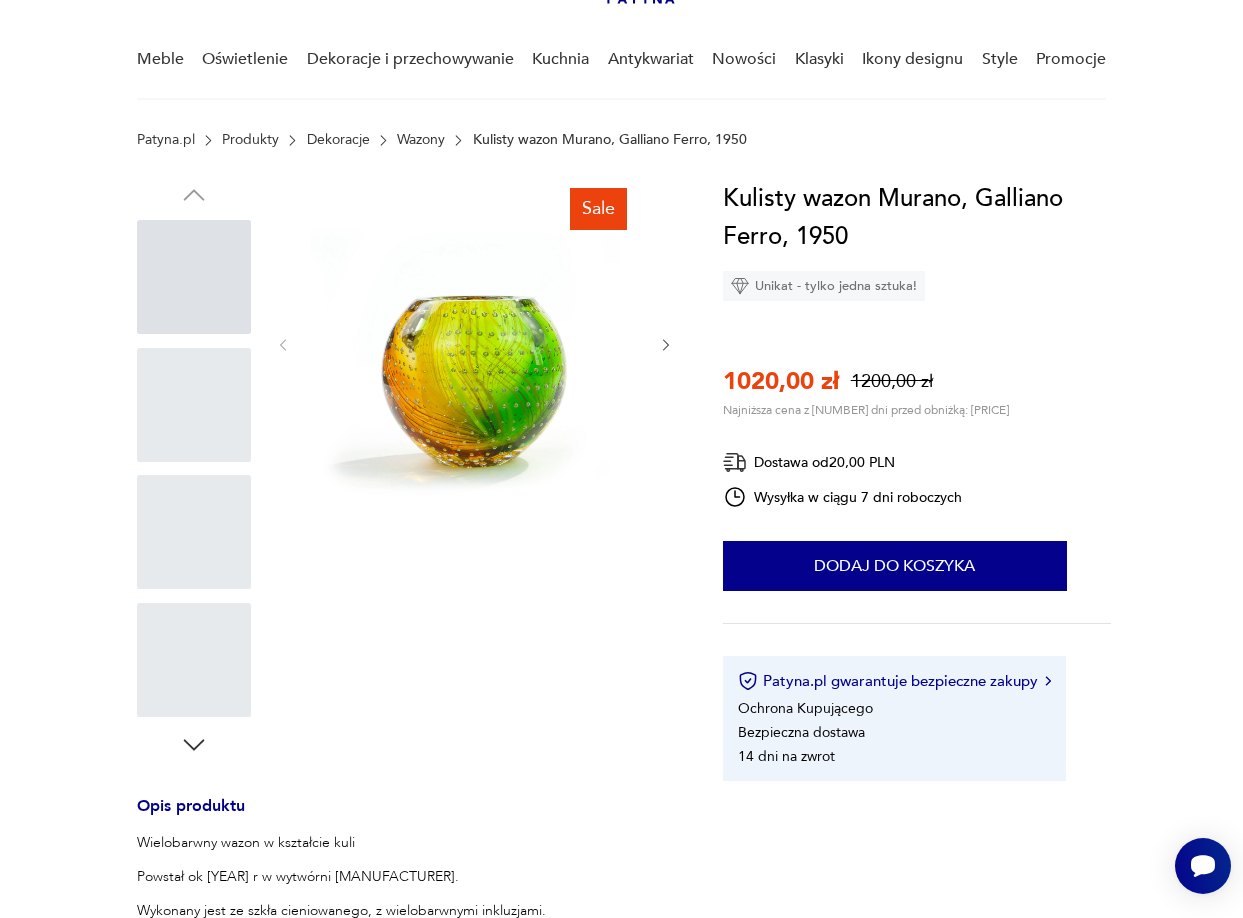 scroll, scrollTop: 0, scrollLeft: 0, axis: both 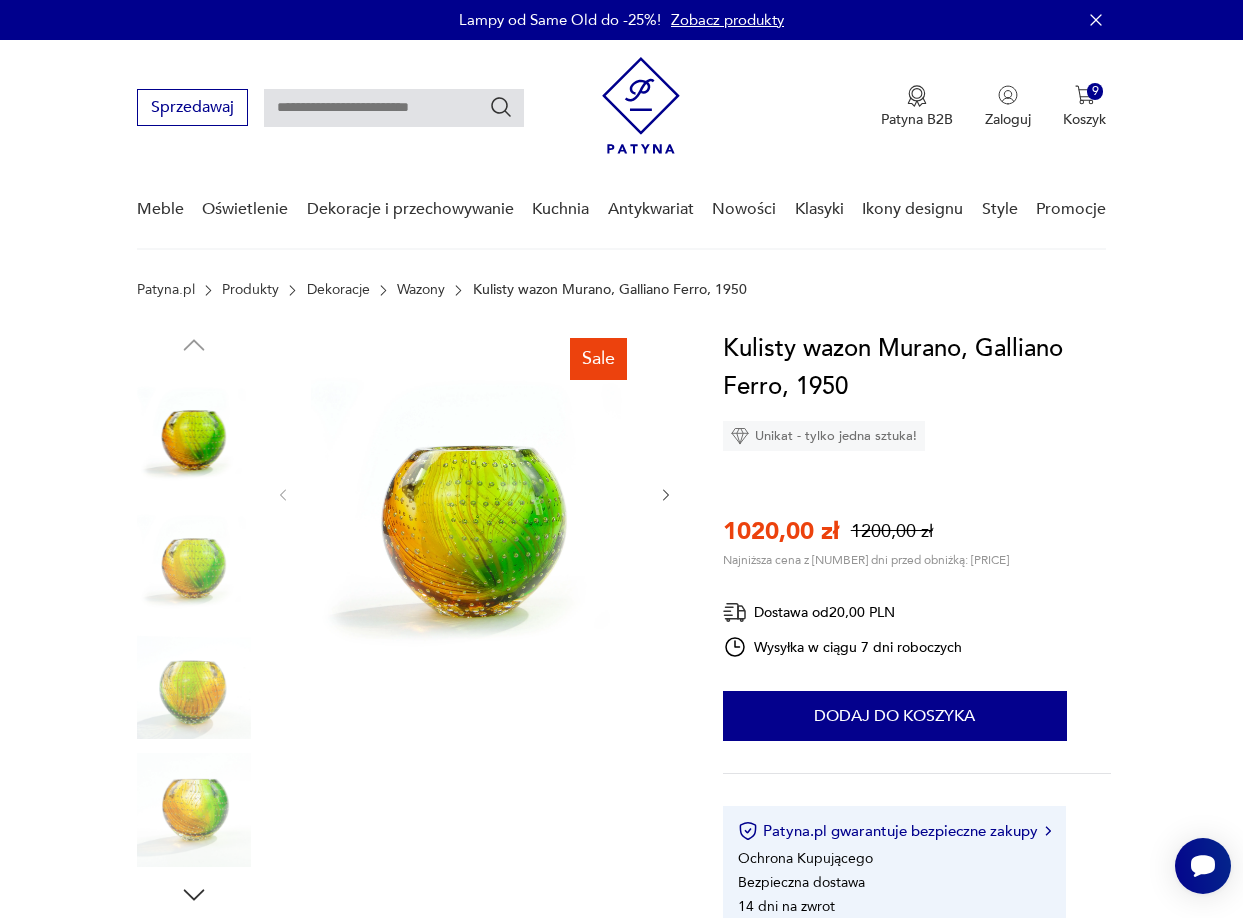 click at bounding box center [666, 495] 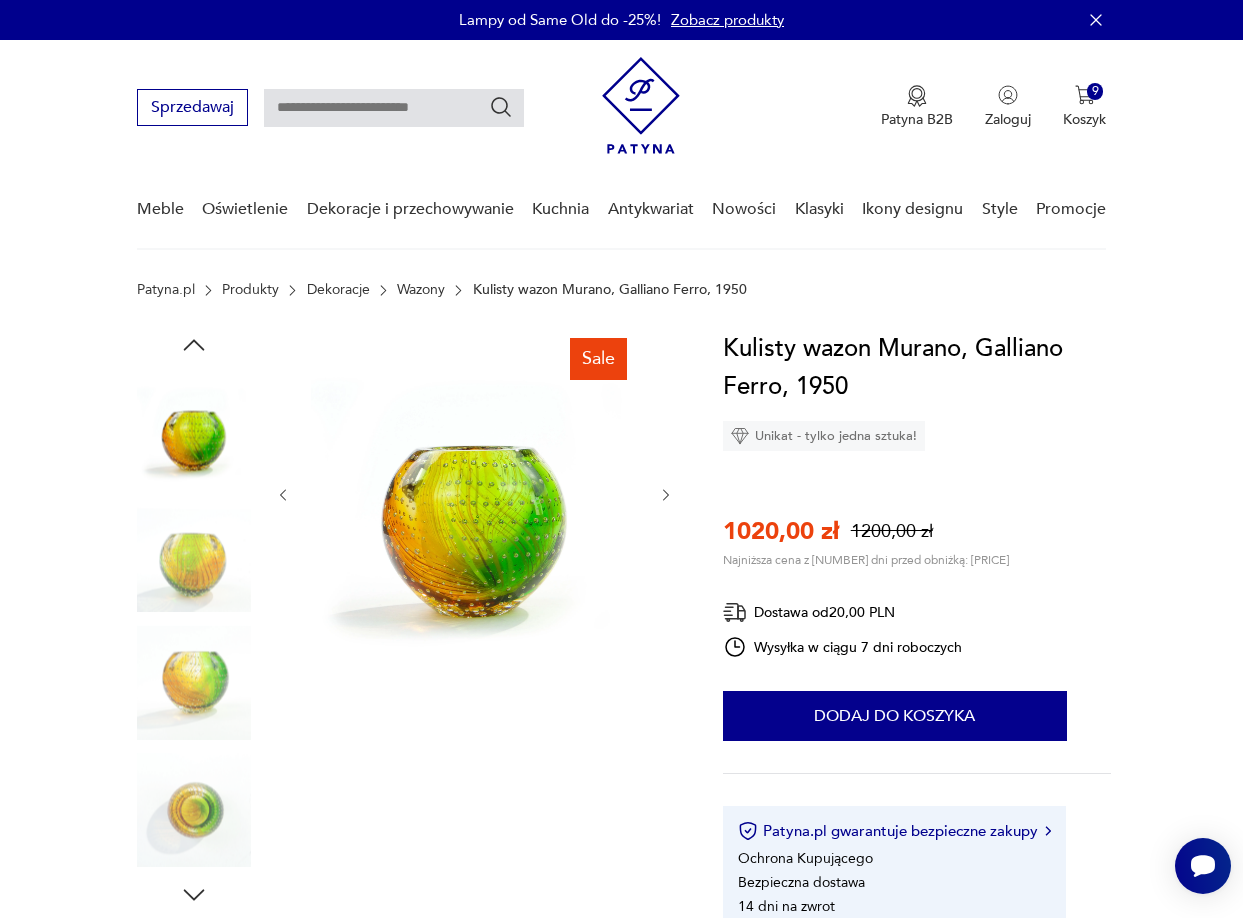 click at bounding box center [666, 495] 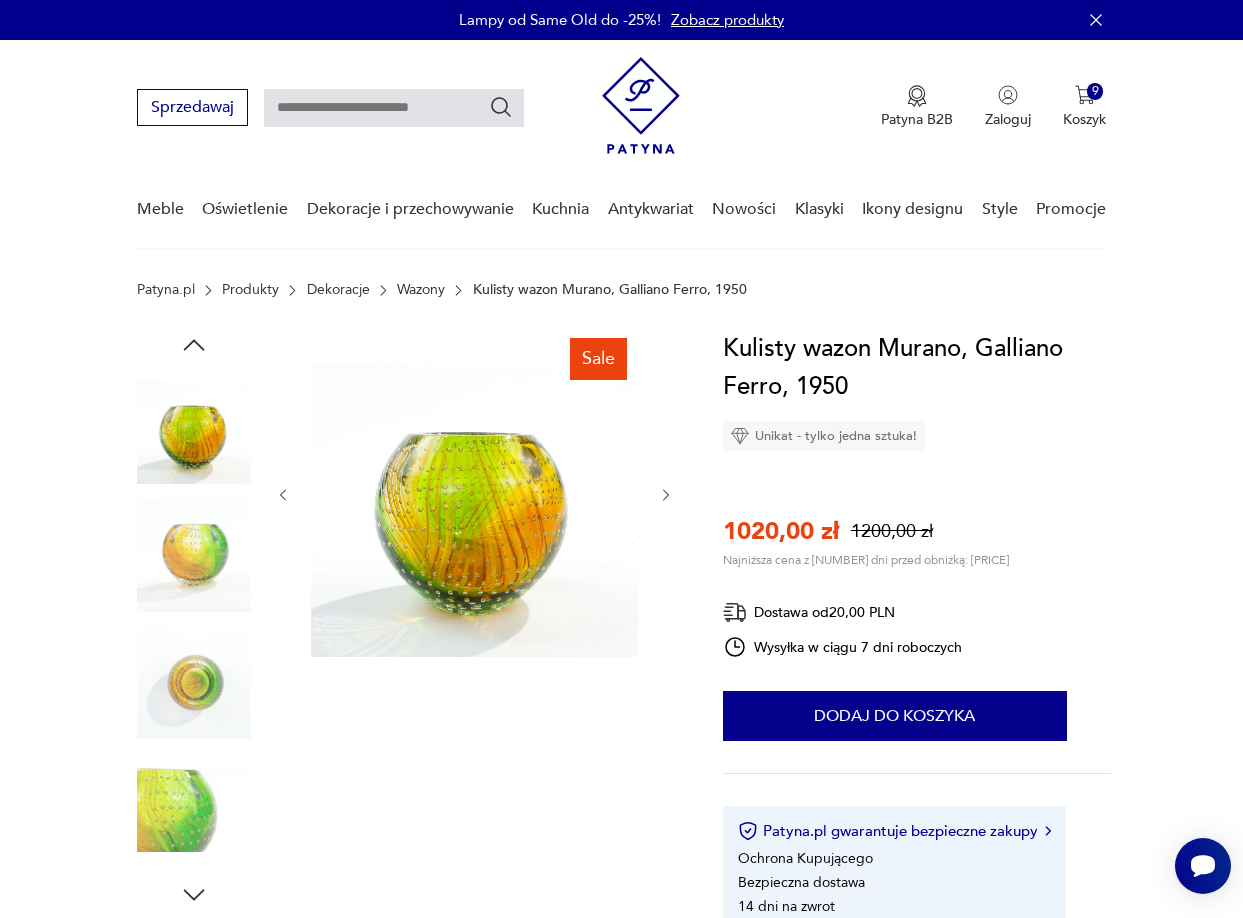 click at bounding box center [666, 495] 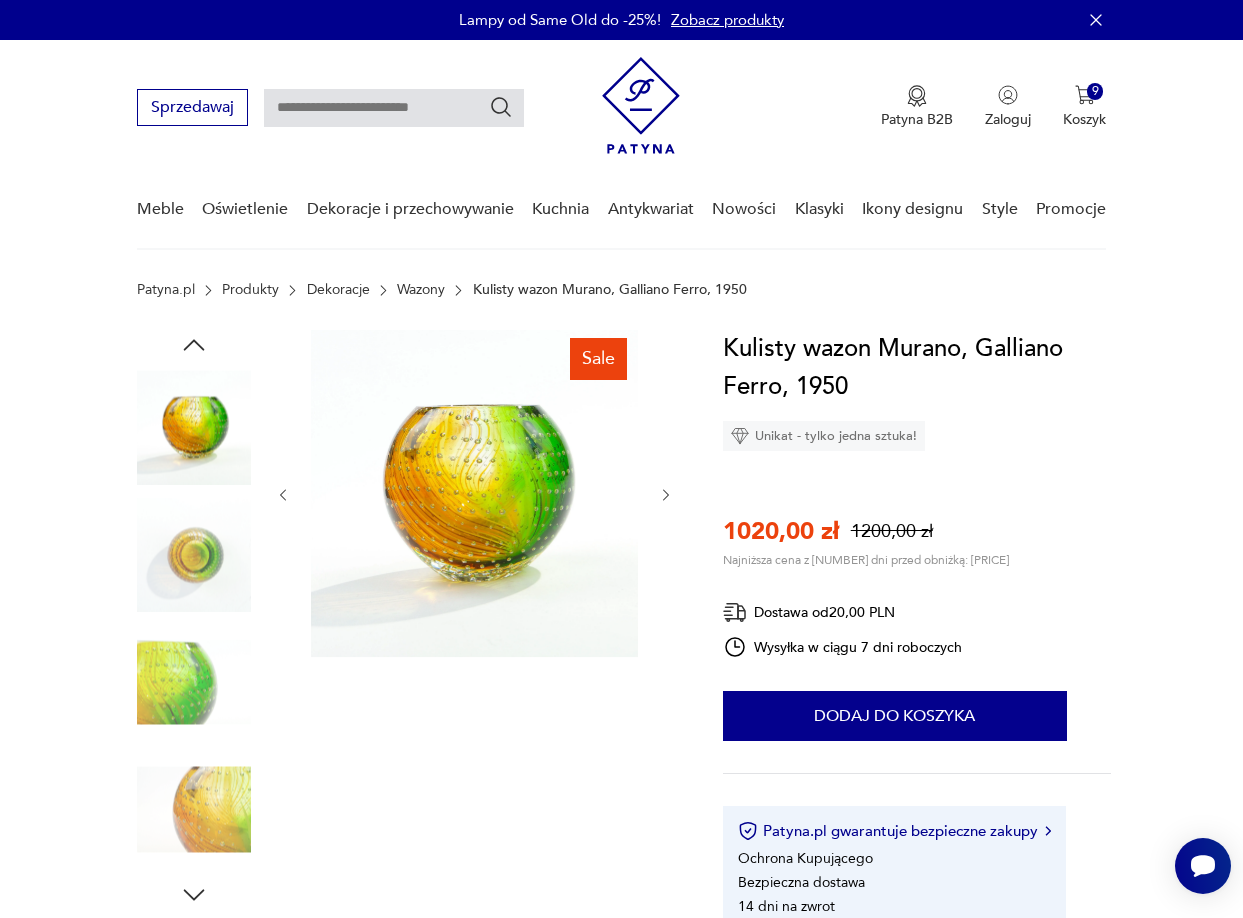 click at bounding box center [666, 495] 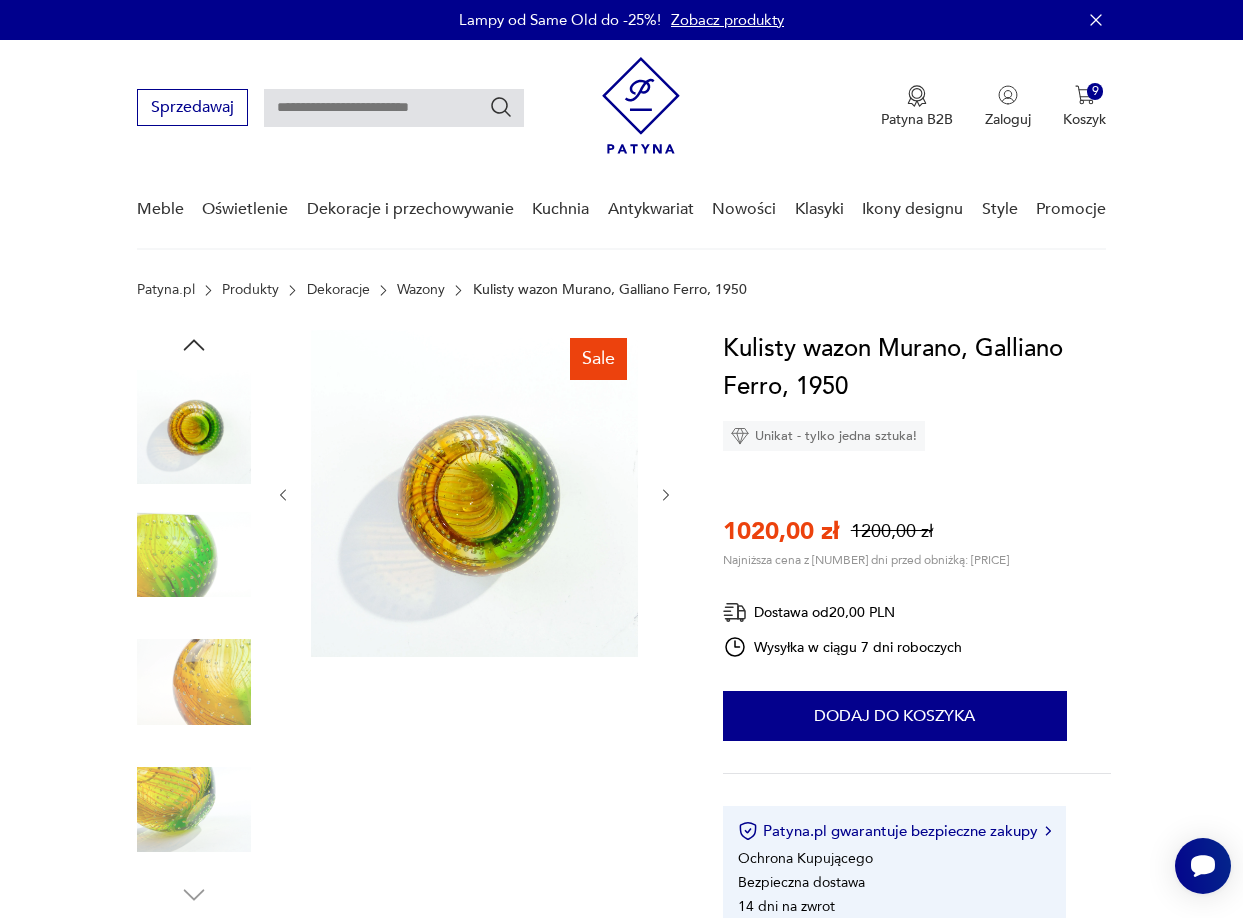 click at bounding box center [666, 495] 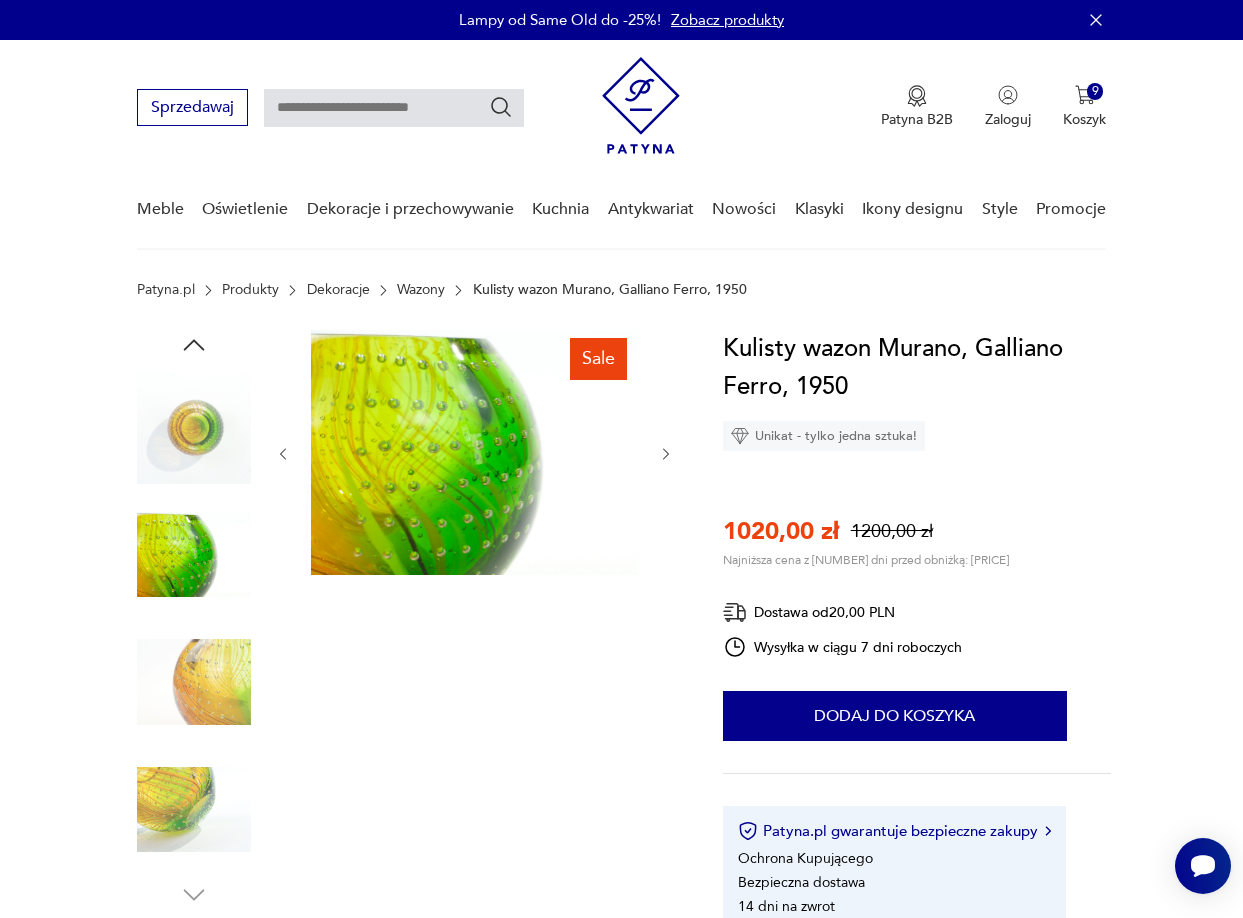 click at bounding box center [475, 454] 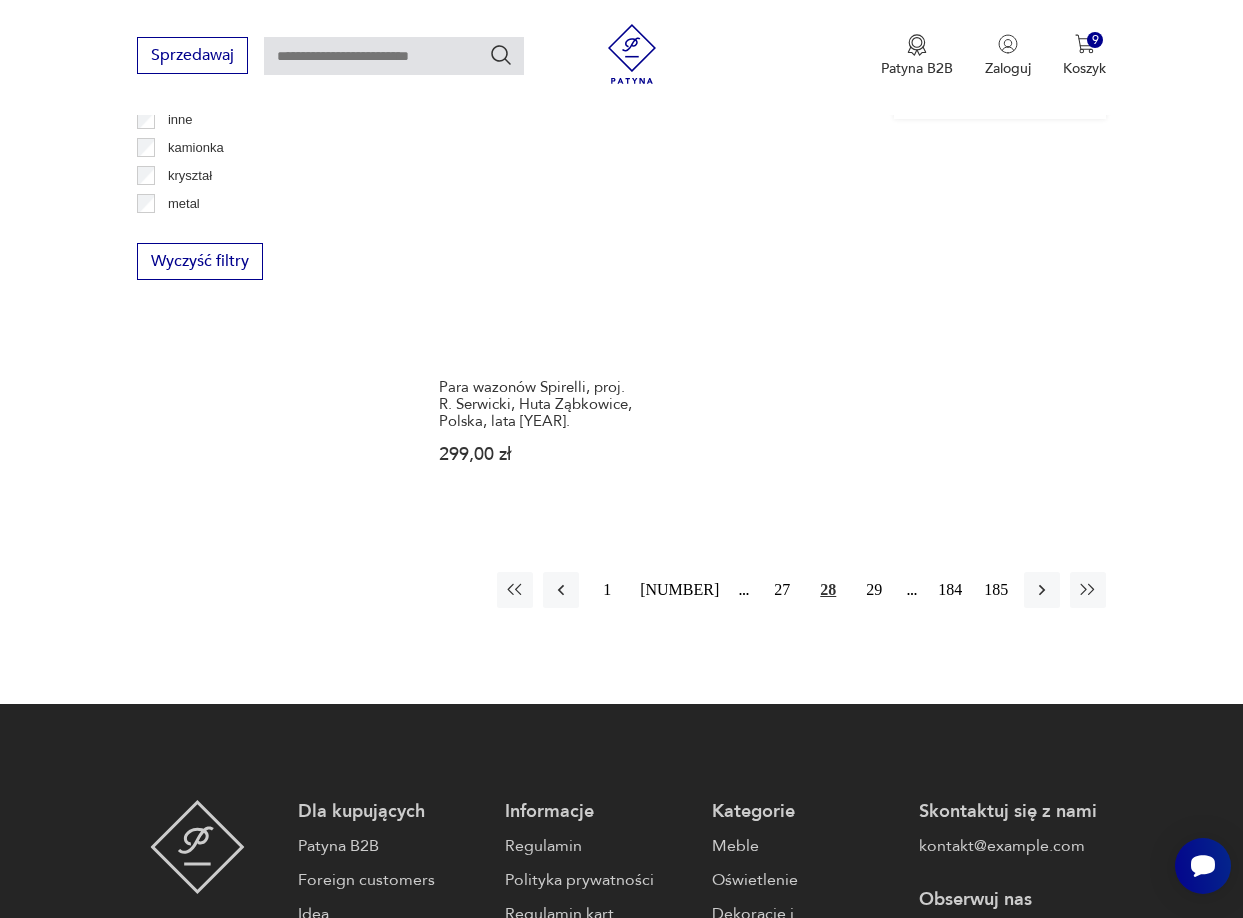 scroll, scrollTop: 2714, scrollLeft: 0, axis: vertical 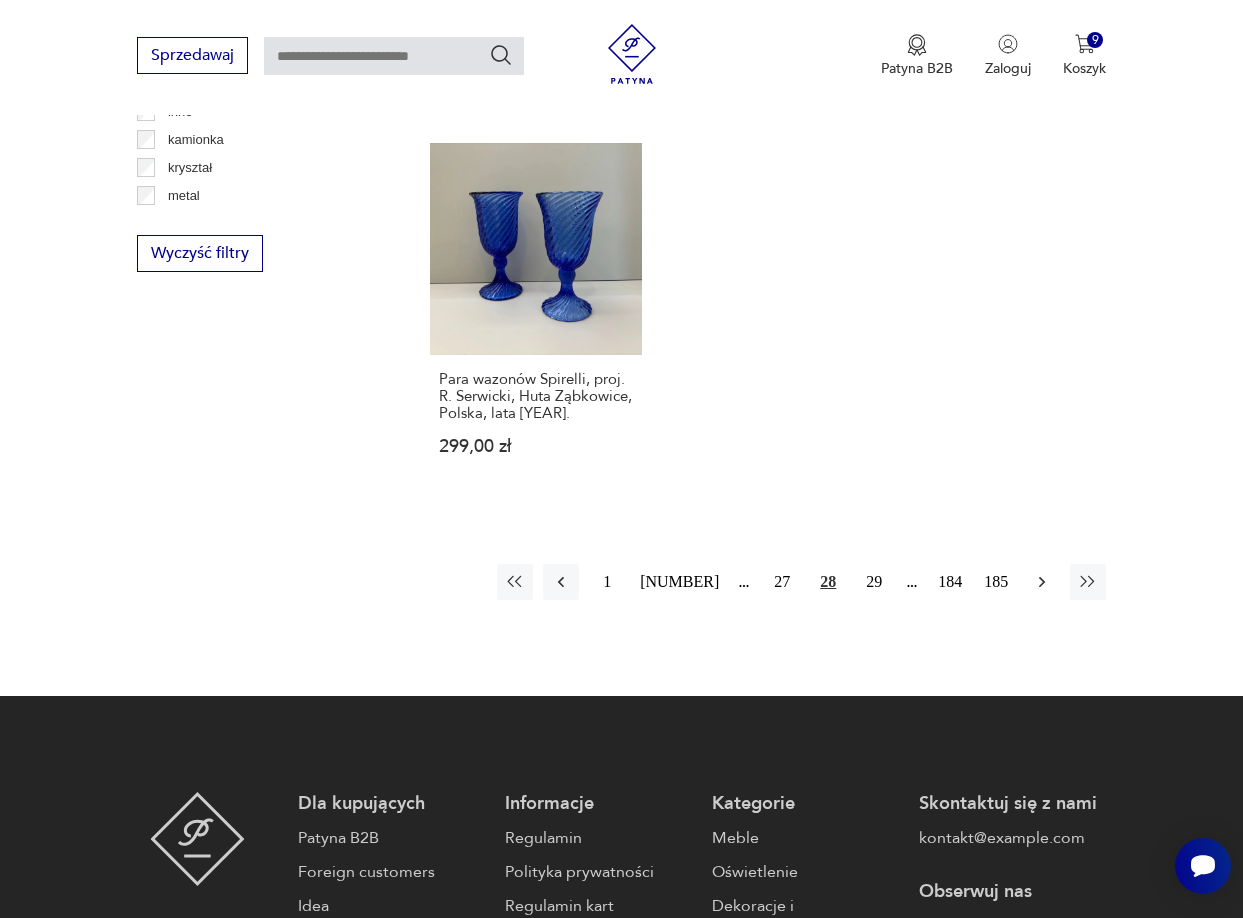 click at bounding box center [1042, 582] 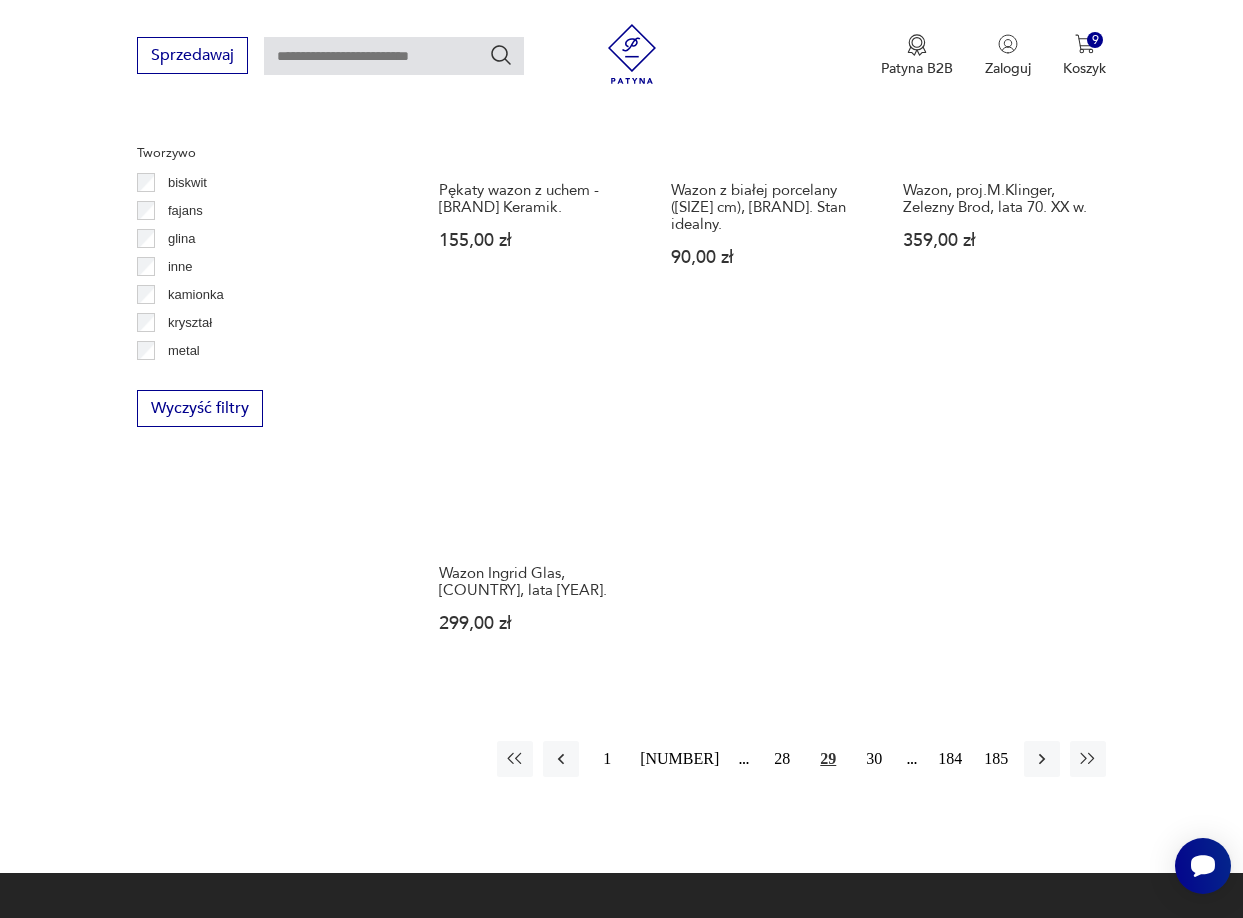 scroll, scrollTop: 2631, scrollLeft: 0, axis: vertical 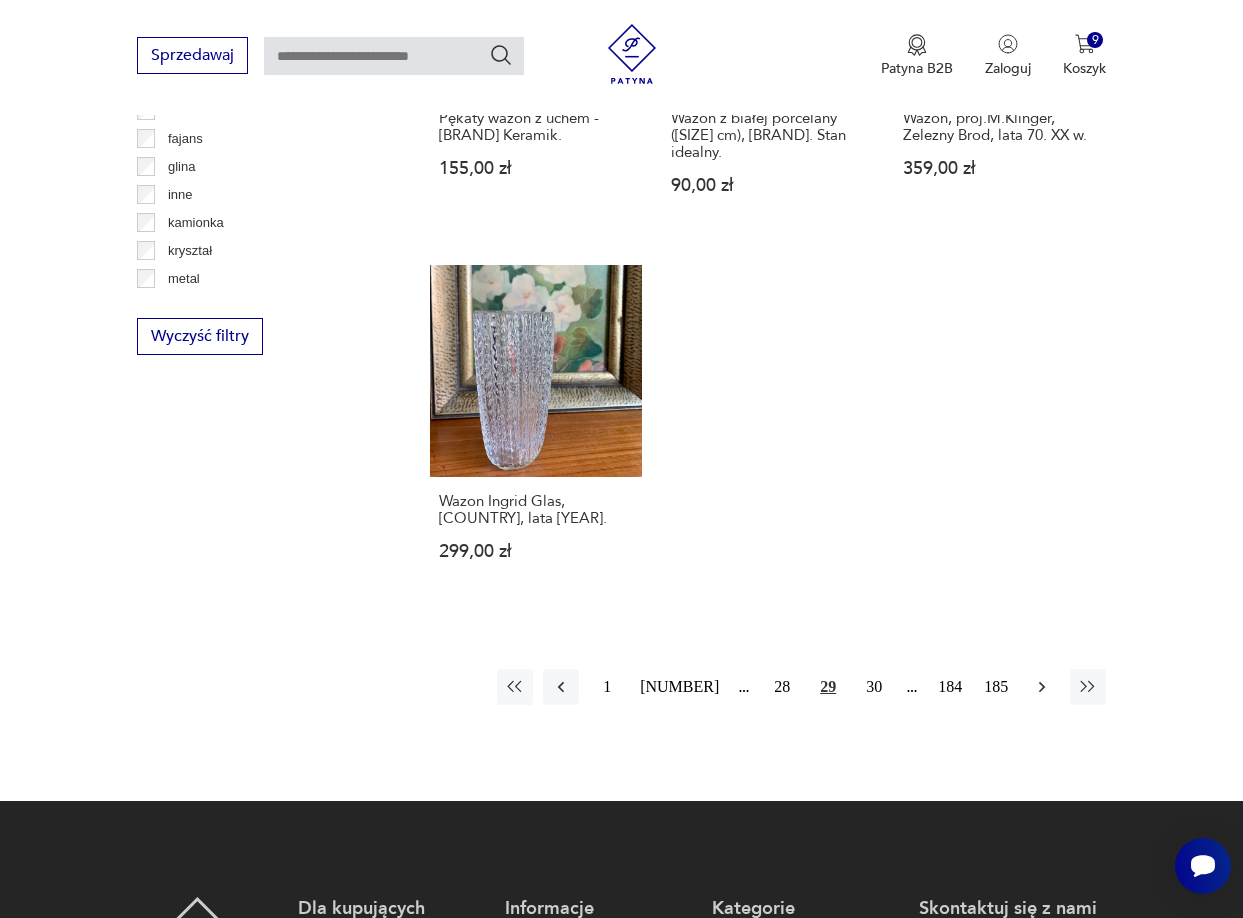 click at bounding box center (1042, 687) 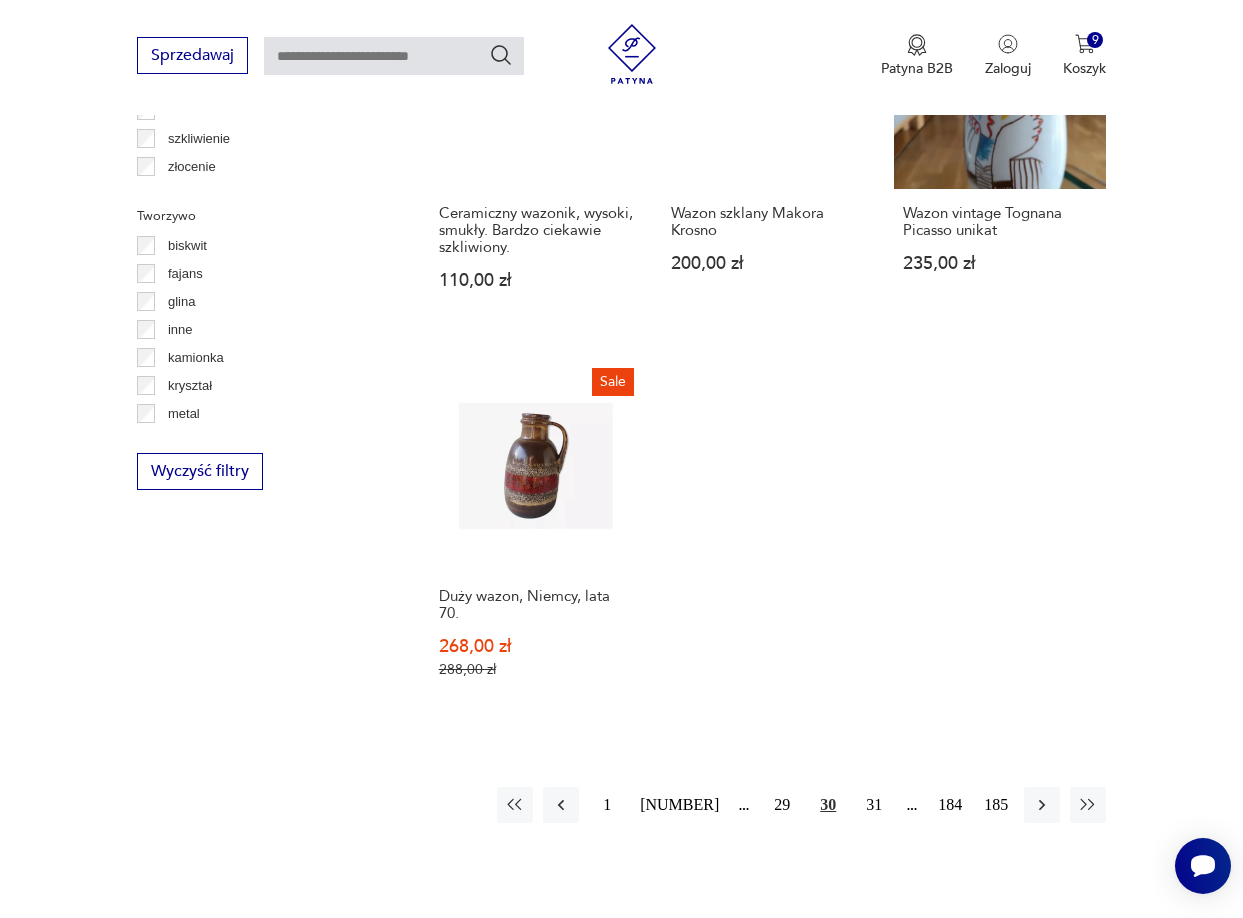 scroll, scrollTop: 2531, scrollLeft: 0, axis: vertical 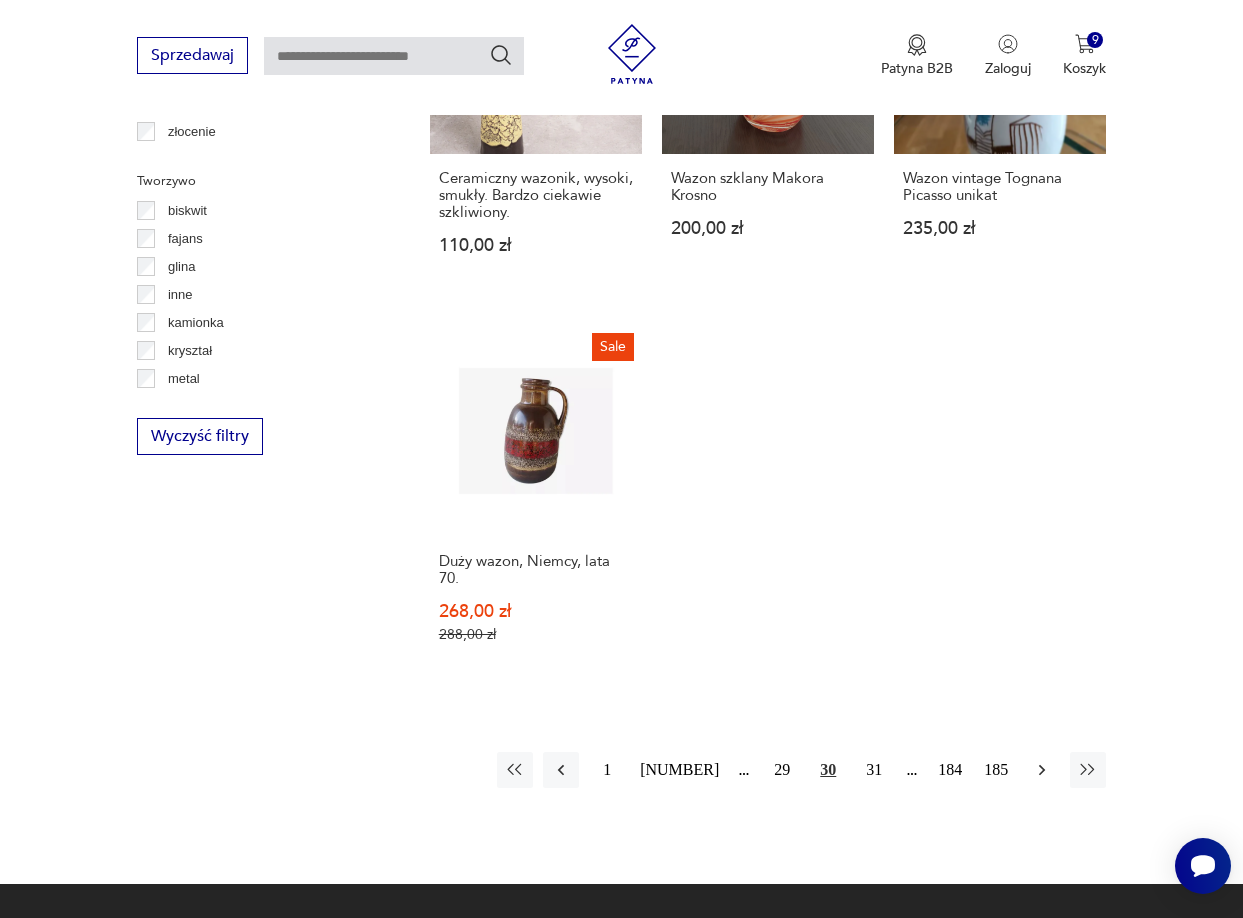 click at bounding box center (1042, 770) 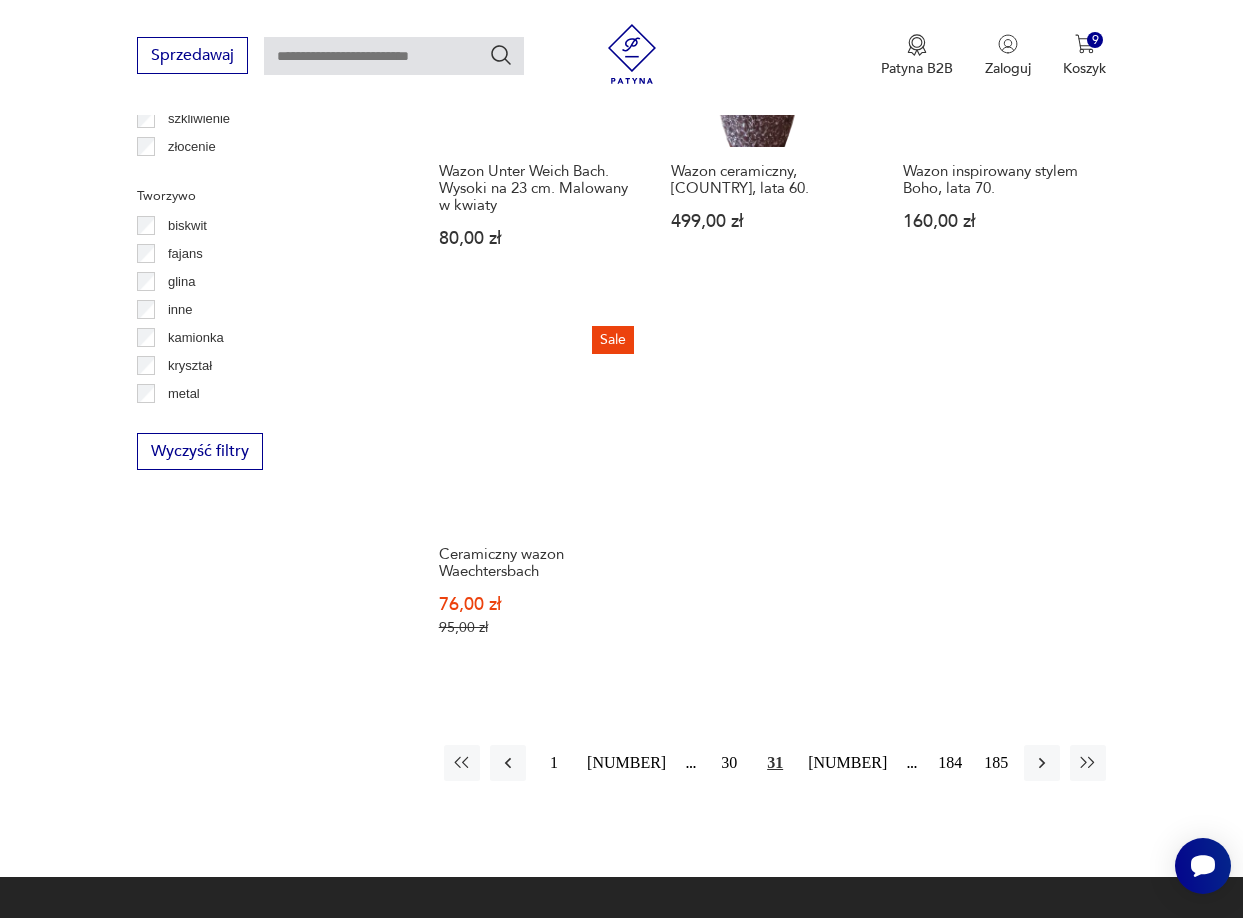 scroll, scrollTop: 2631, scrollLeft: 0, axis: vertical 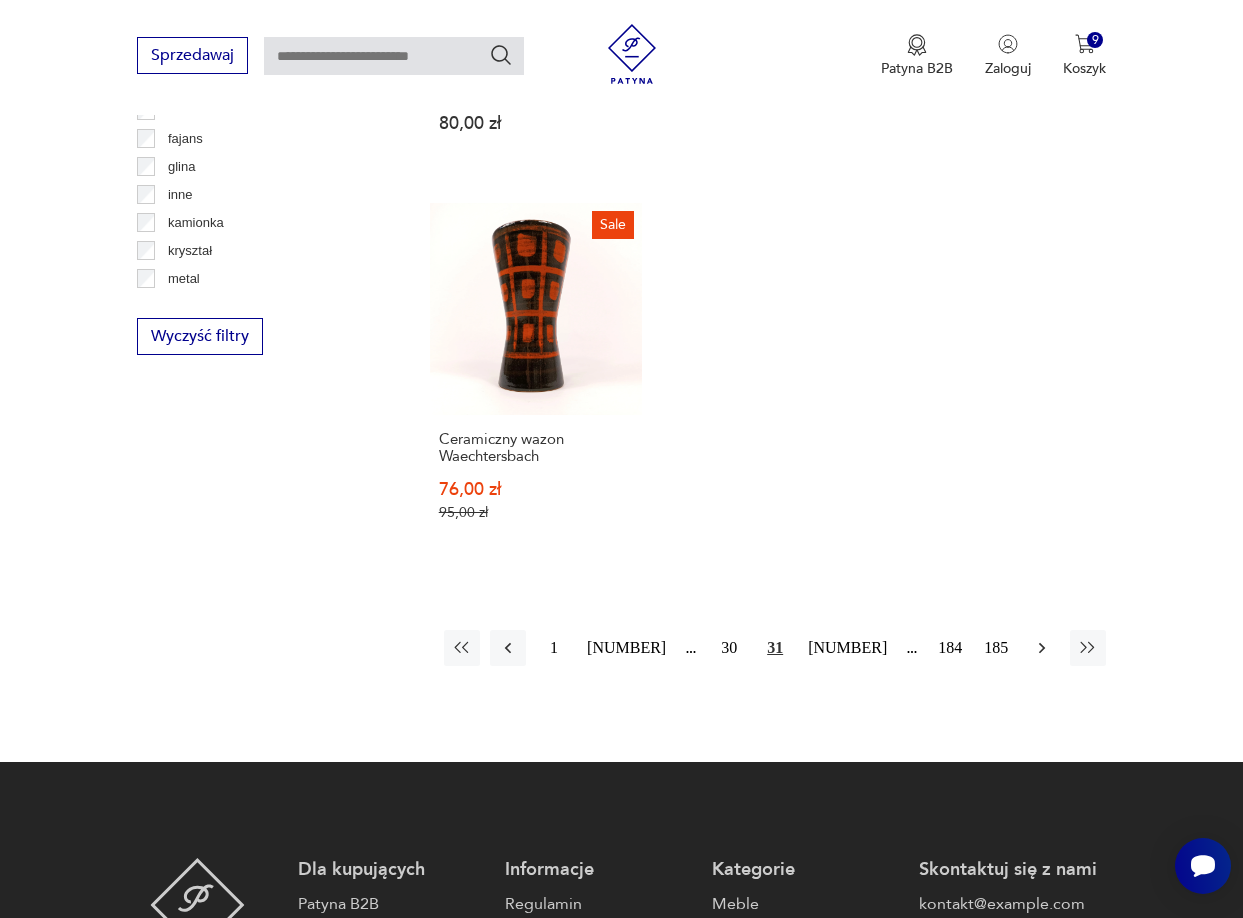 click at bounding box center [1042, 648] 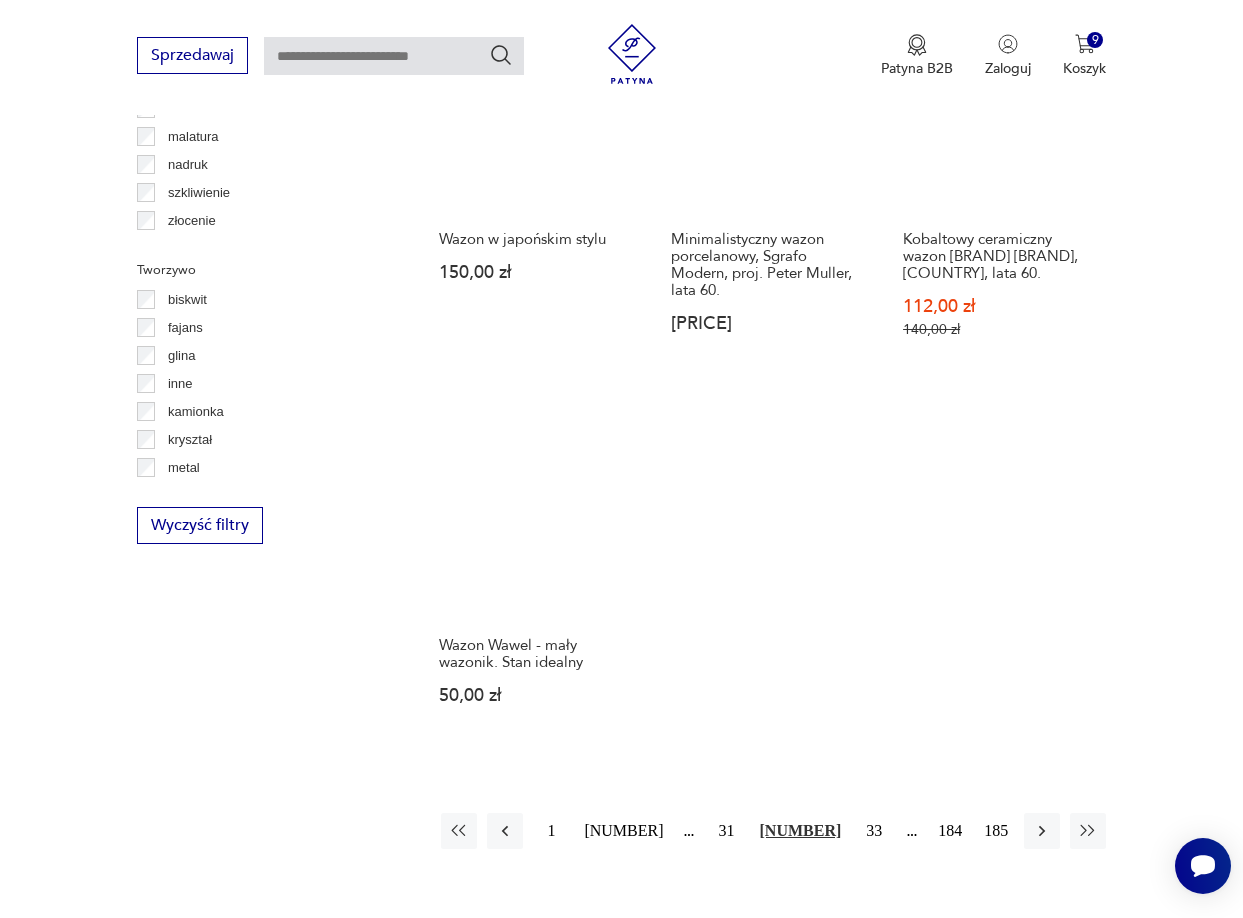 scroll, scrollTop: 2731, scrollLeft: 0, axis: vertical 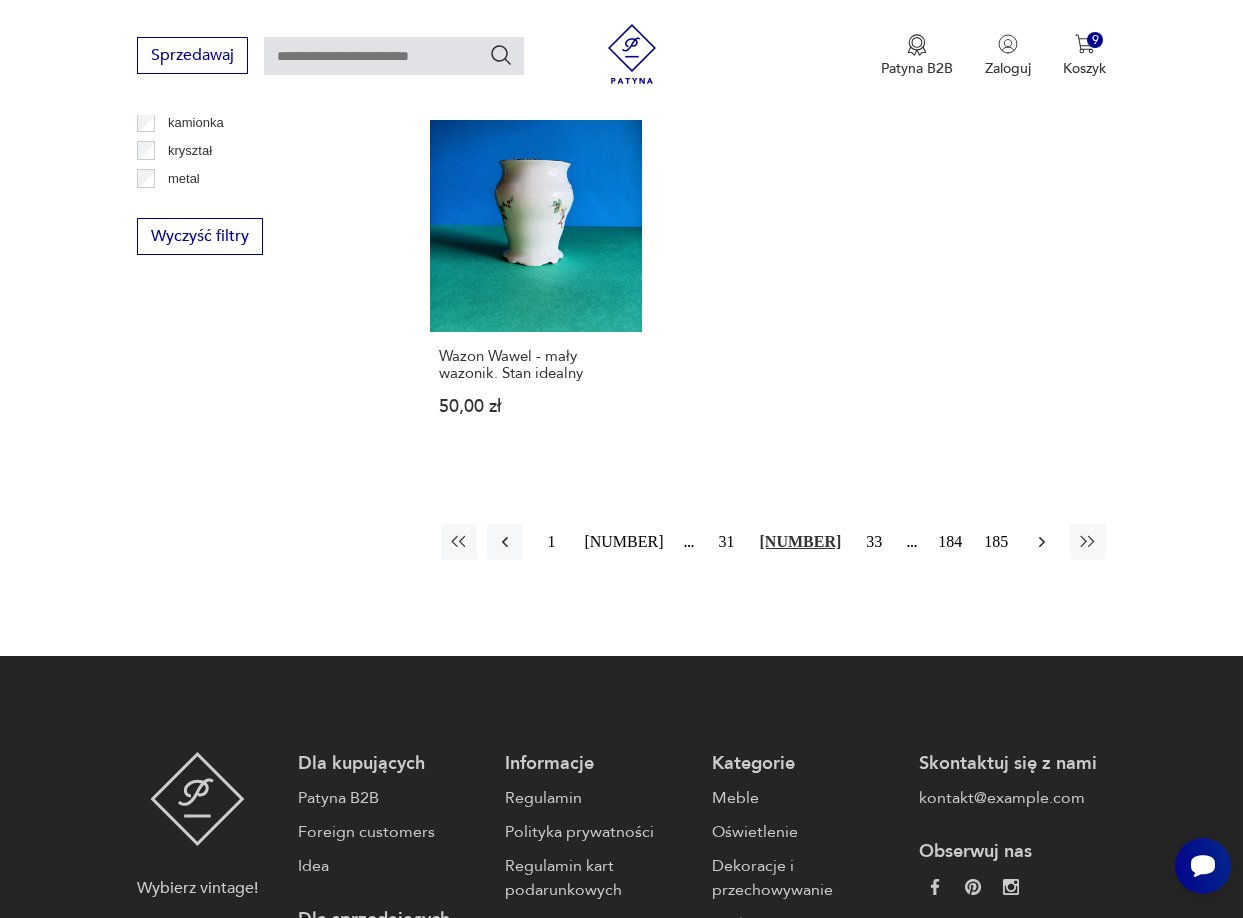 click at bounding box center (1042, 542) 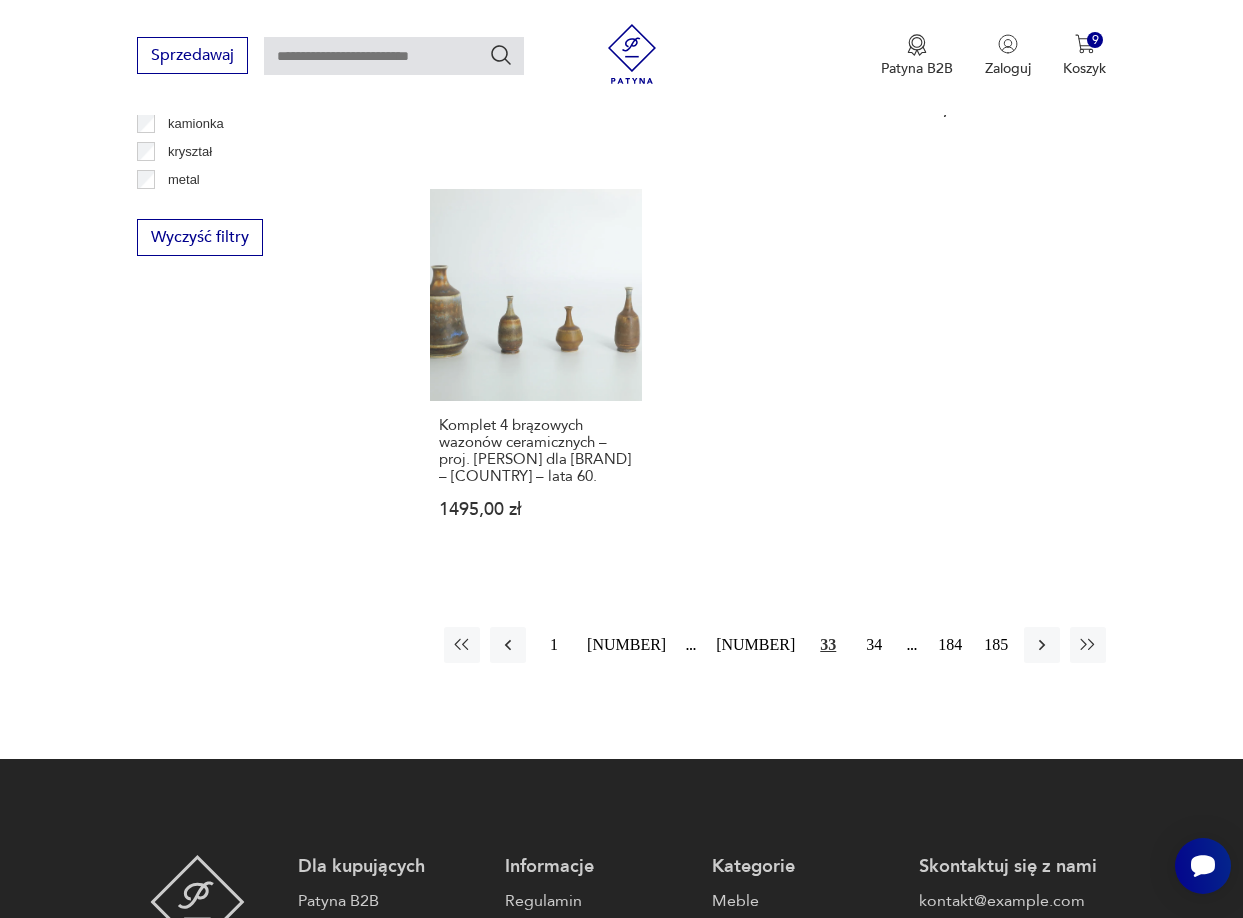 scroll, scrollTop: 2731, scrollLeft: 0, axis: vertical 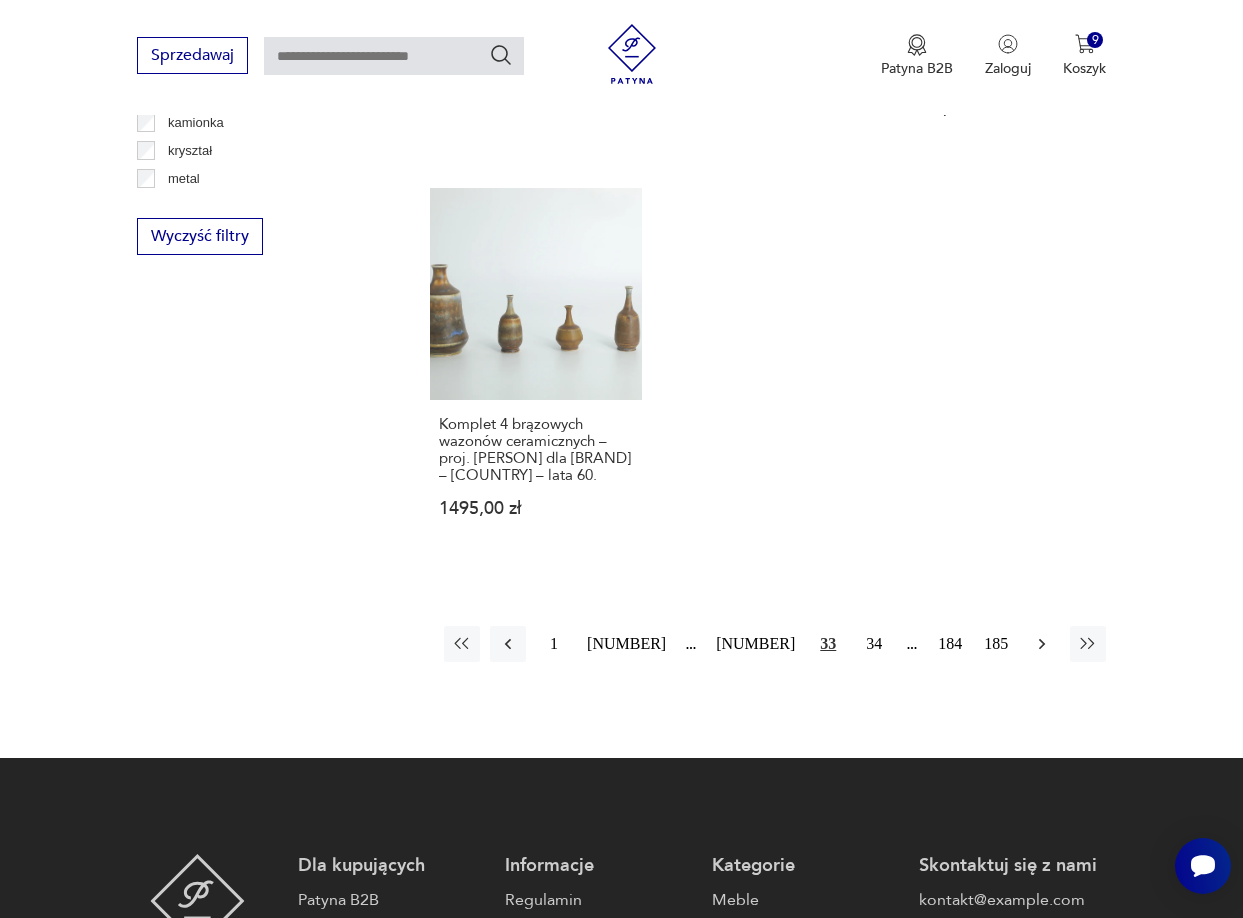click at bounding box center (1042, 644) 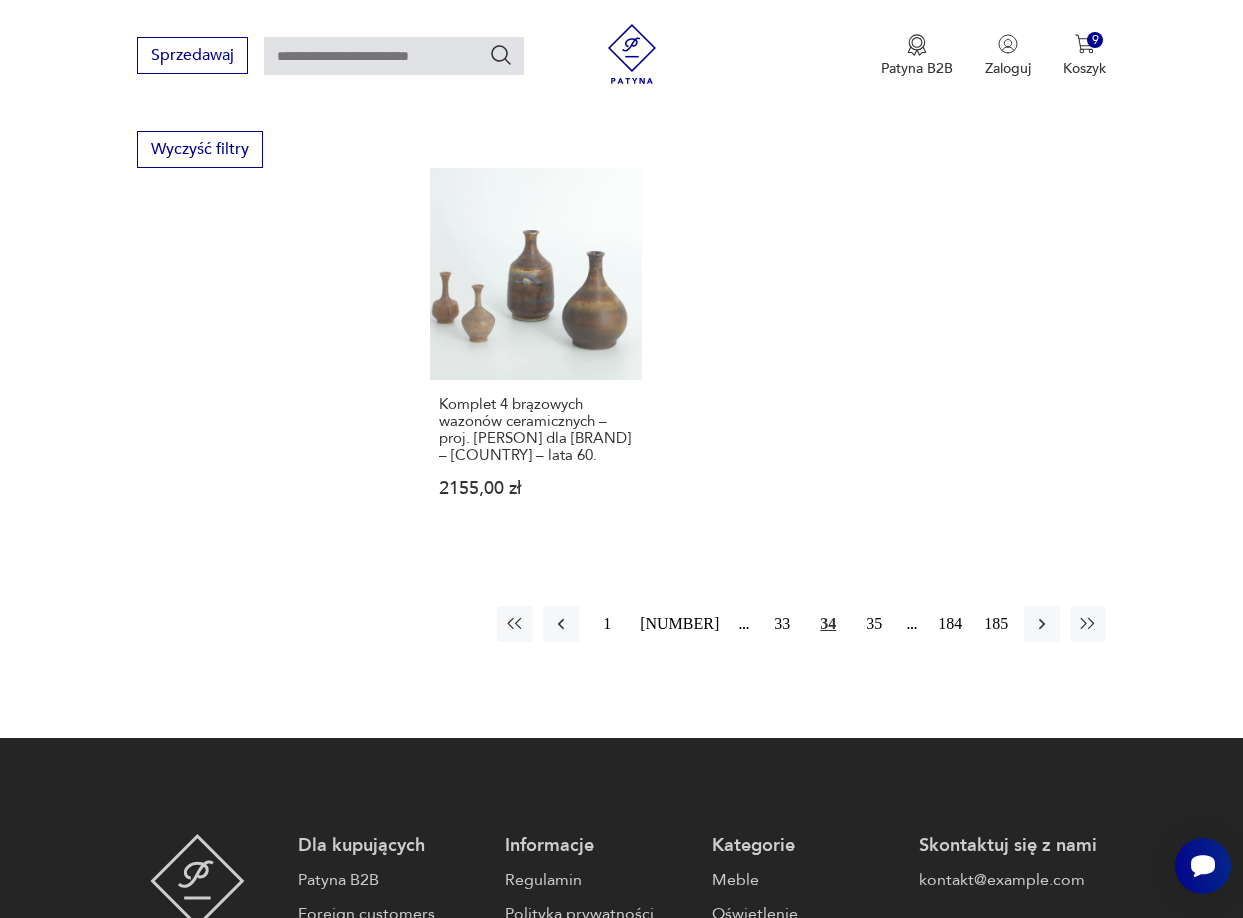 scroll, scrollTop: 2931, scrollLeft: 0, axis: vertical 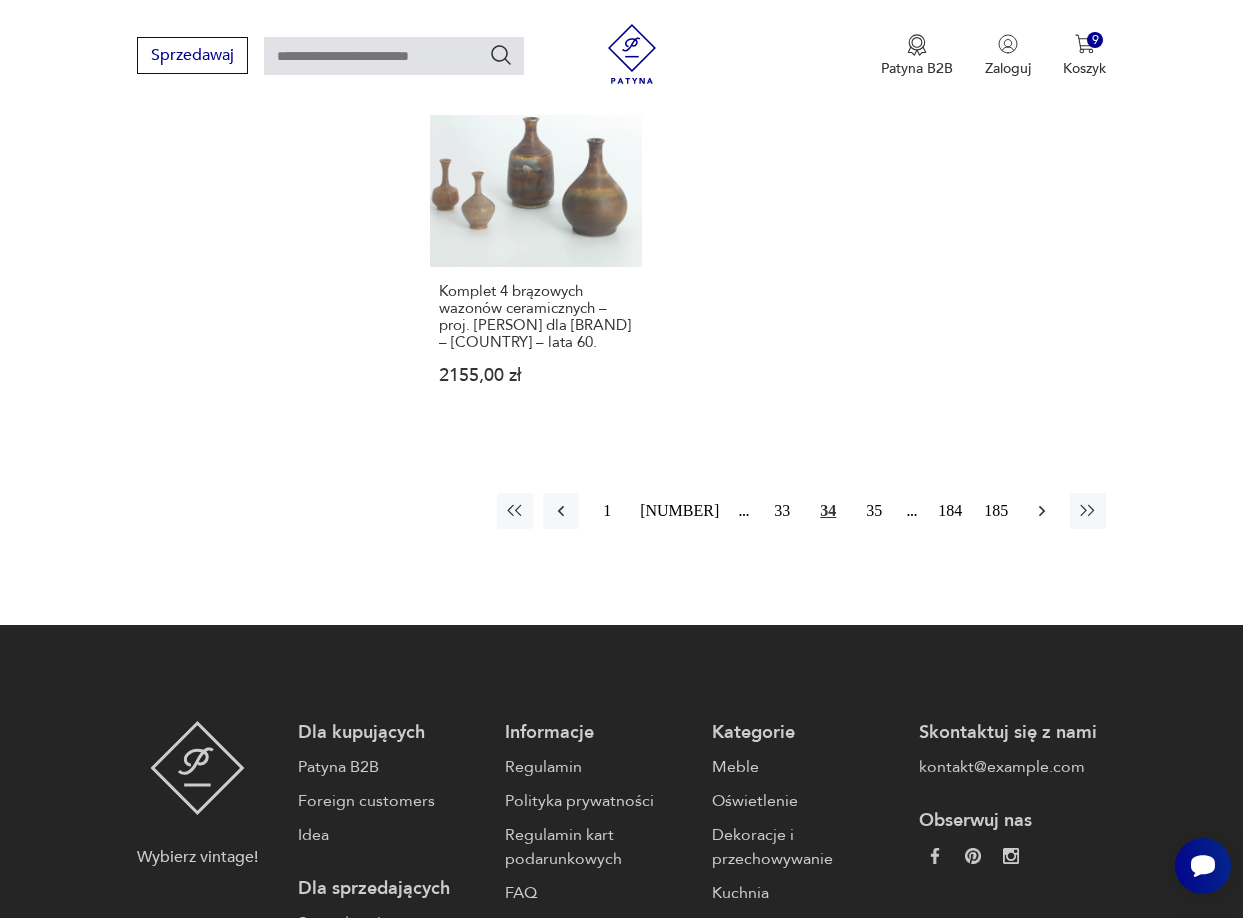 click at bounding box center [1042, 511] 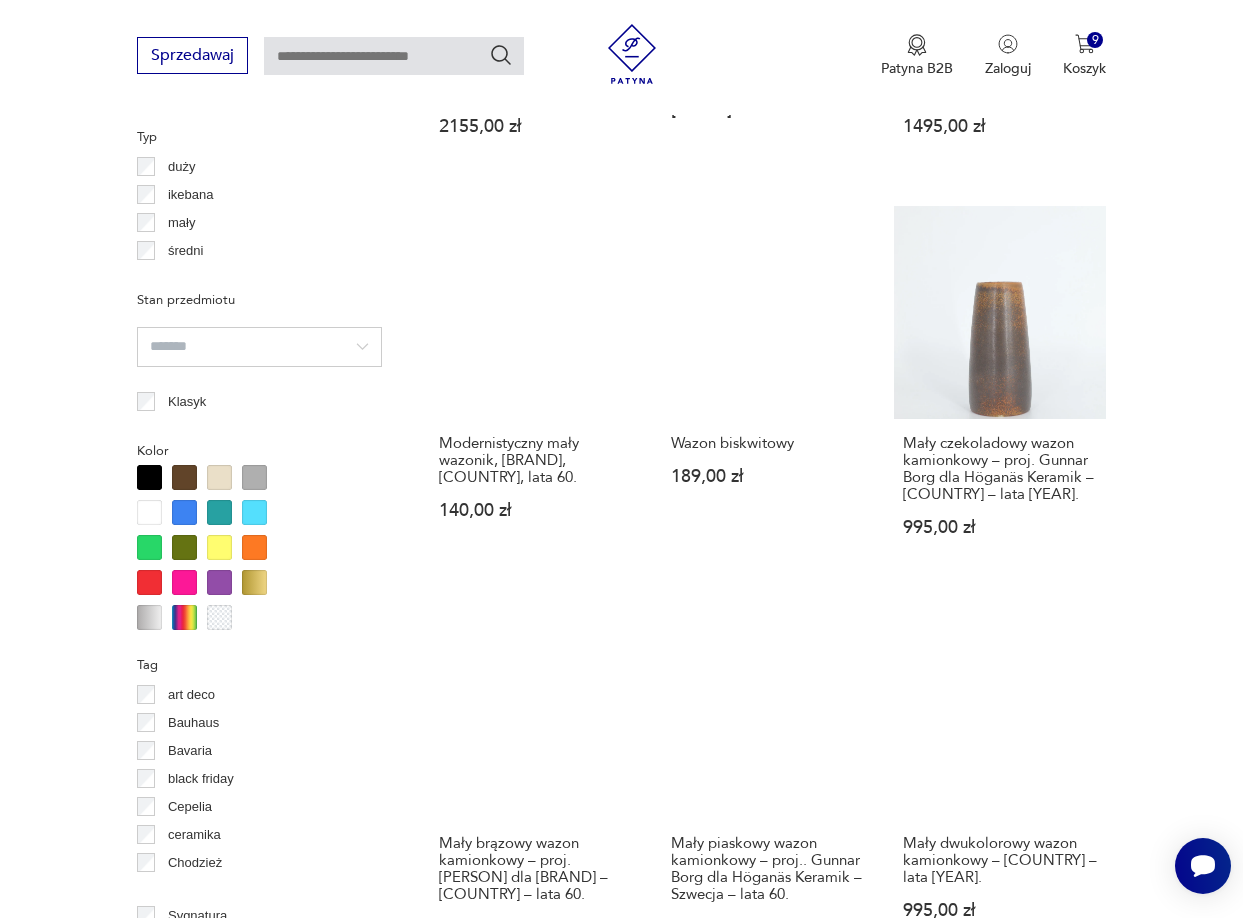 scroll, scrollTop: 1631, scrollLeft: 0, axis: vertical 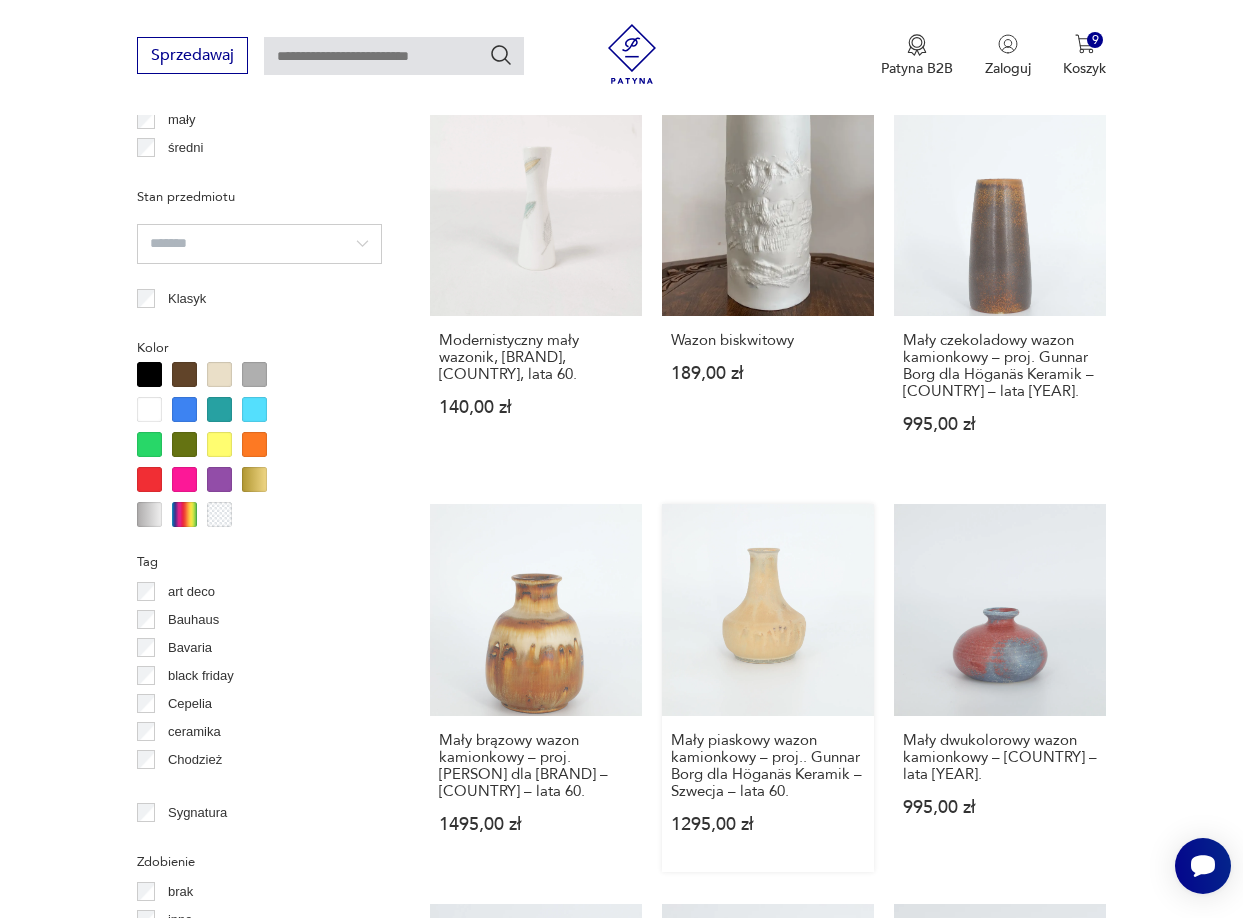 click on "Mały piaskowy wazon kamionkowy – proj.. Gunnar Borg dla Höganäs Keramik – Szwecja – lata [YEAR]. [PRICE]" at bounding box center (768, 688) 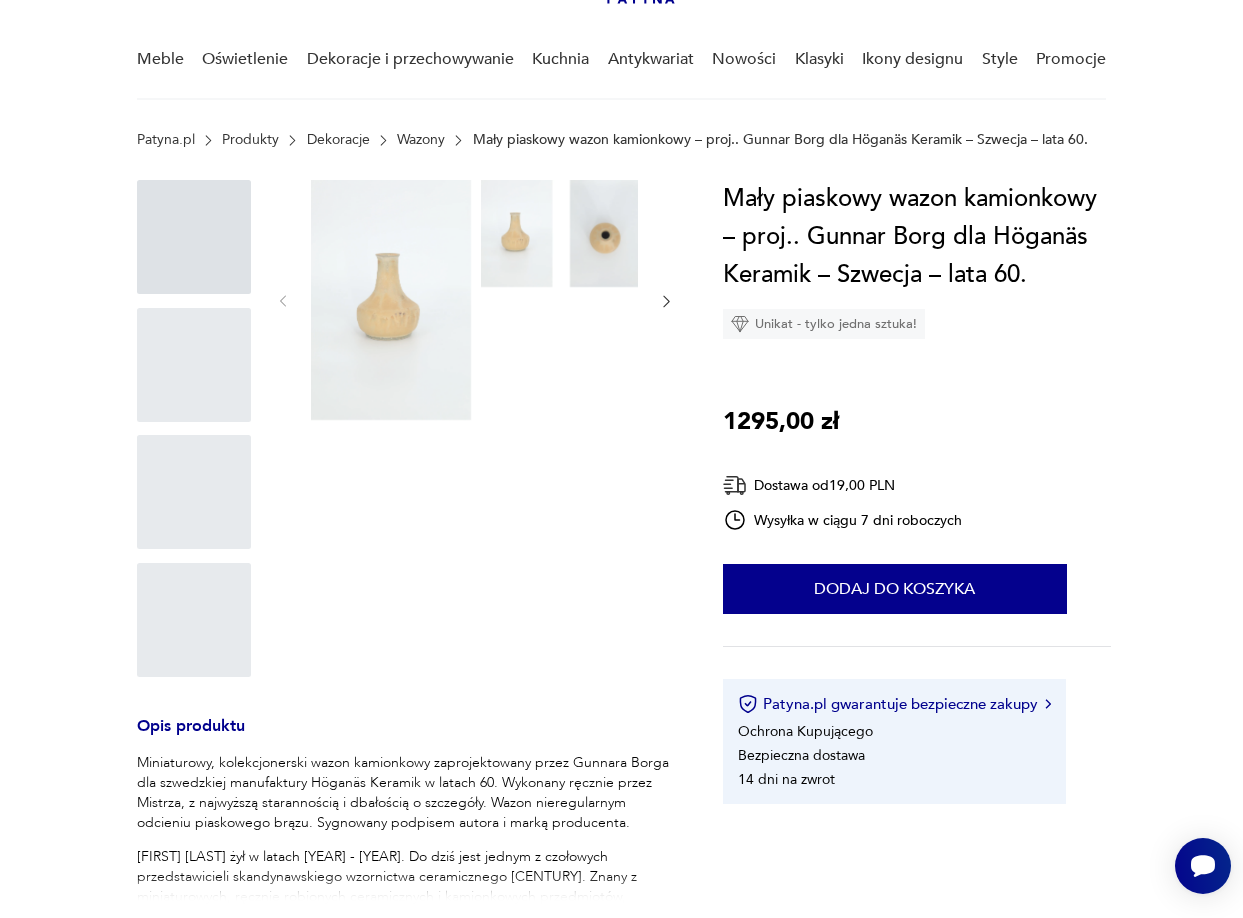 scroll, scrollTop: 0, scrollLeft: 0, axis: both 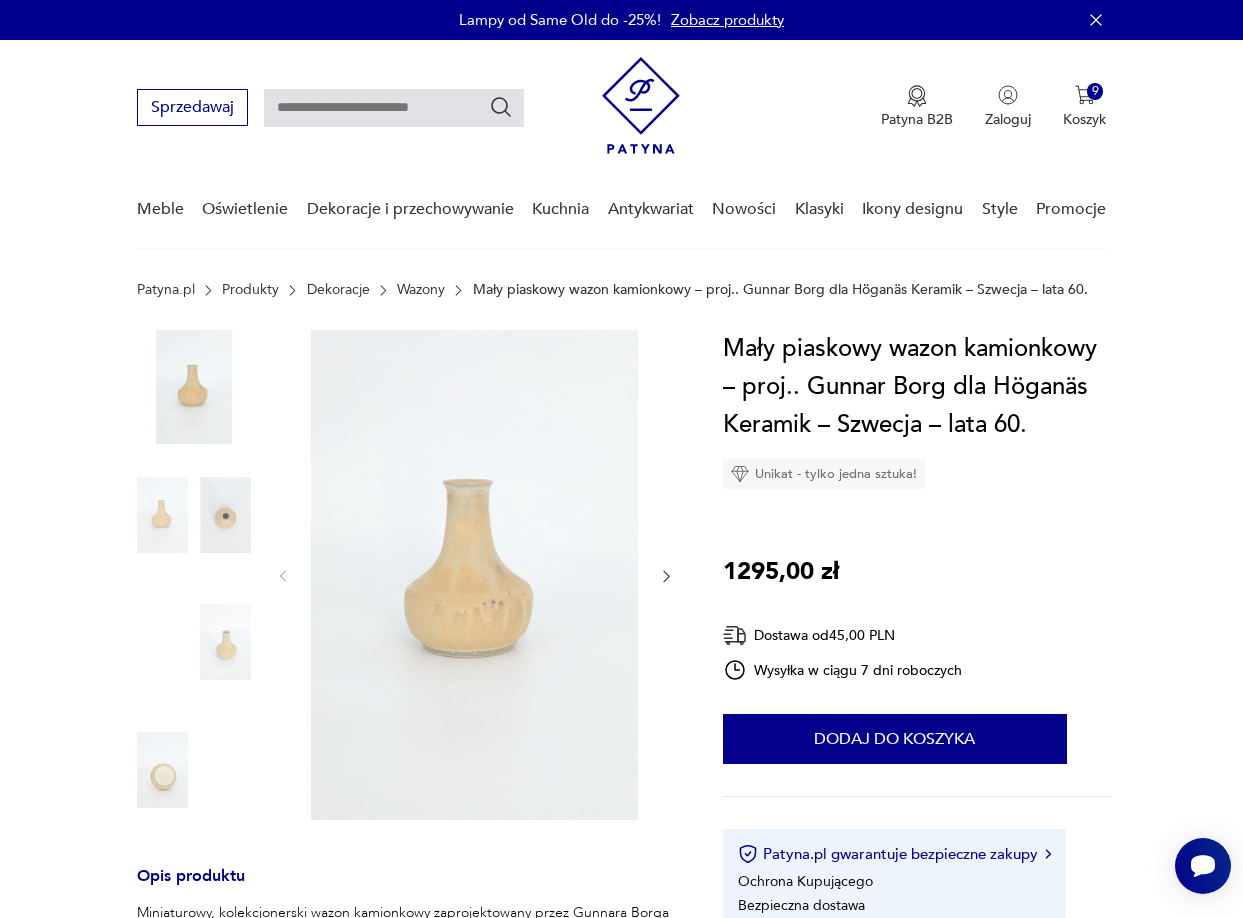 click at bounding box center (666, 576) 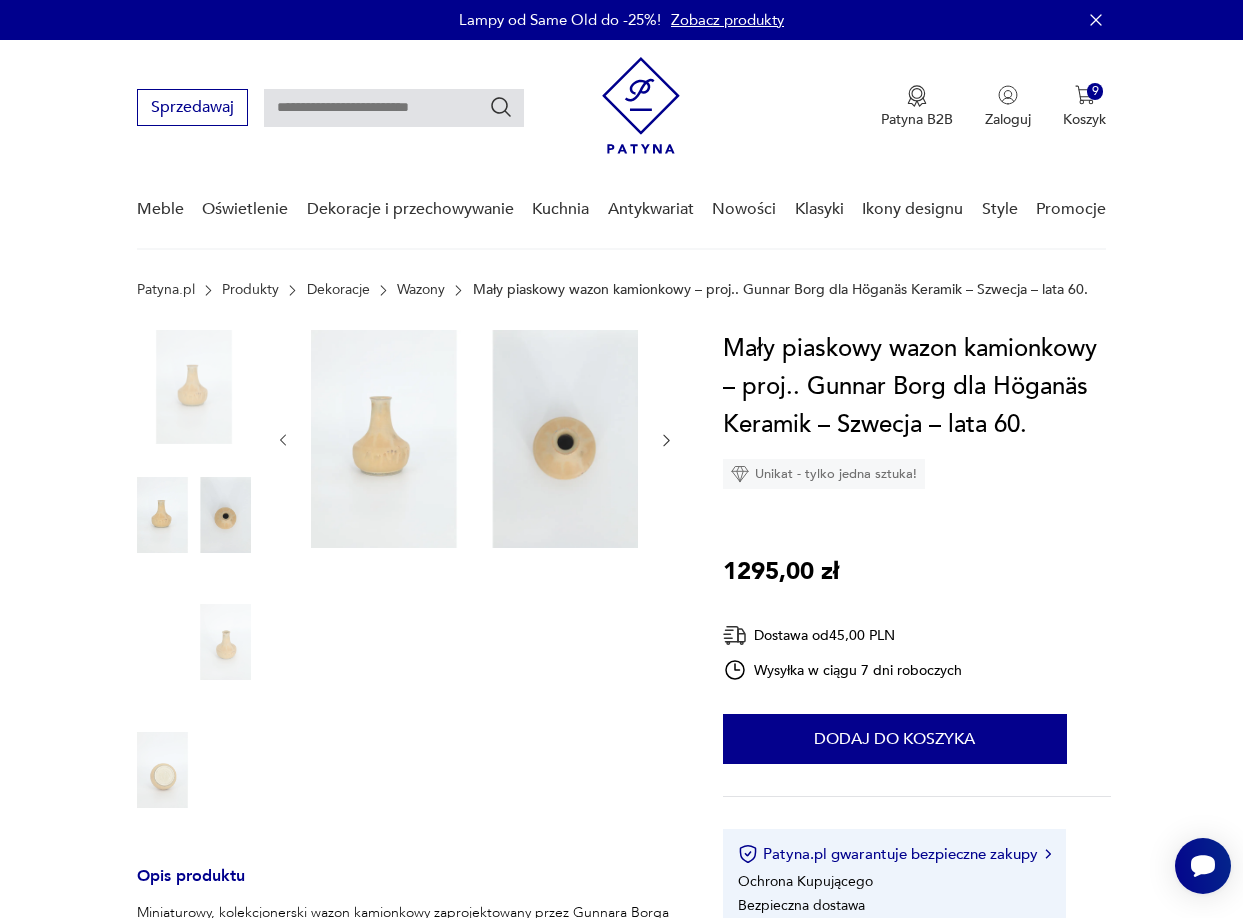 click at bounding box center (475, 580) 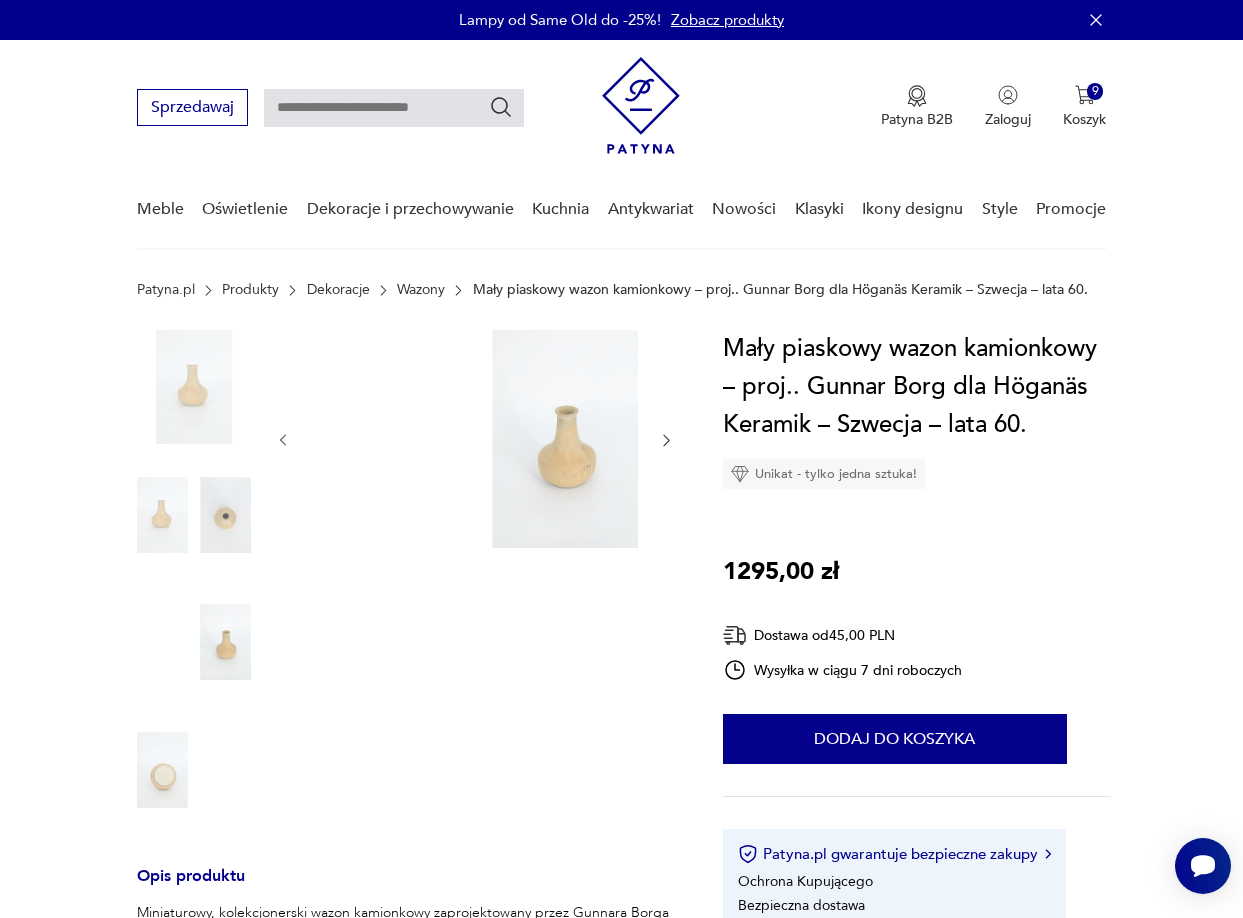 click at bounding box center [666, 440] 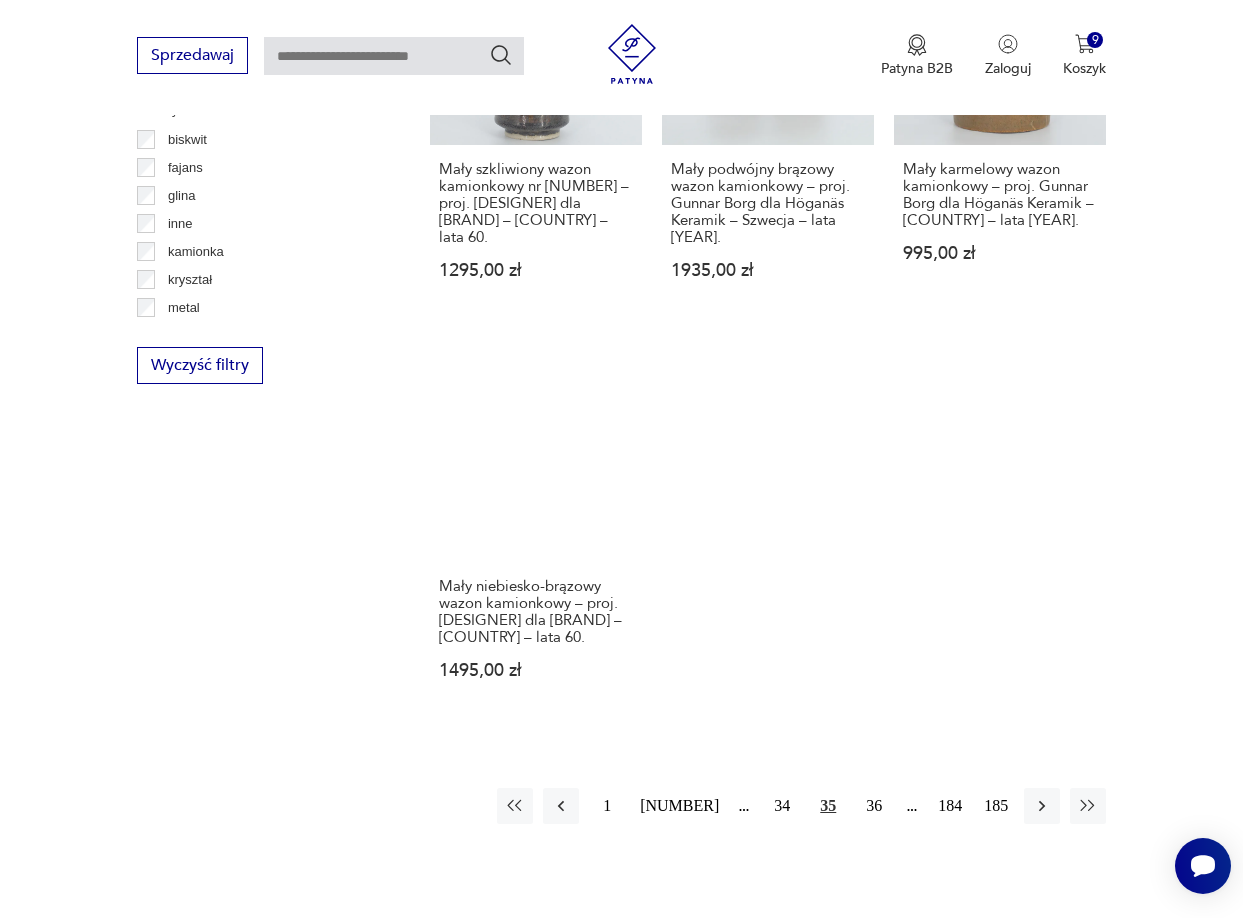 scroll, scrollTop: 2616, scrollLeft: 0, axis: vertical 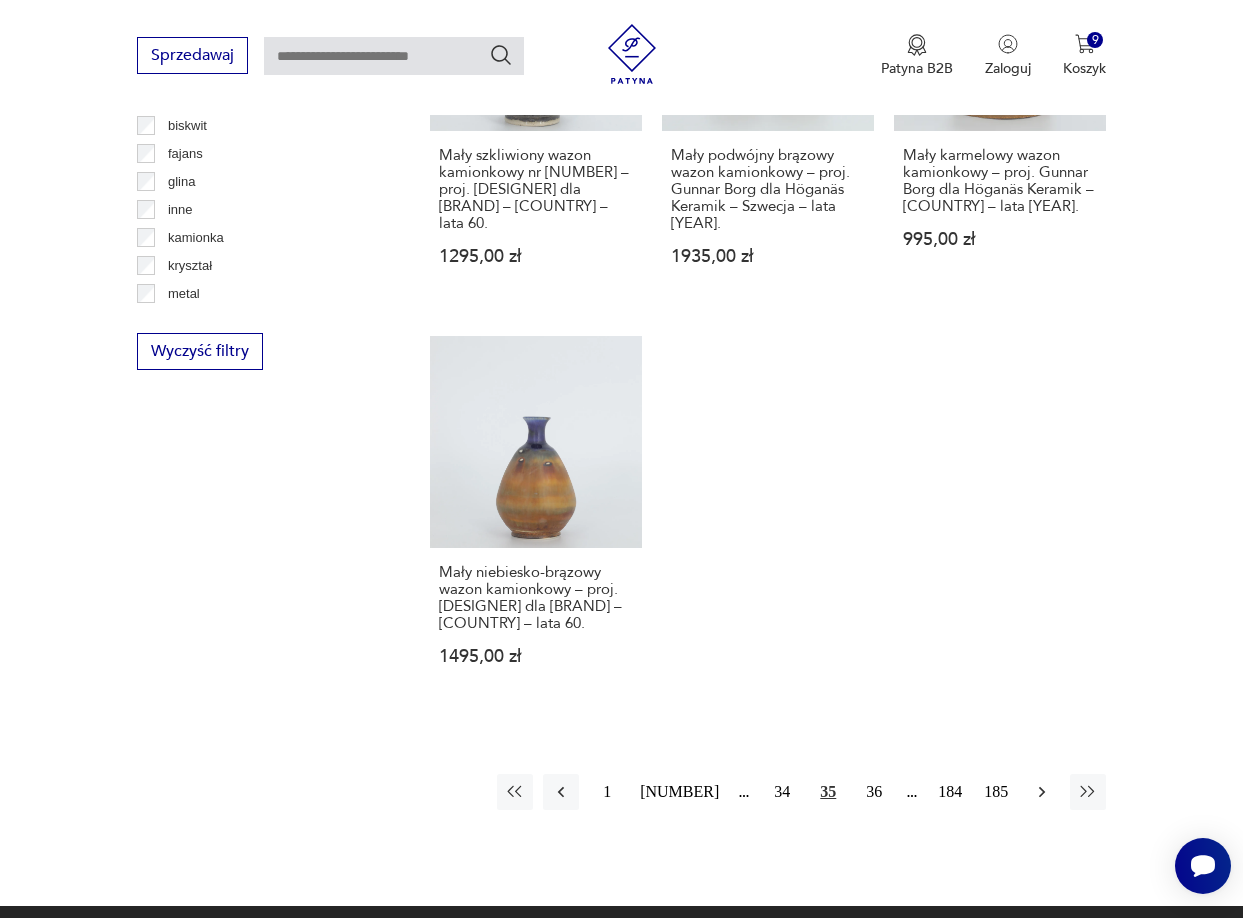 click at bounding box center [1042, 792] 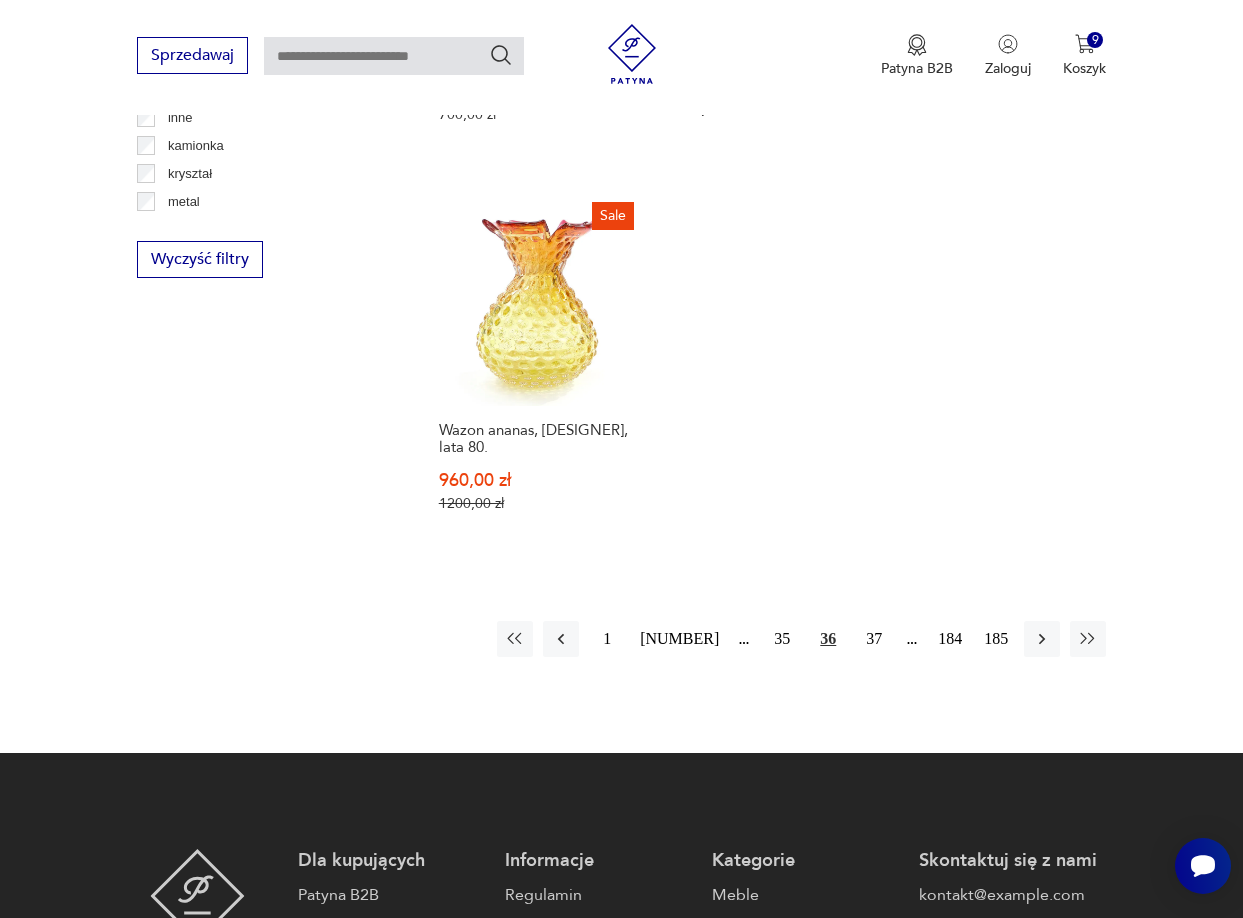 scroll, scrollTop: 2731, scrollLeft: 0, axis: vertical 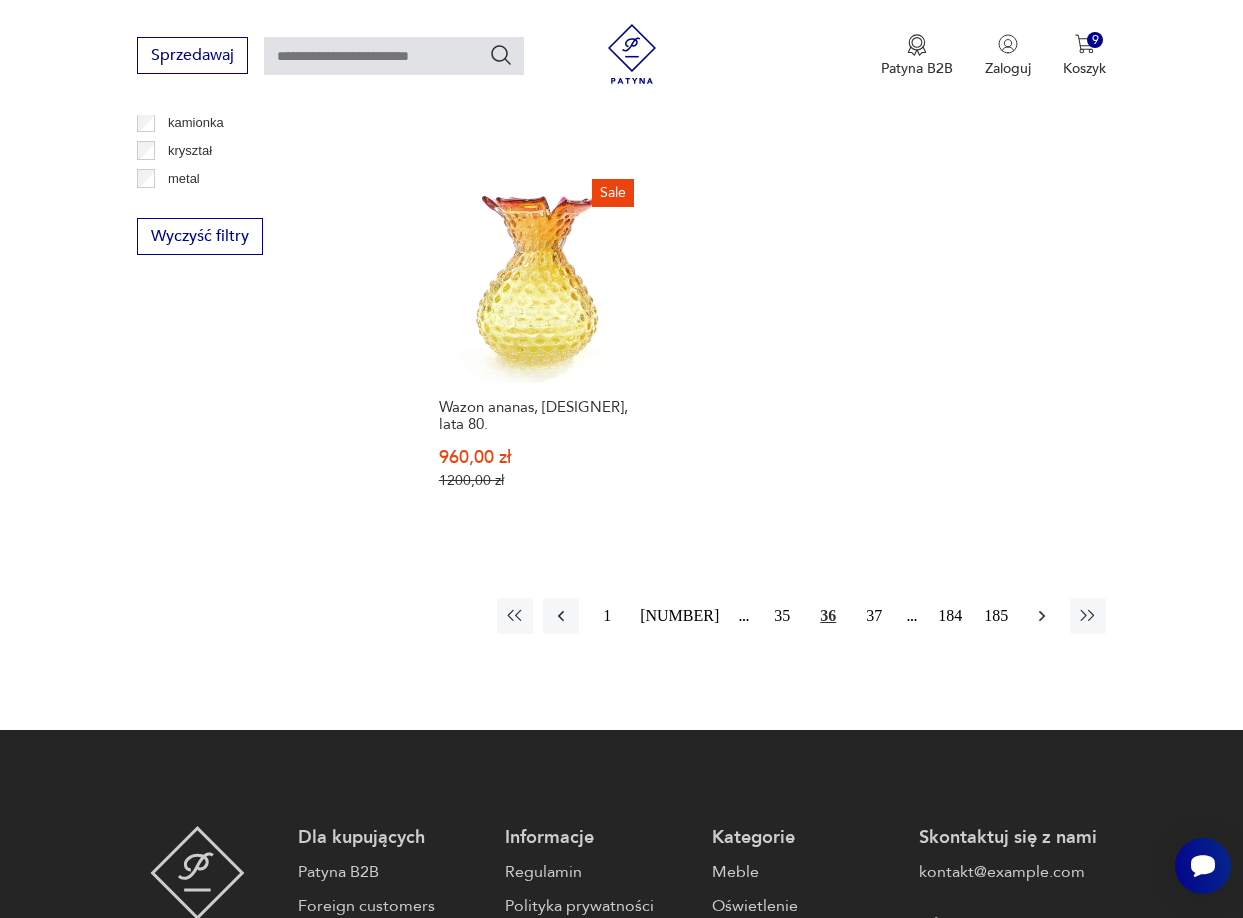 click at bounding box center (1042, 616) 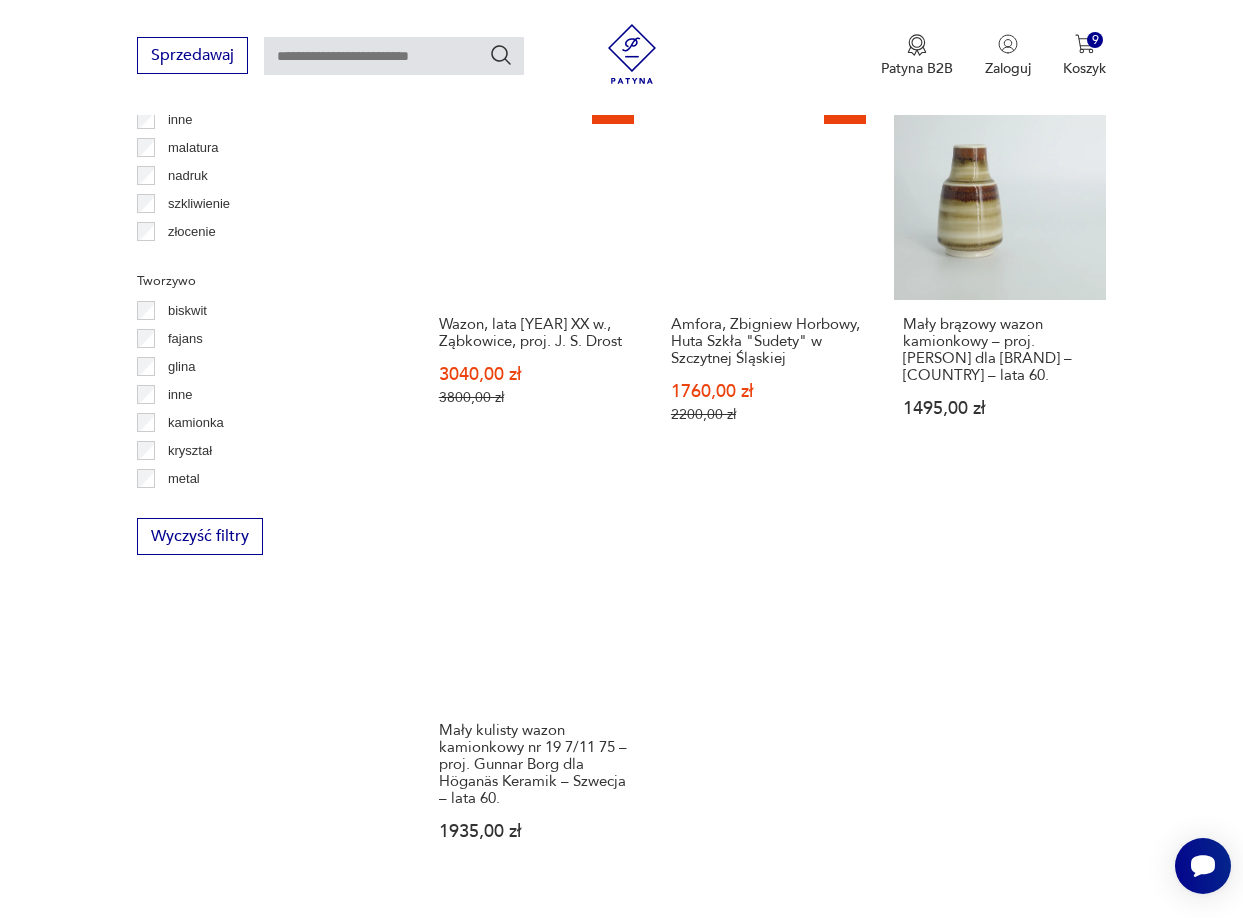 scroll, scrollTop: 2731, scrollLeft: 0, axis: vertical 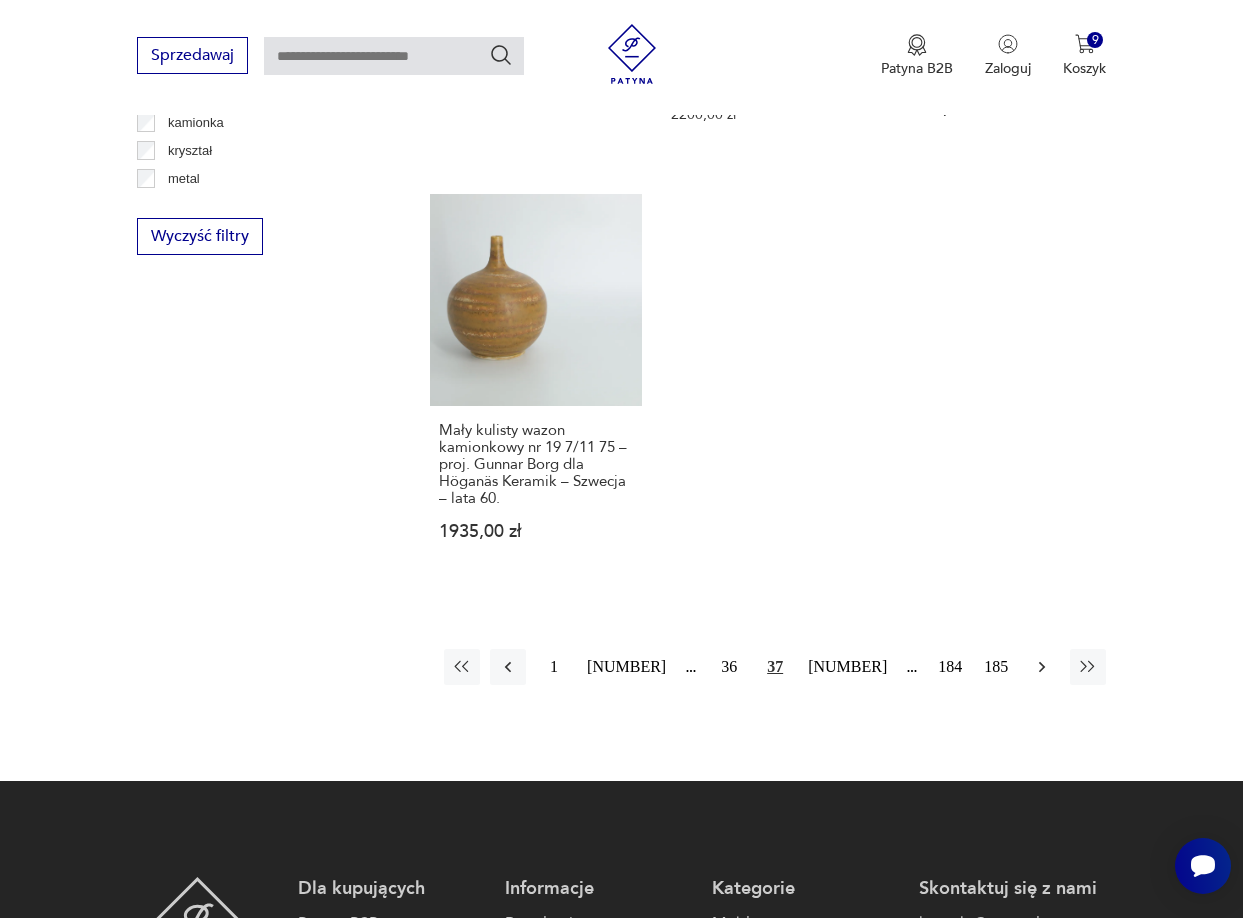 click at bounding box center (1042, 667) 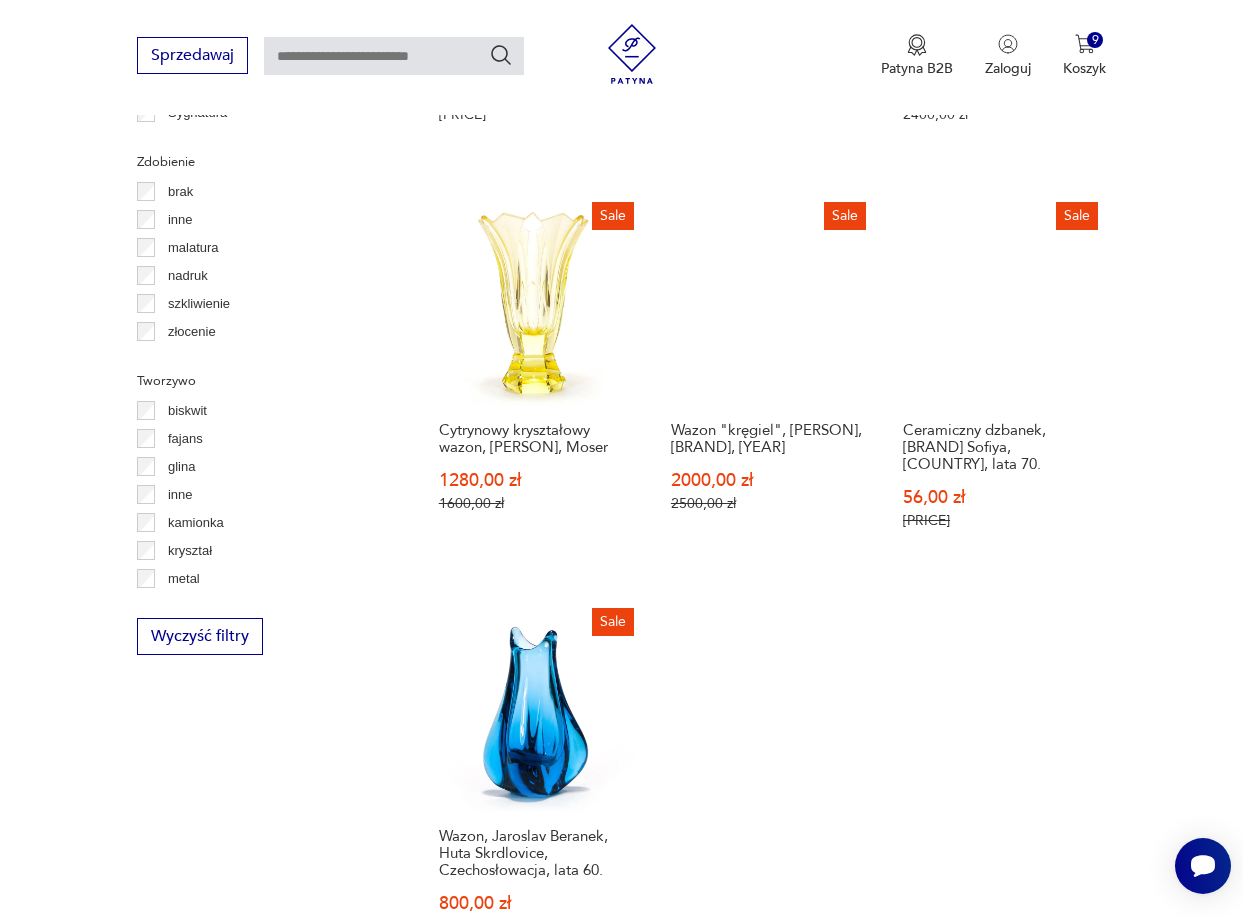 scroll, scrollTop: 2631, scrollLeft: 0, axis: vertical 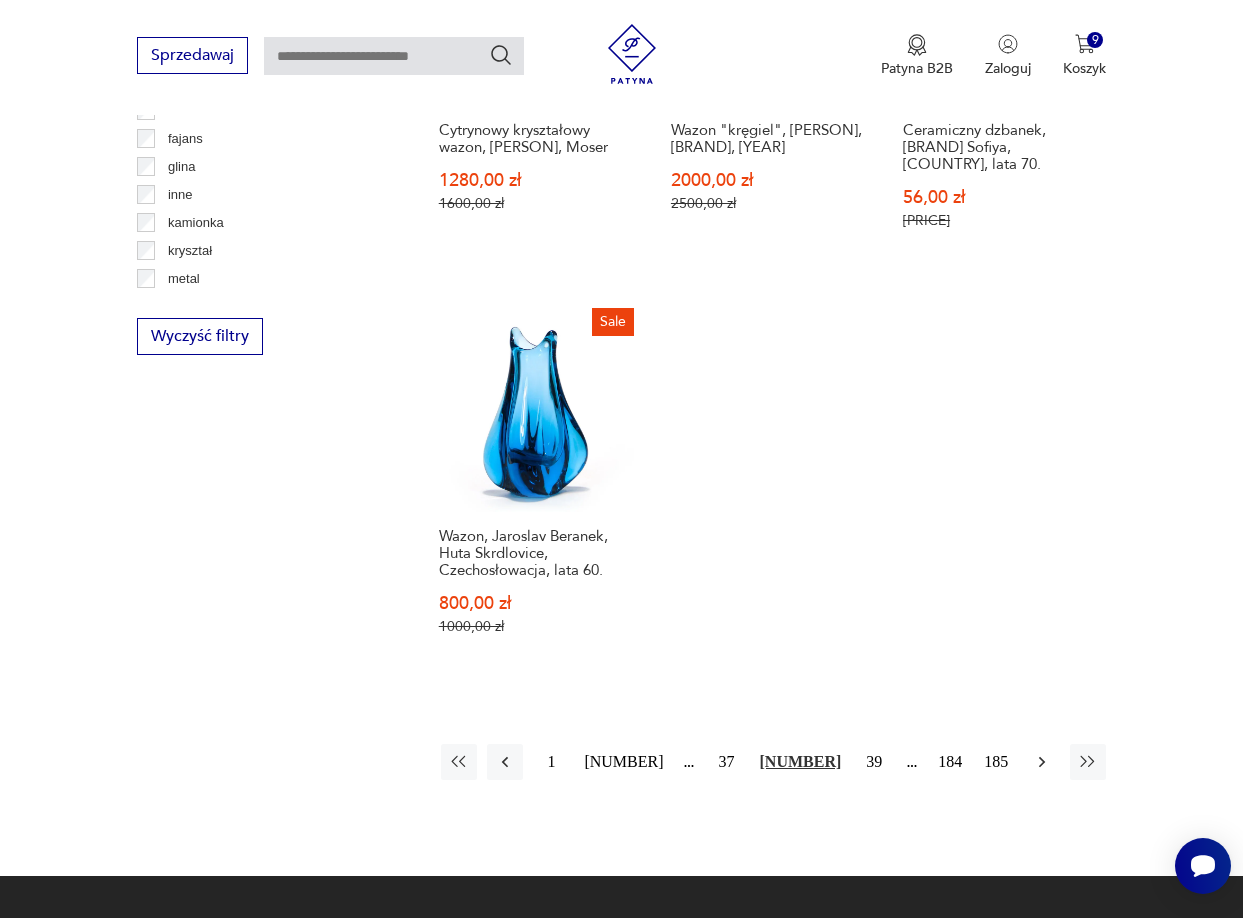click at bounding box center [1042, 762] 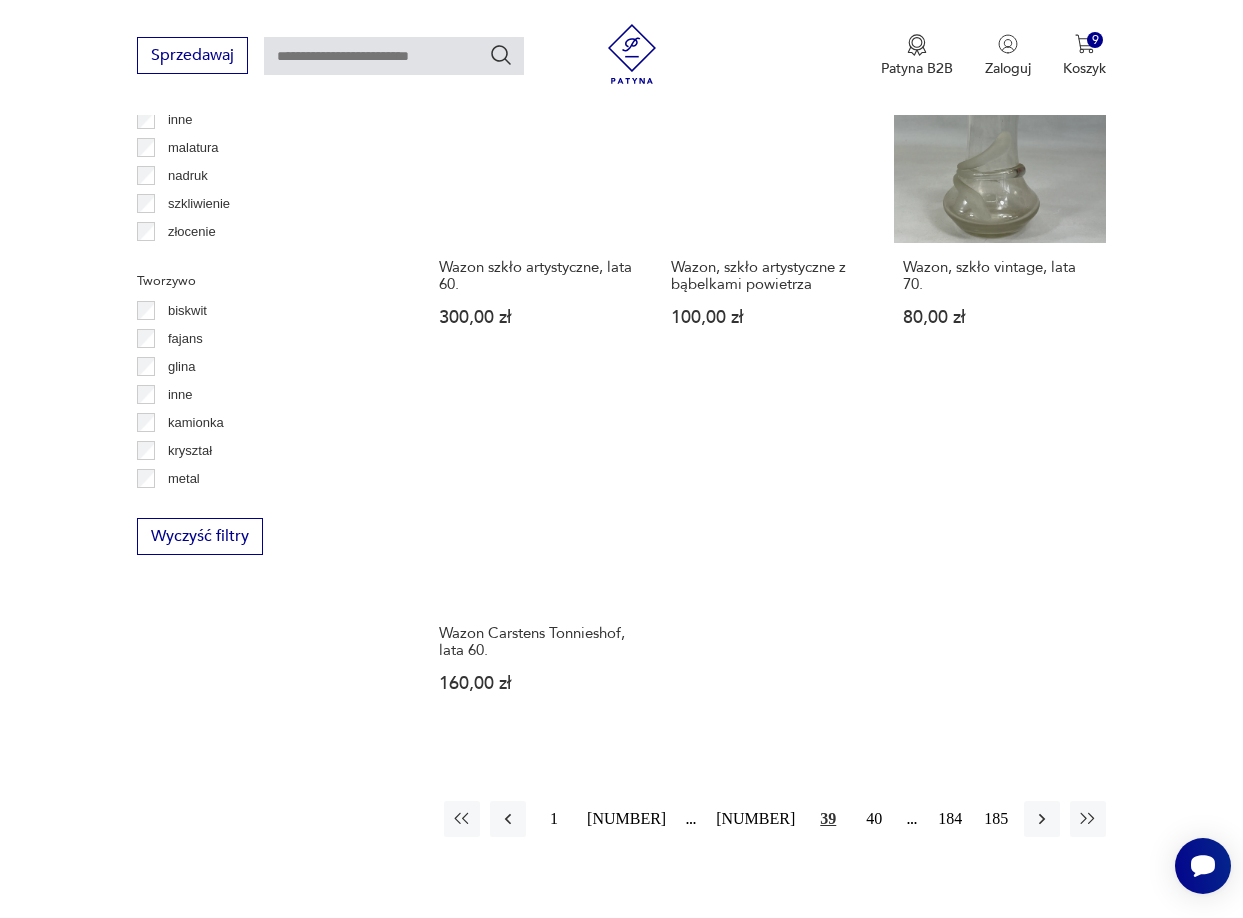 scroll, scrollTop: 2731, scrollLeft: 0, axis: vertical 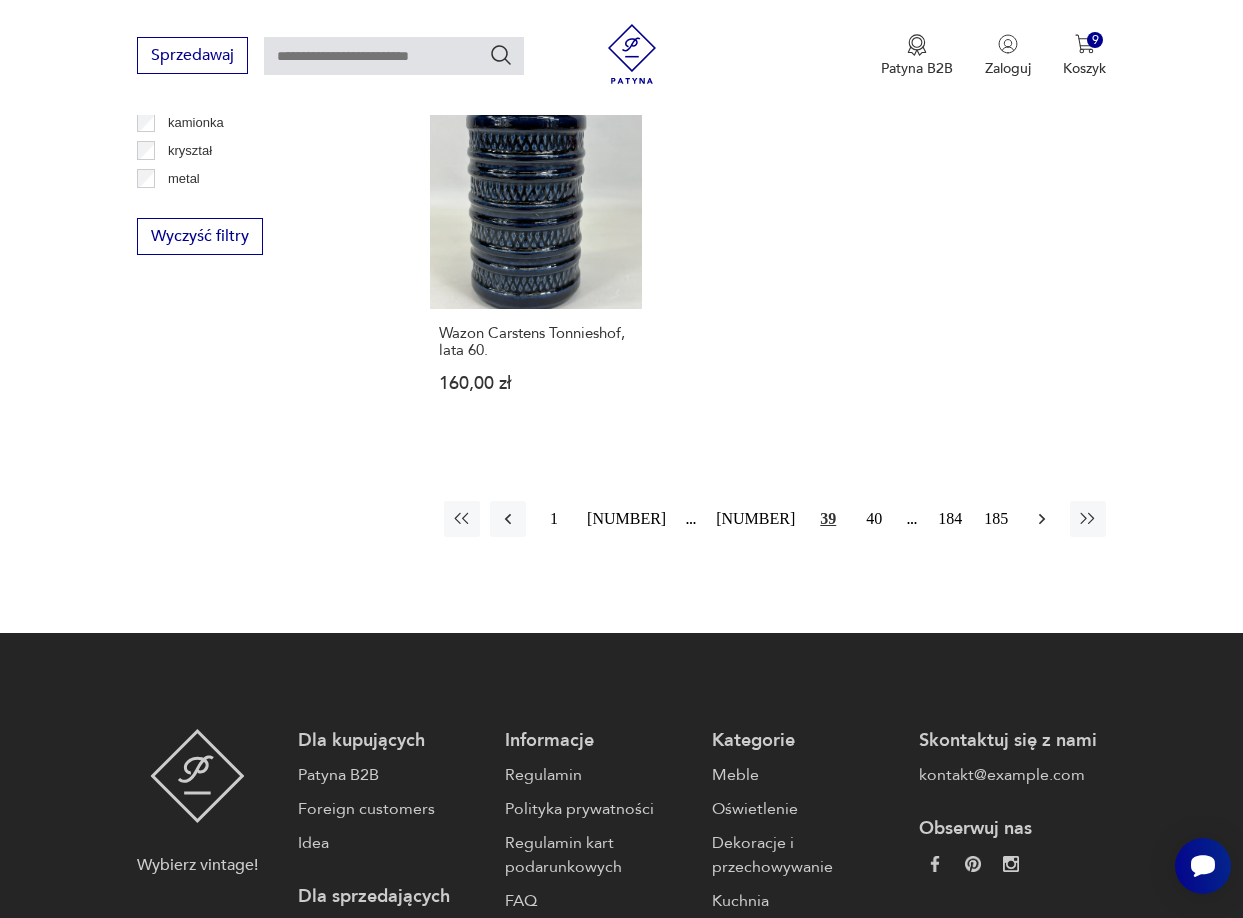 click at bounding box center [1042, 519] 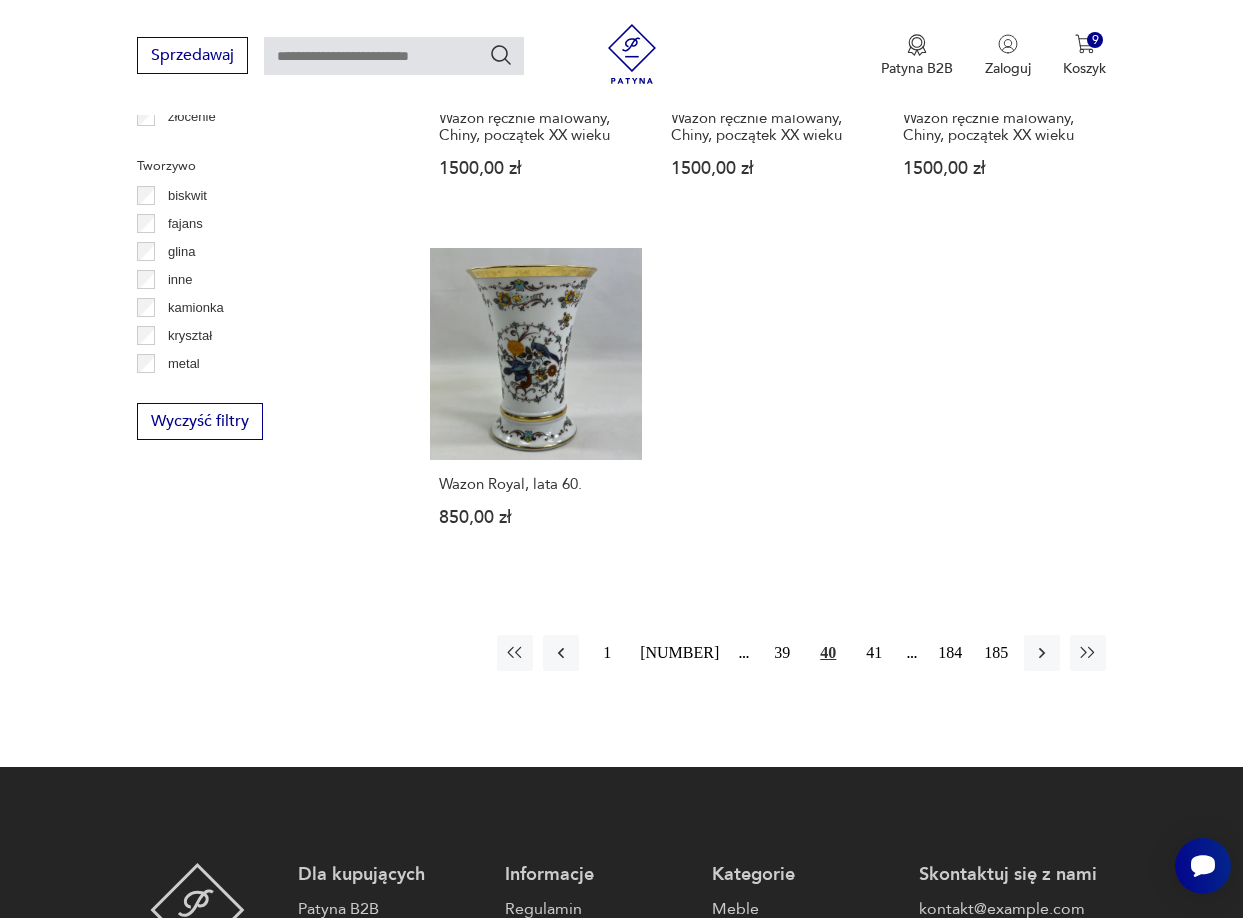 scroll, scrollTop: 2631, scrollLeft: 0, axis: vertical 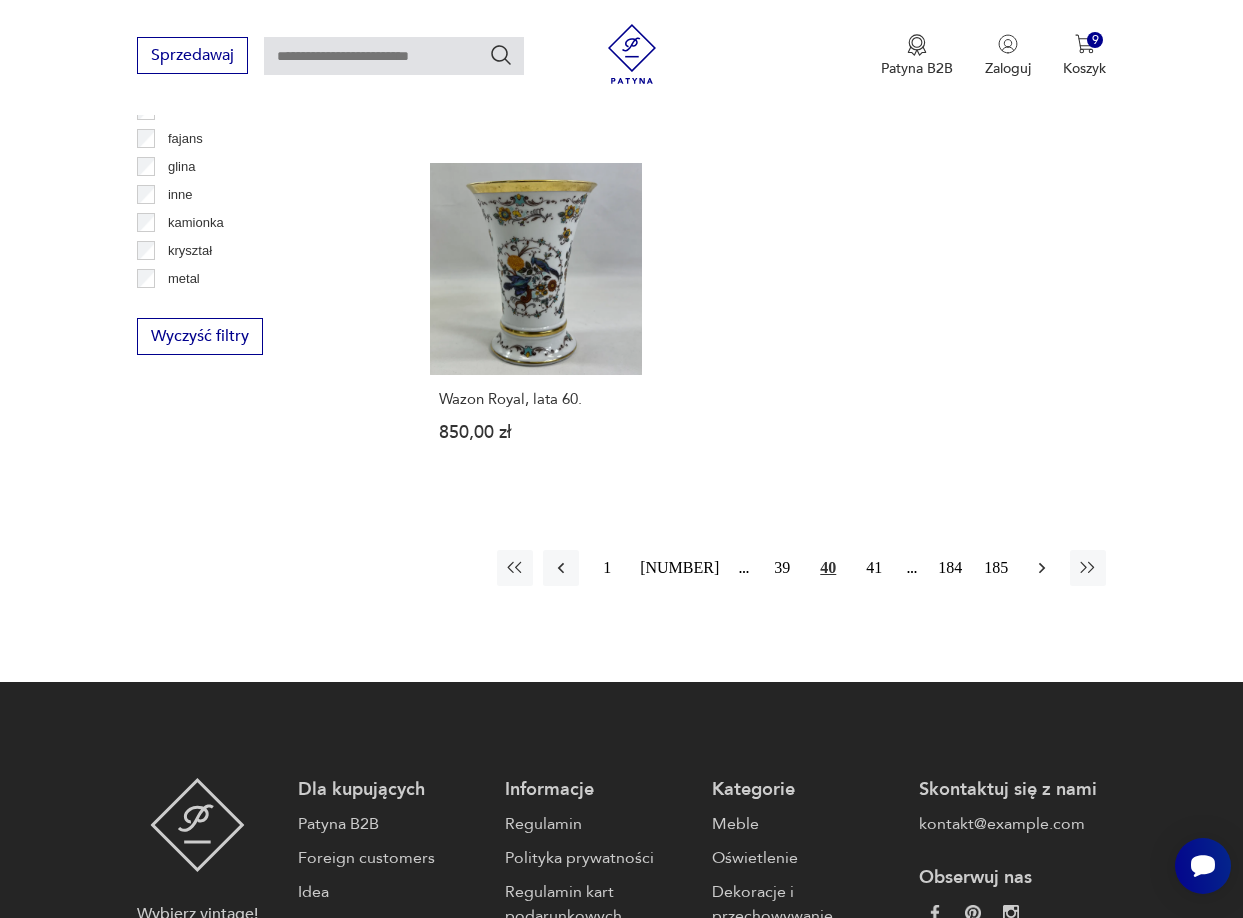 click at bounding box center (1042, 568) 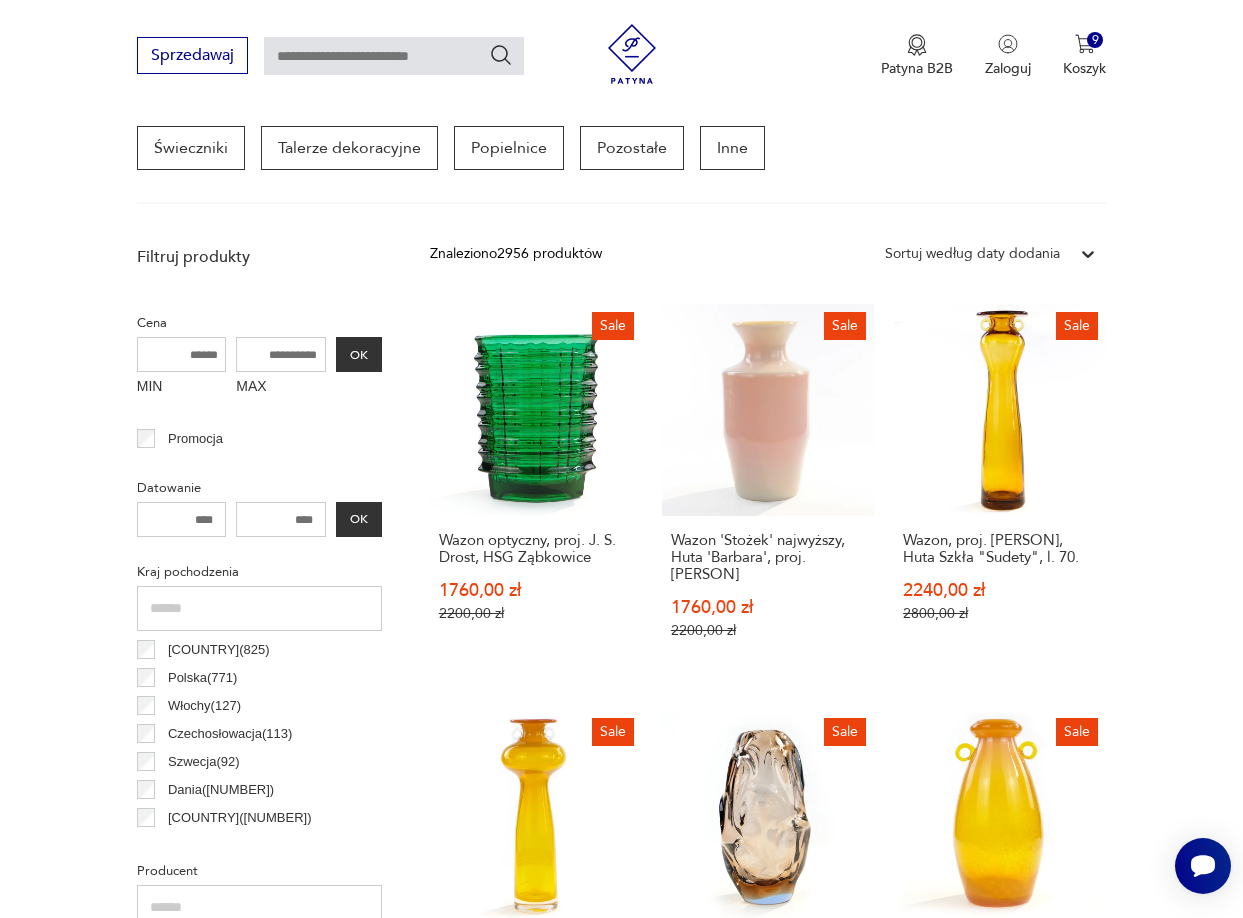 scroll, scrollTop: 631, scrollLeft: 0, axis: vertical 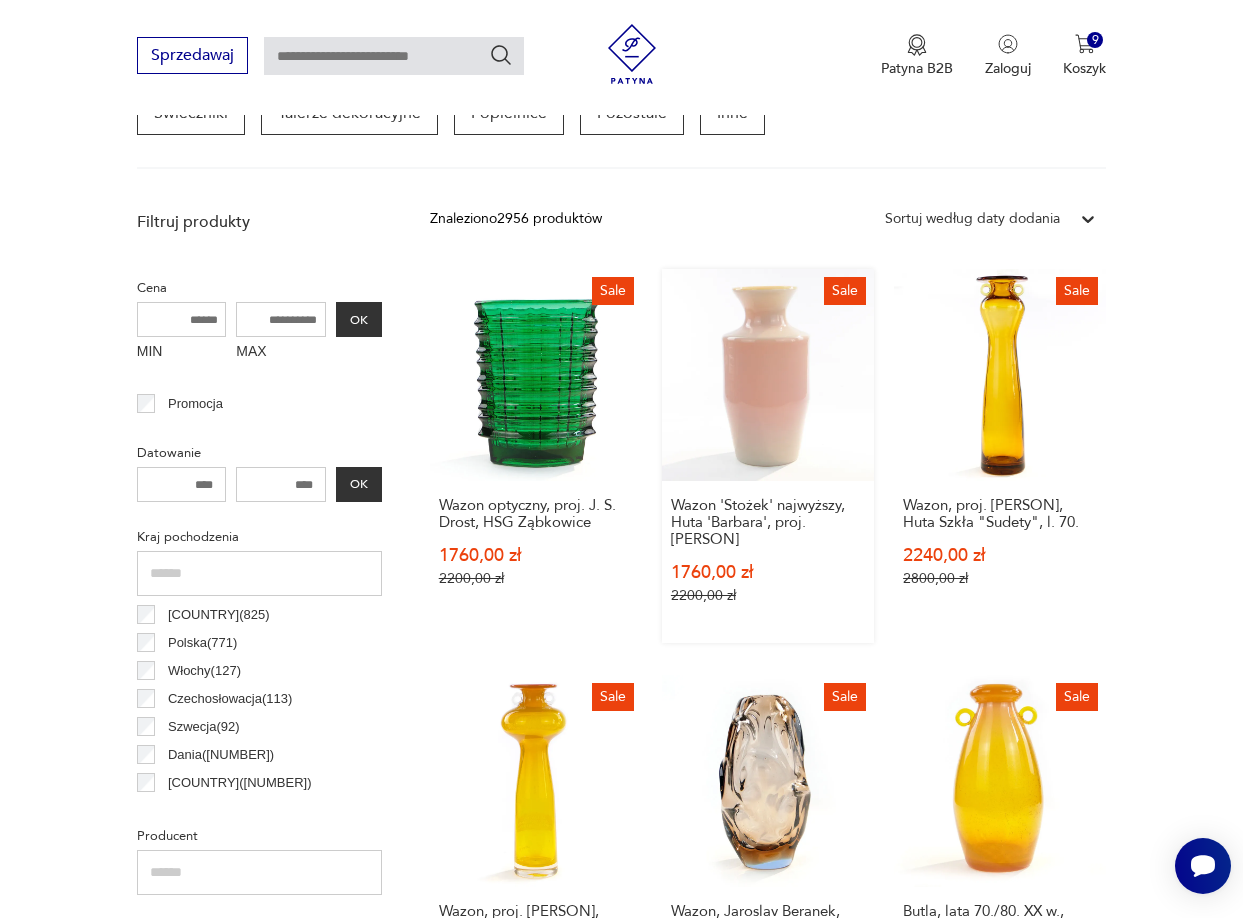 click on "Sale Wazon 'Stożek' najwyższy, Huta '[MANUFACTURER]', proj. [DESIGNER] [PRICE] [PRICE]" at bounding box center [768, 456] 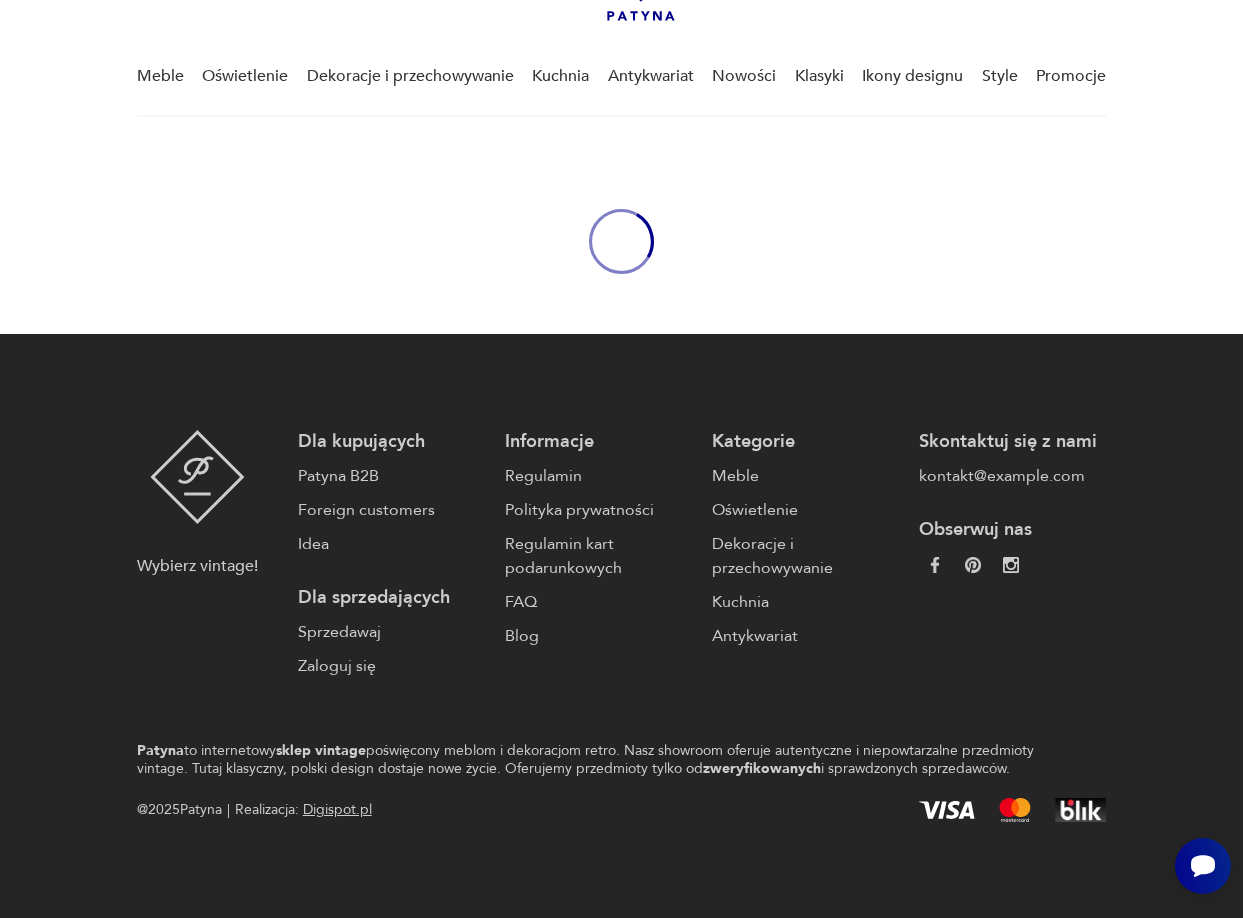 scroll, scrollTop: 0, scrollLeft: 0, axis: both 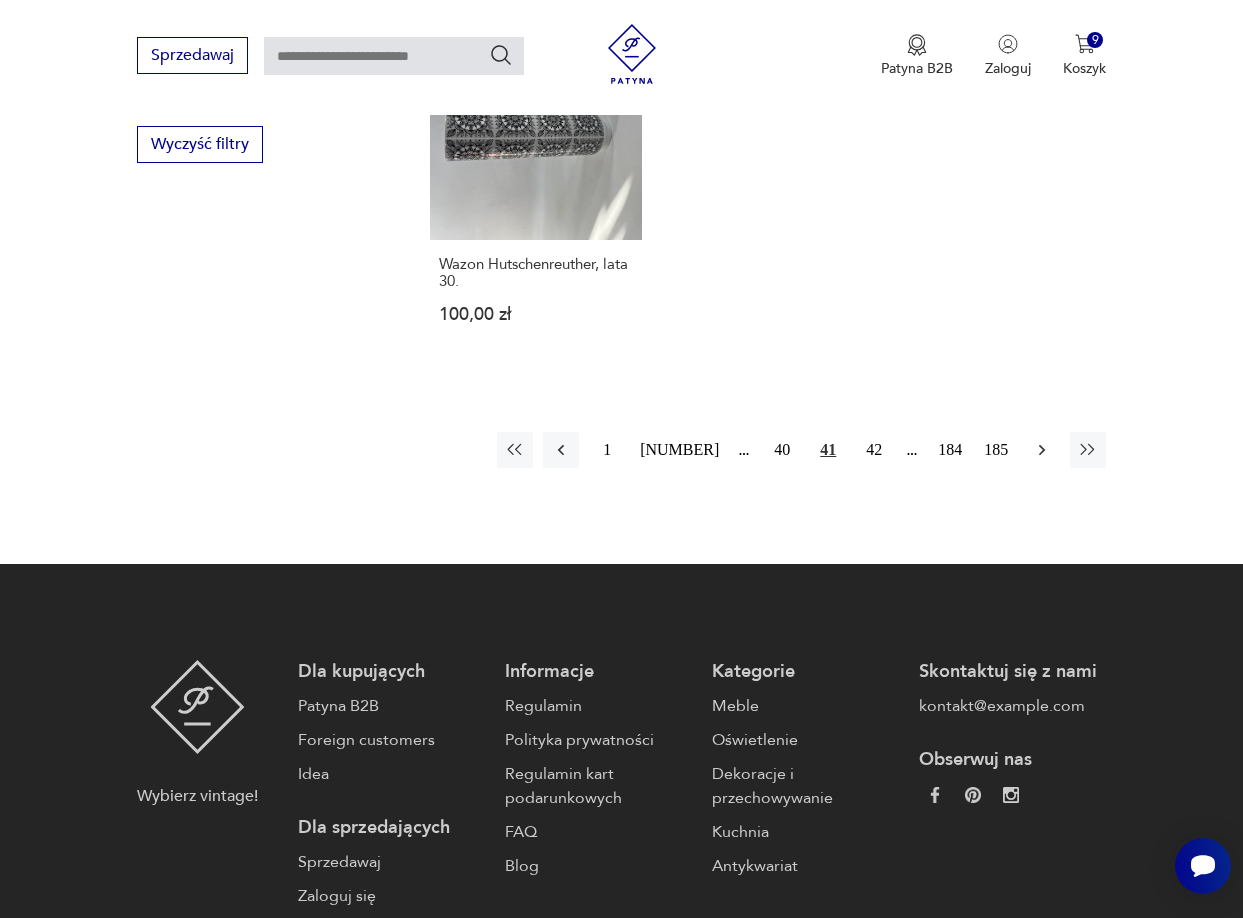 click at bounding box center [1042, 450] 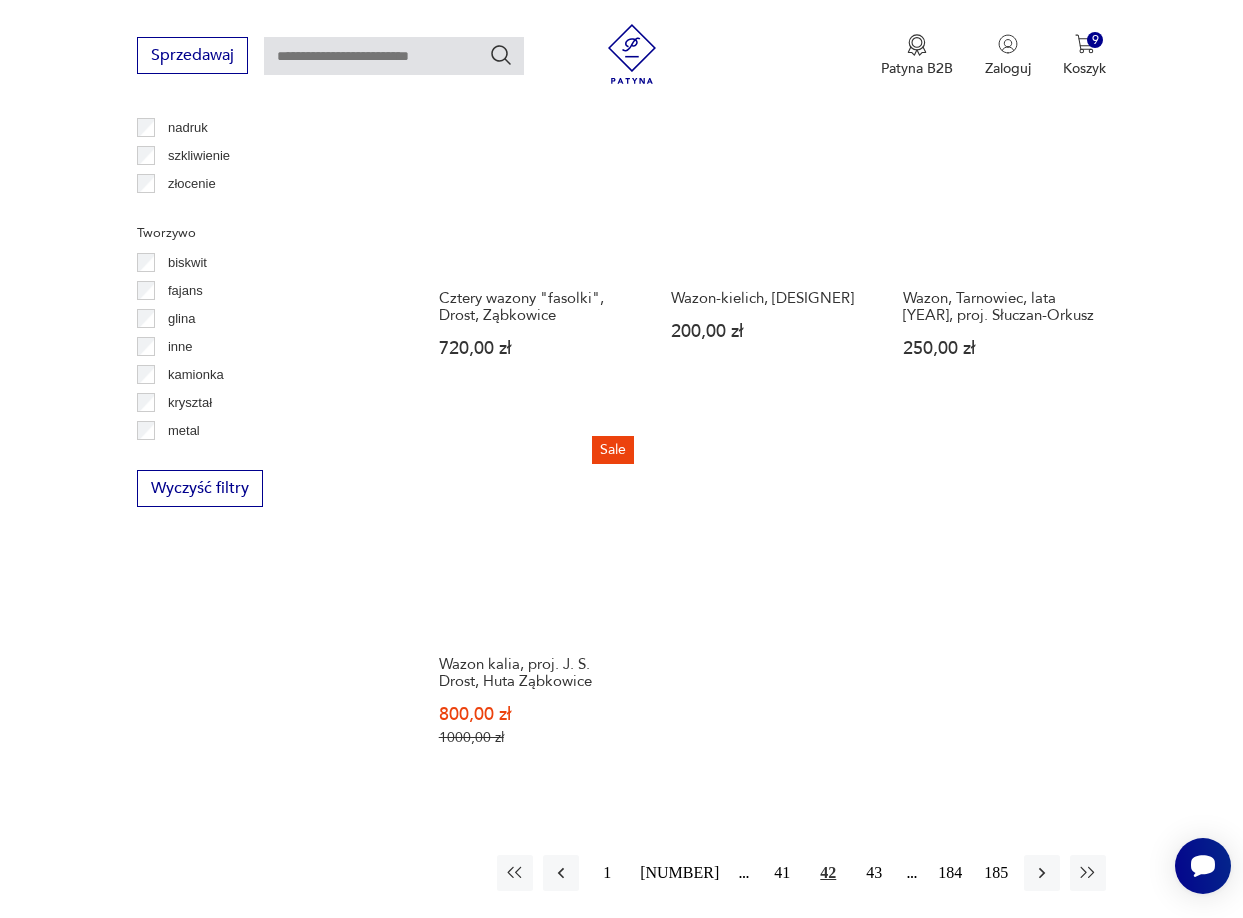 scroll, scrollTop: 2131, scrollLeft: 0, axis: vertical 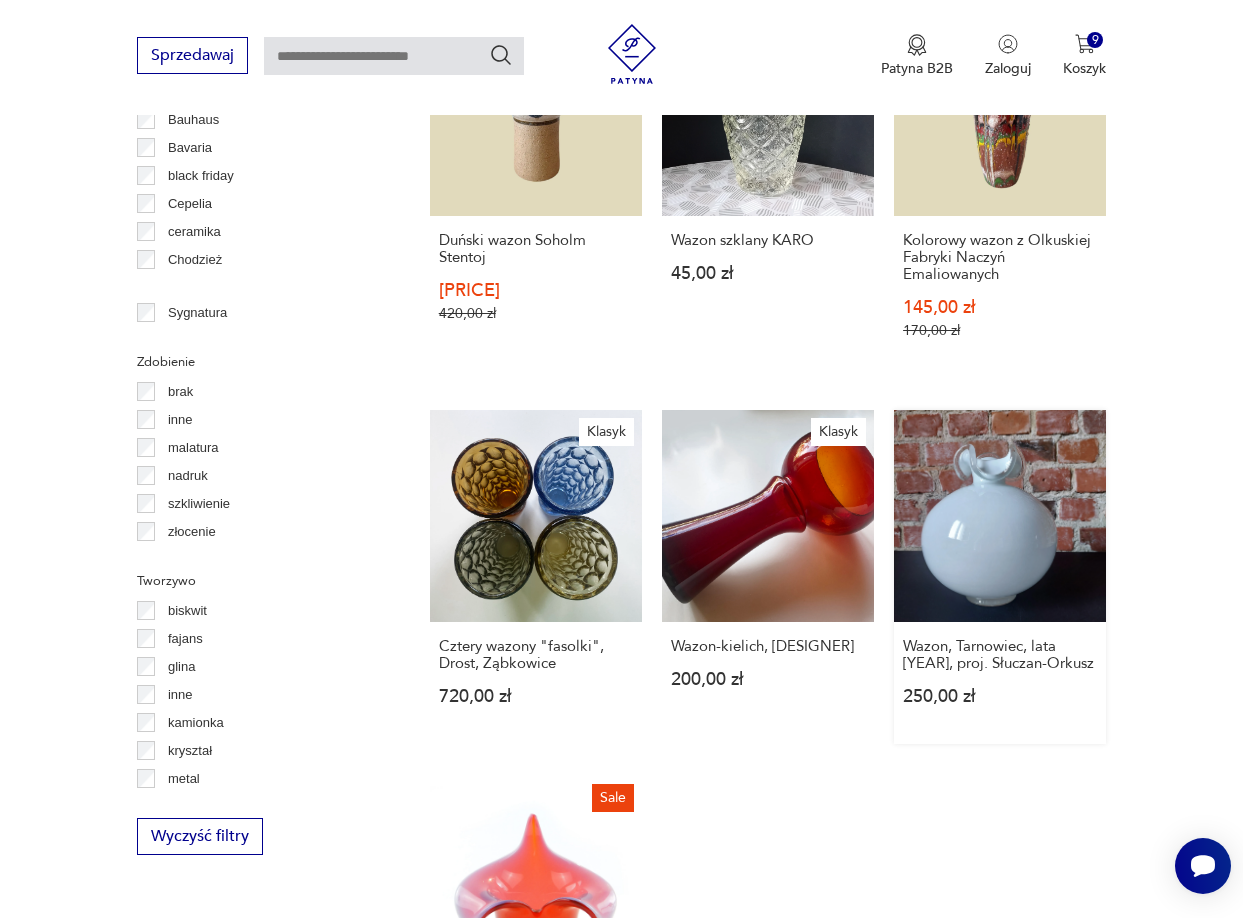 click on "Wazon, [MANUFACTURER], lata 70., proj. [DESIGNER] [PRICE]" at bounding box center [1000, 577] 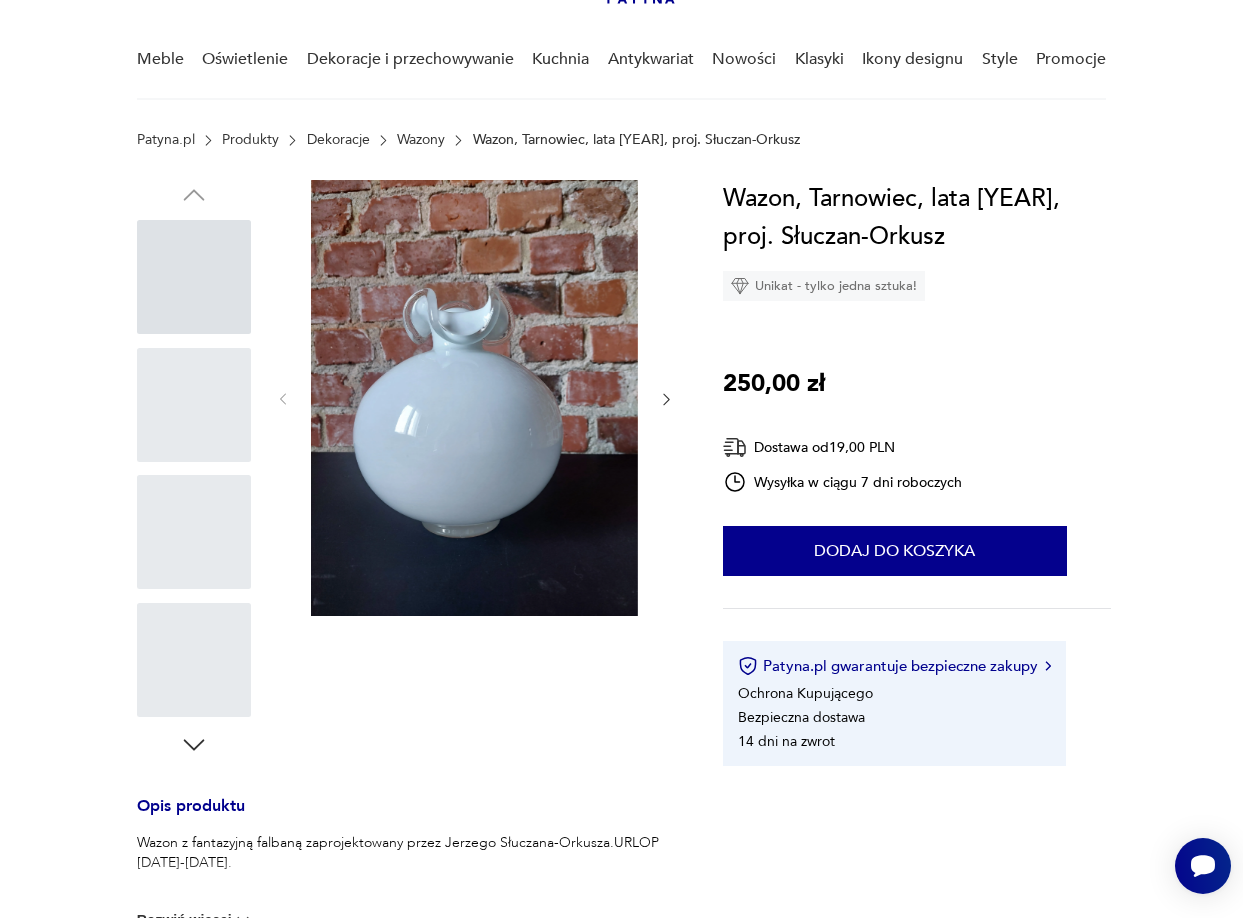 scroll, scrollTop: 0, scrollLeft: 0, axis: both 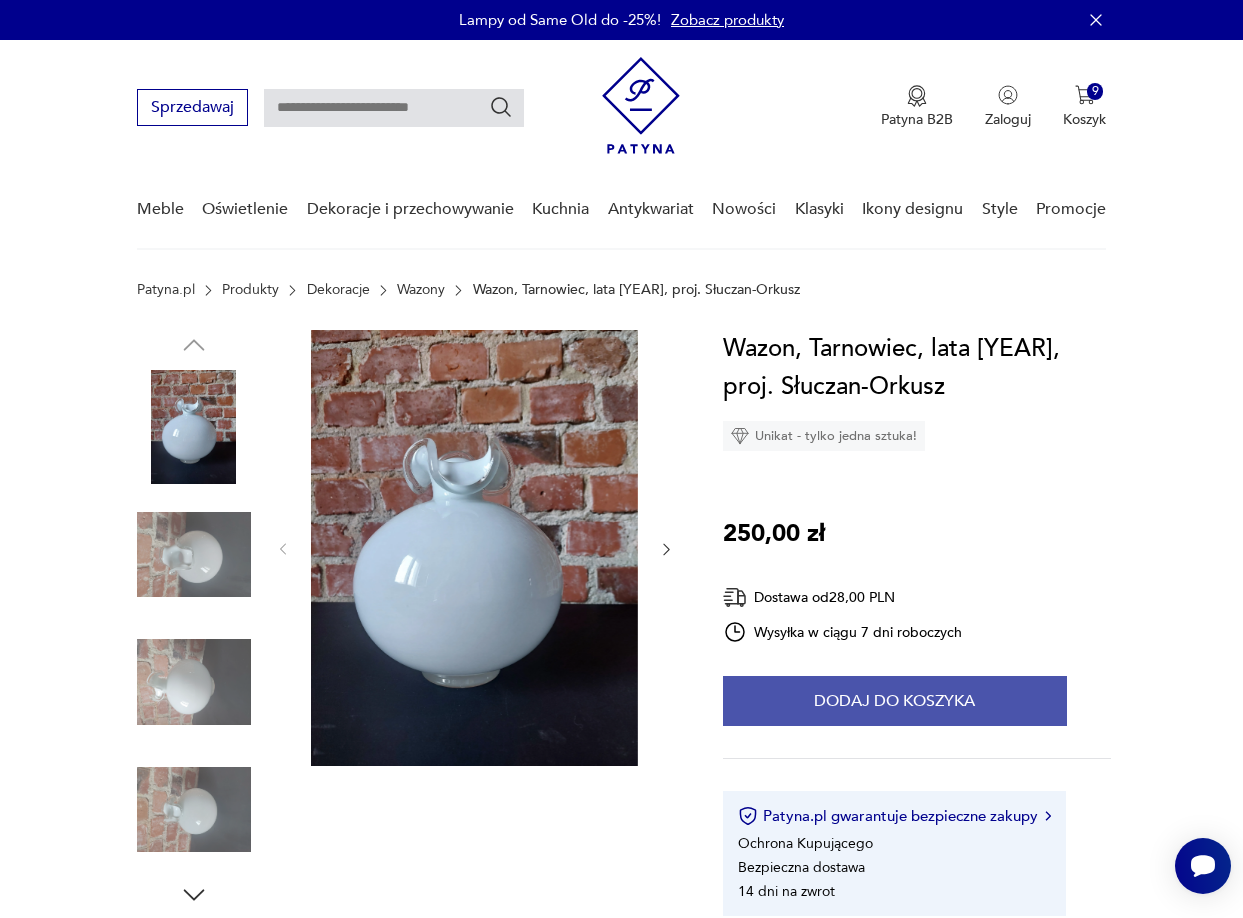 click on "Dodaj do koszyka" at bounding box center [895, 701] 